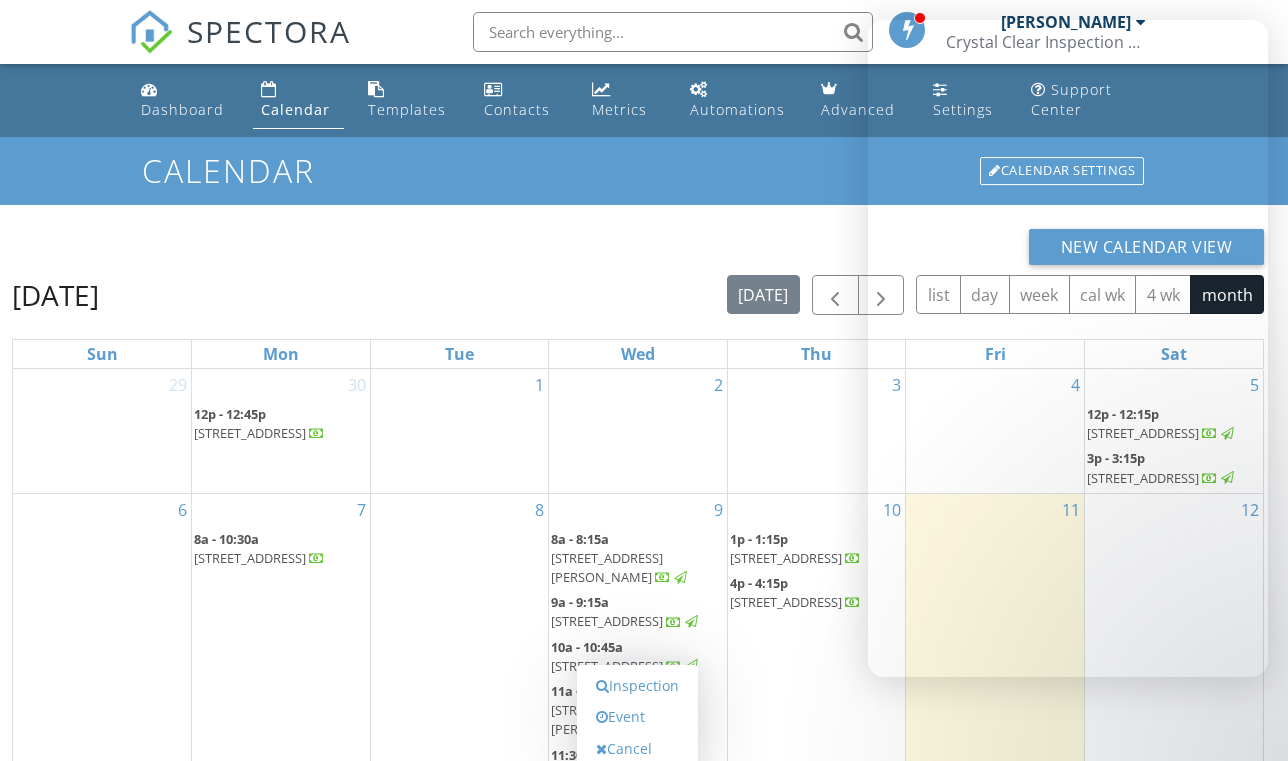 scroll, scrollTop: 286, scrollLeft: 0, axis: vertical 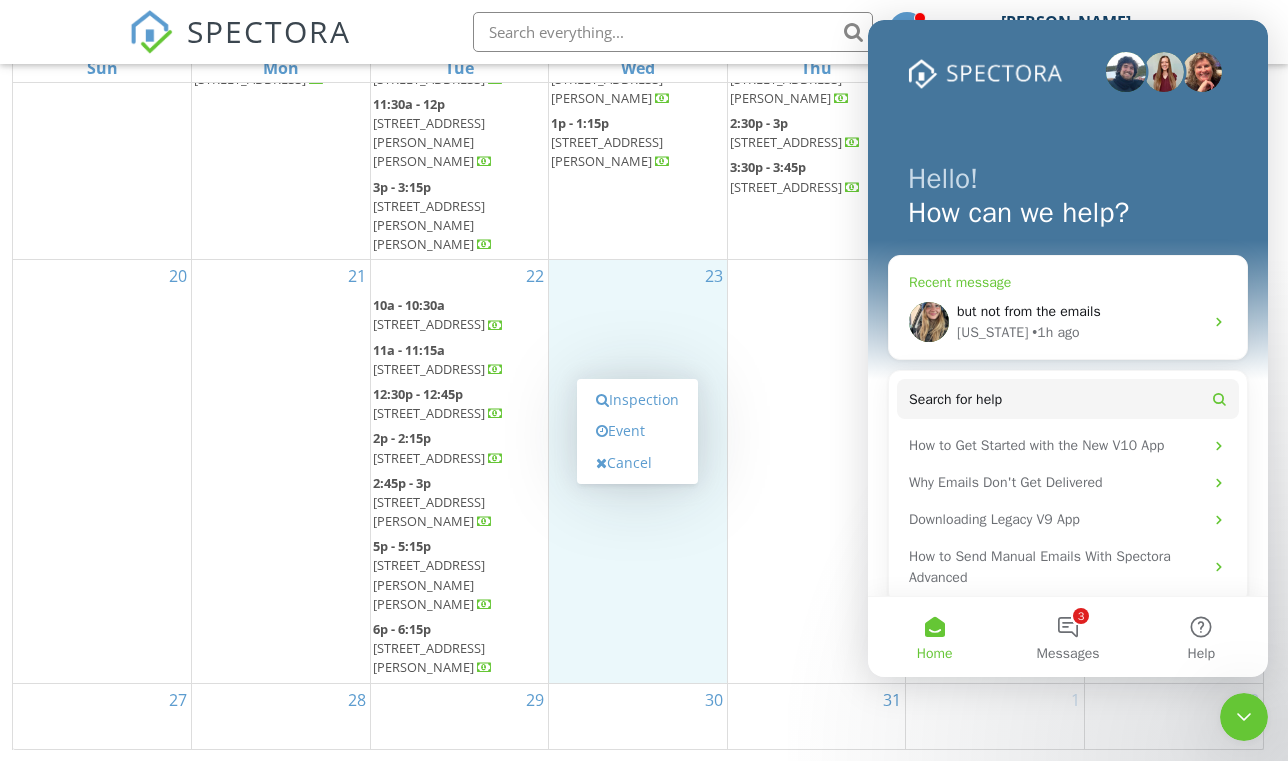 click on "Georgia •  1h ago" at bounding box center [1080, 332] 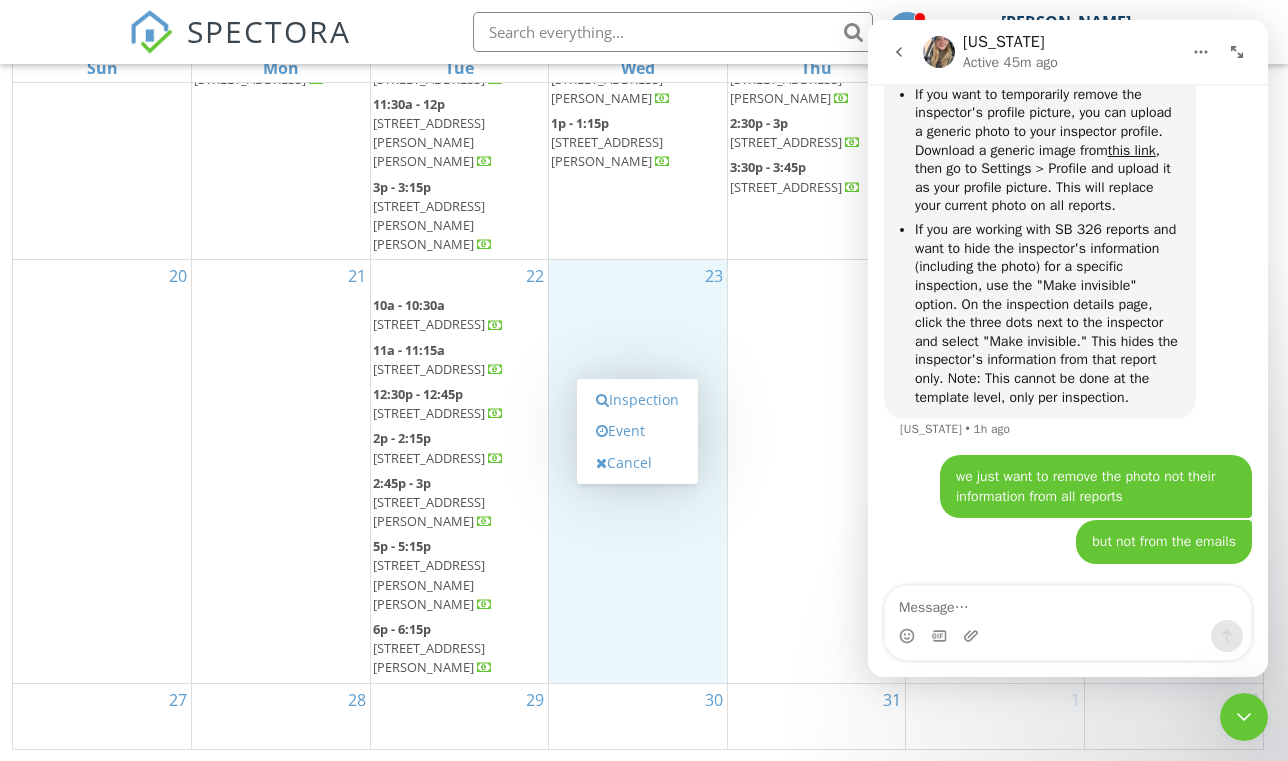 scroll, scrollTop: 2477, scrollLeft: 0, axis: vertical 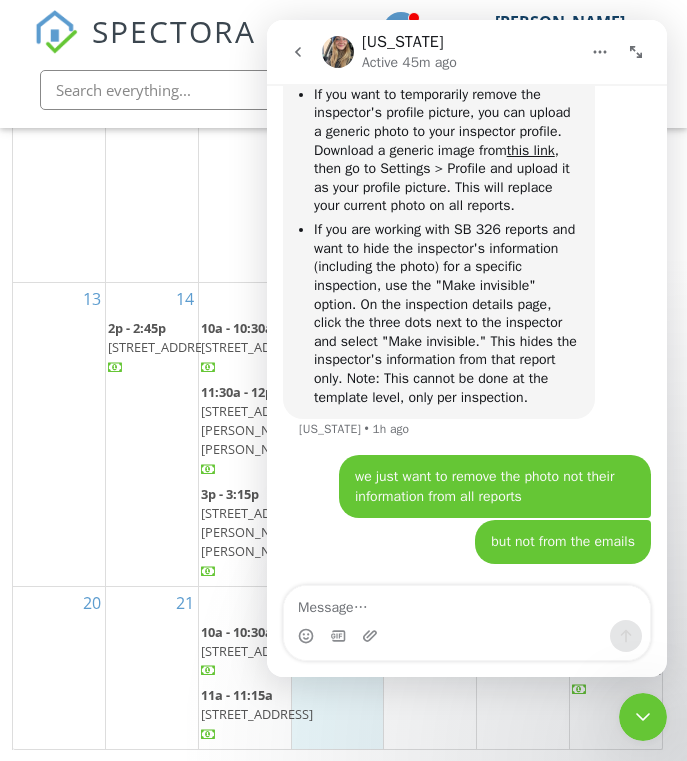 click 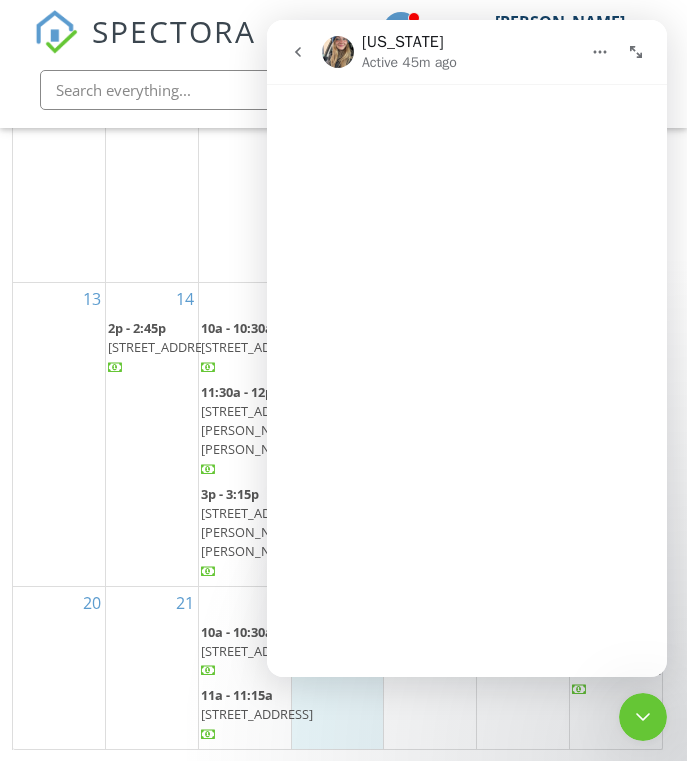 scroll, scrollTop: 0, scrollLeft: 0, axis: both 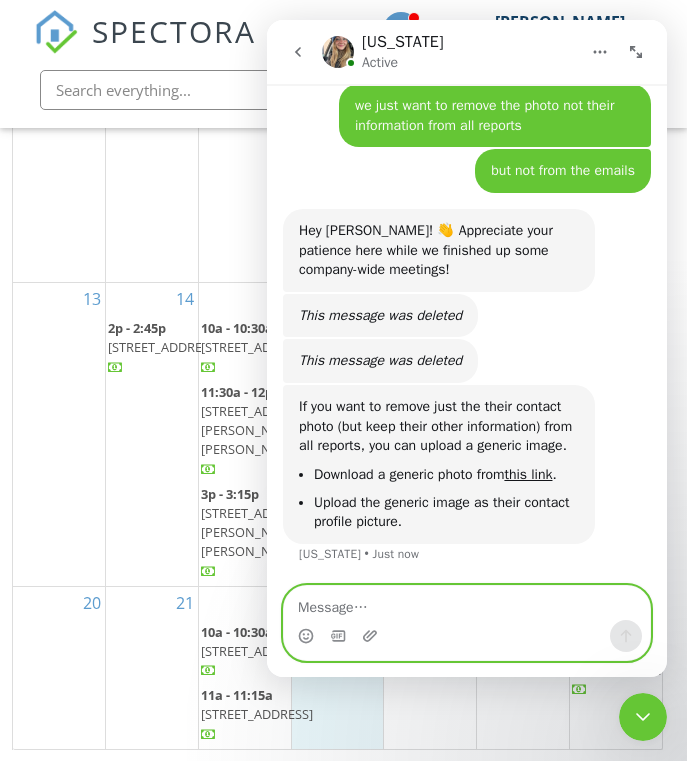 click at bounding box center [467, 603] 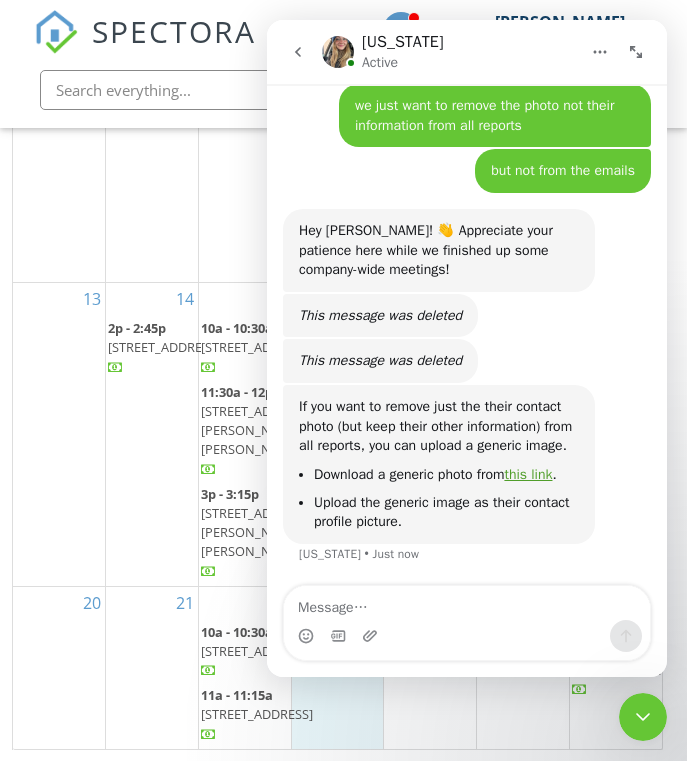 click on "this link" at bounding box center (528, 474) 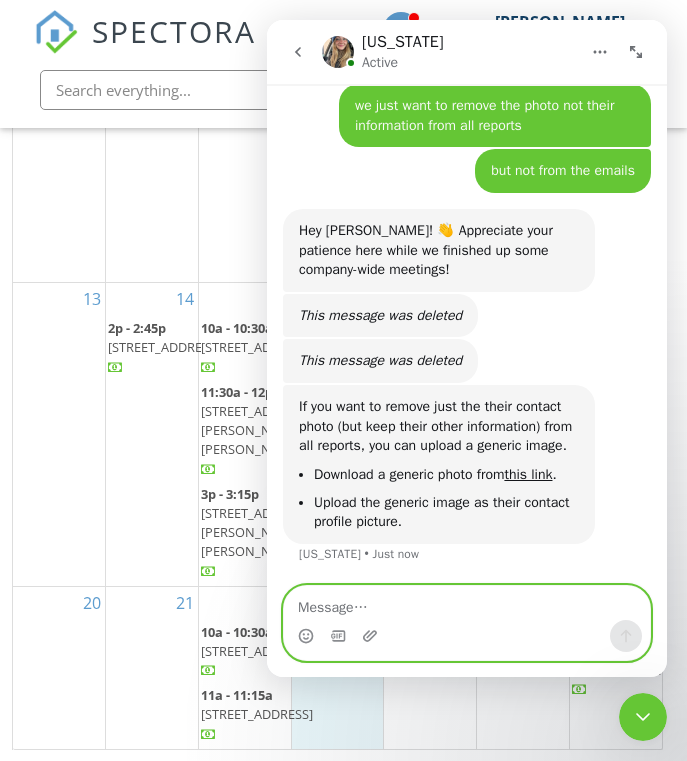 click at bounding box center [467, 603] 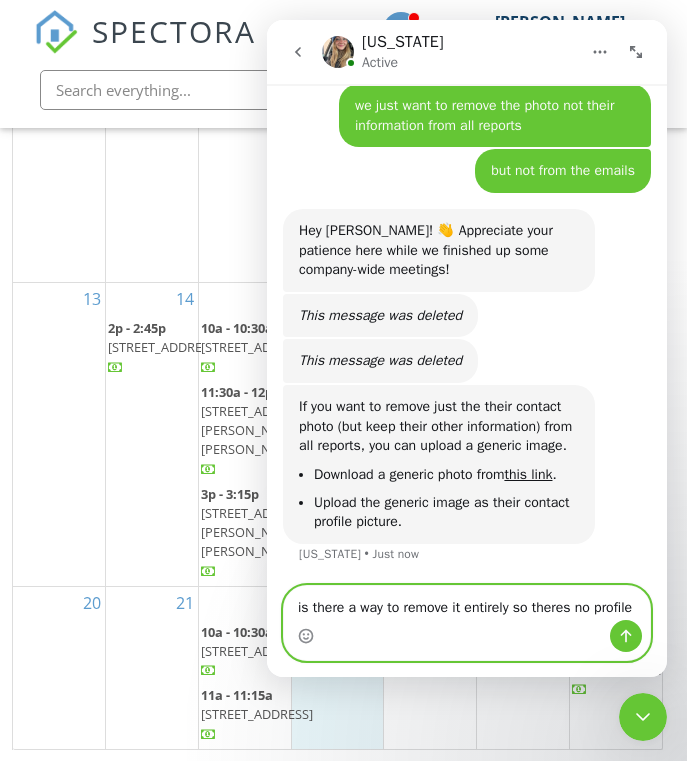 scroll, scrollTop: 2867, scrollLeft: 0, axis: vertical 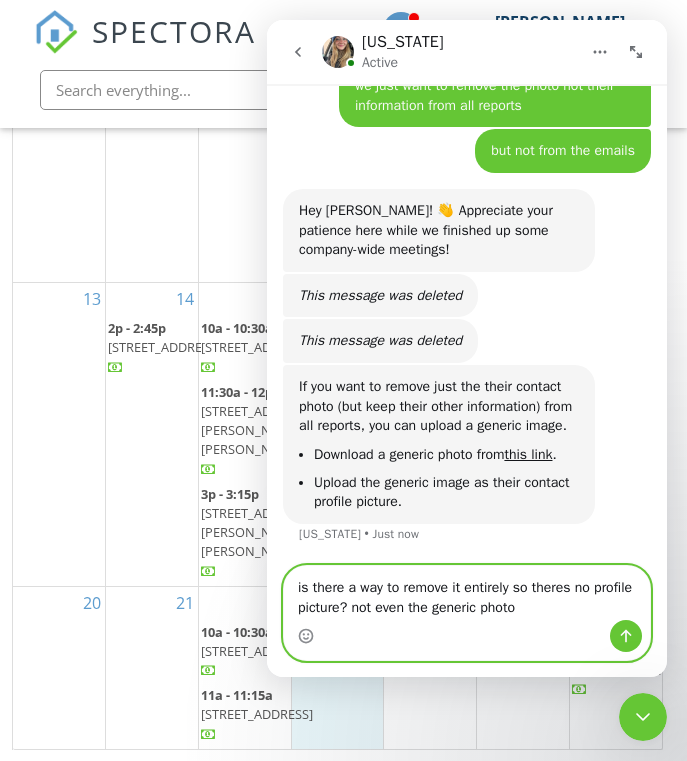 type on "is there a way to remove it entirely so theres no profile picture? not even the generic photo?" 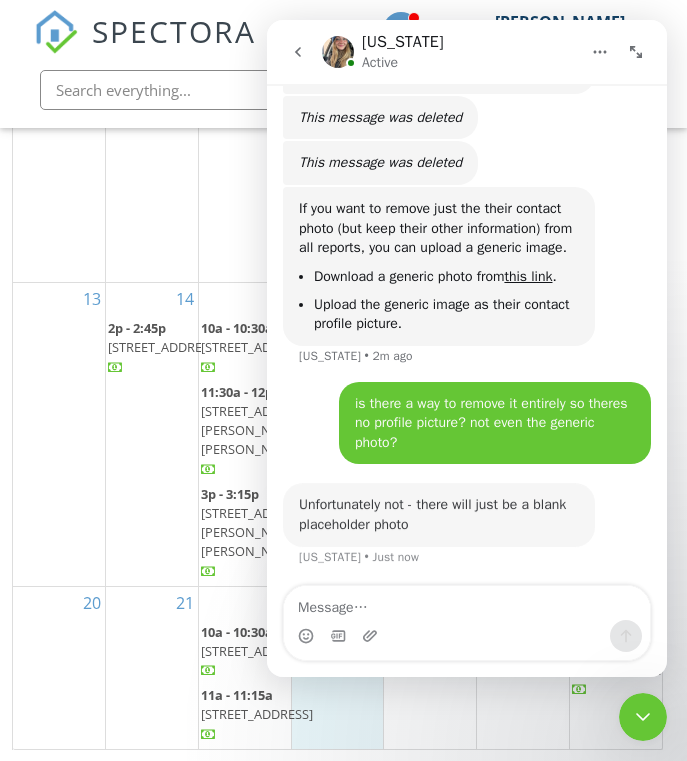 scroll, scrollTop: 3045, scrollLeft: 0, axis: vertical 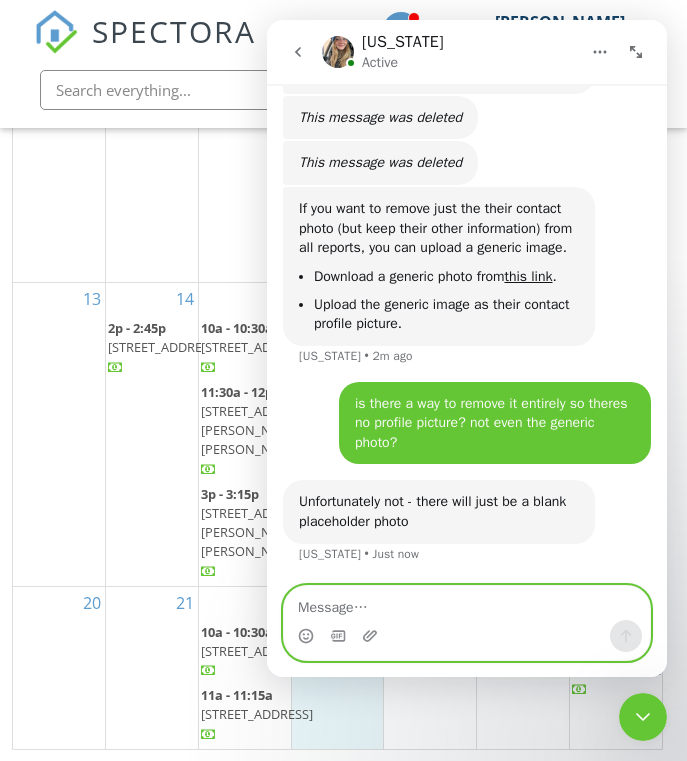 click at bounding box center [467, 603] 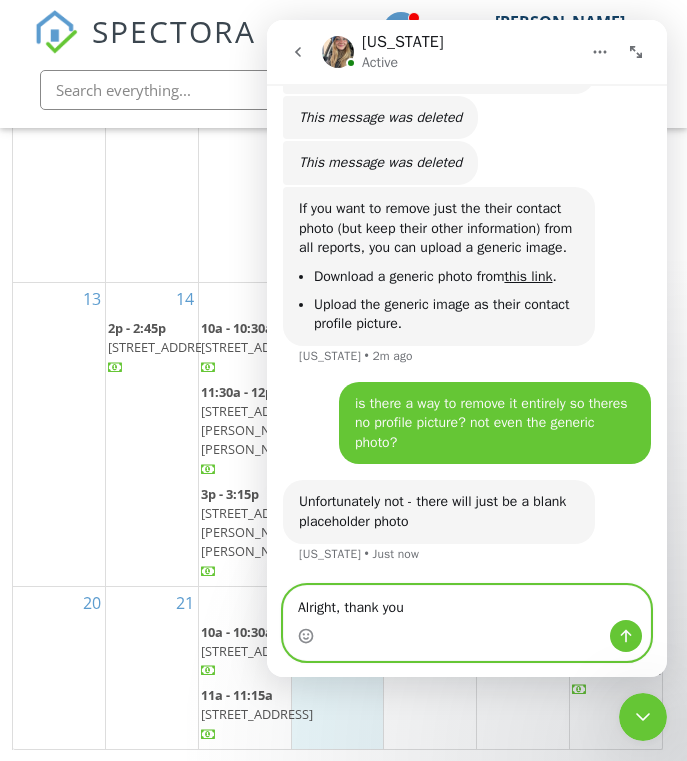 type on "Alright, thank you" 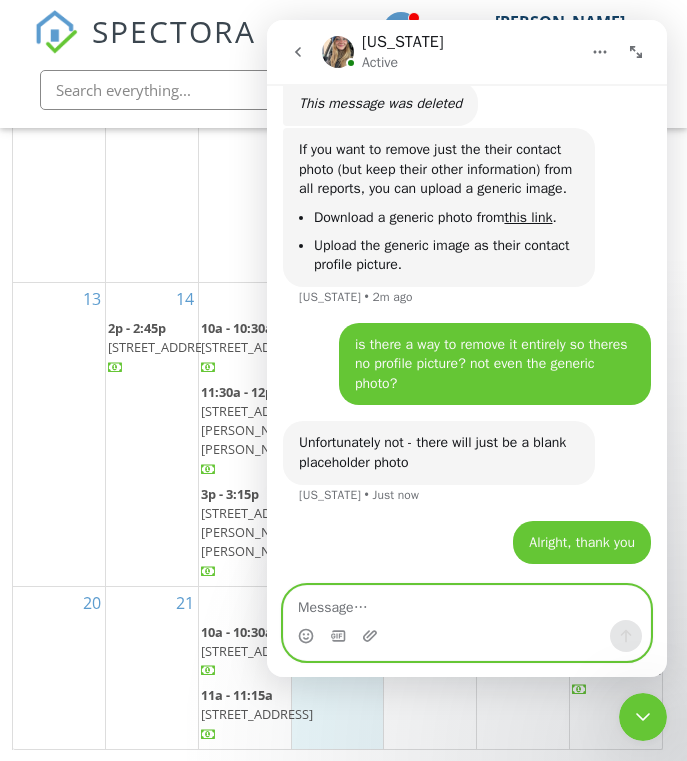 scroll, scrollTop: 3104, scrollLeft: 0, axis: vertical 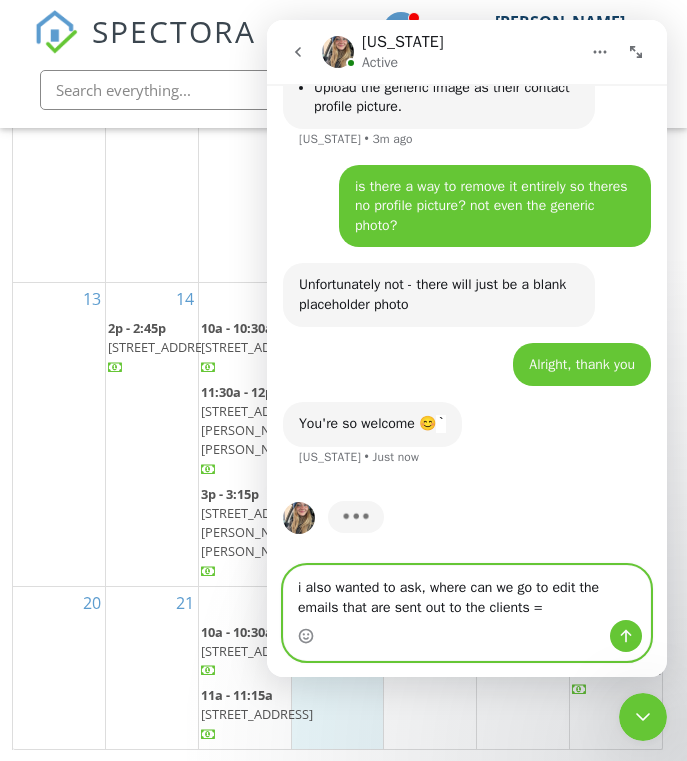 type on "i also wanted to ask, where can we go to edit the emails that are sent out to the clients" 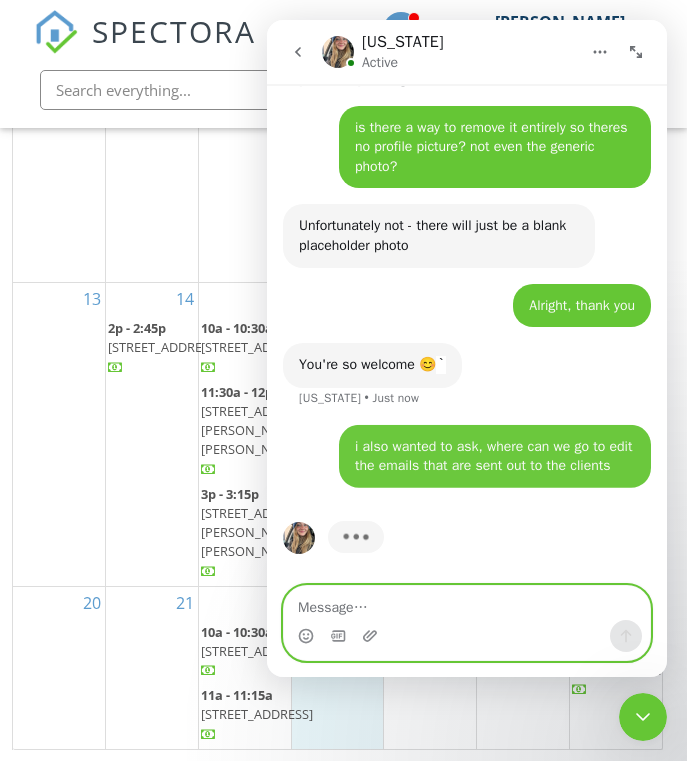 scroll, scrollTop: 3341, scrollLeft: 0, axis: vertical 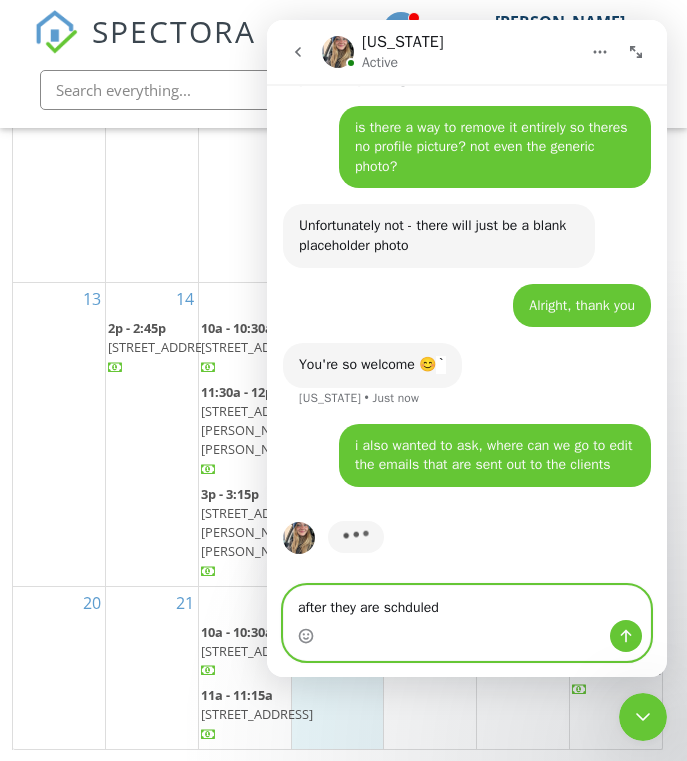 click on "after they are schduled" at bounding box center (467, 603) 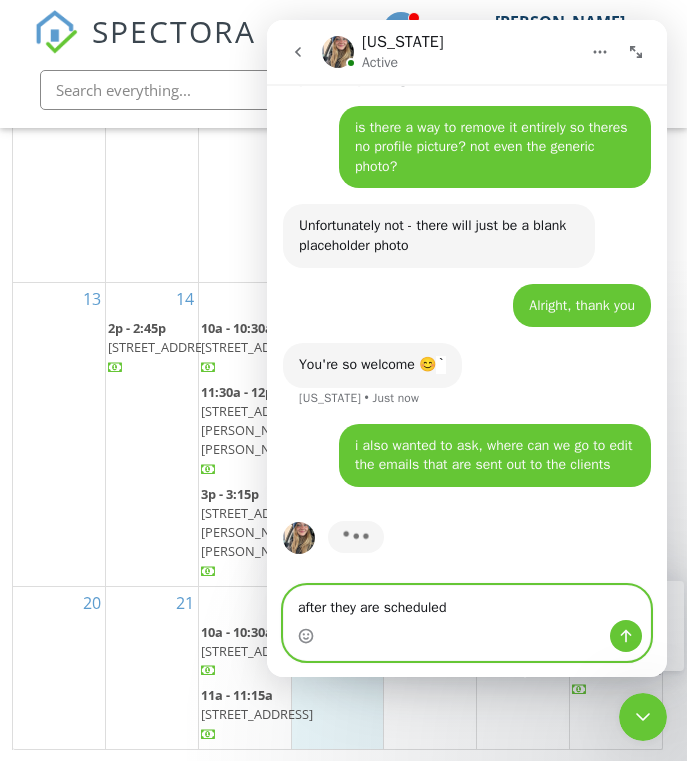 type on "after they are scheduled" 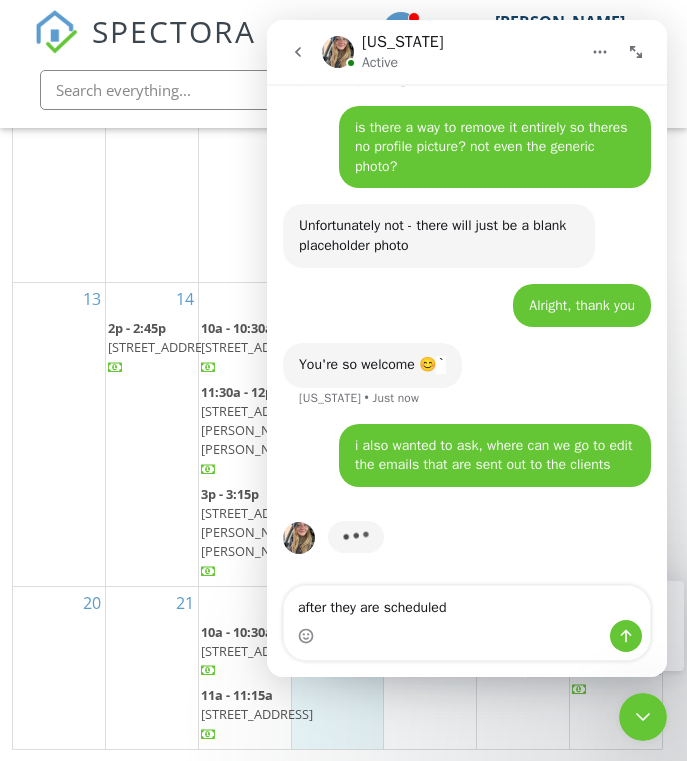 click at bounding box center (467, 636) 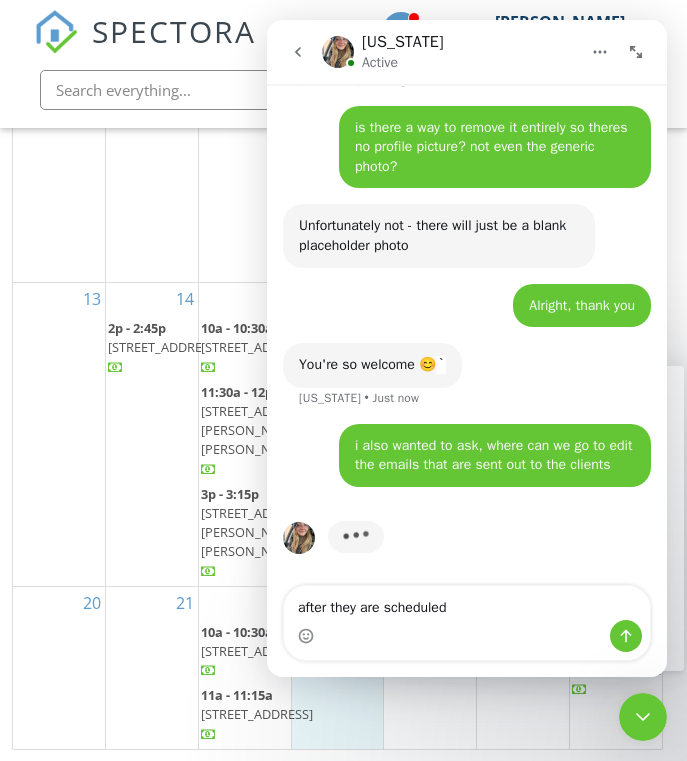 click at bounding box center [467, 636] 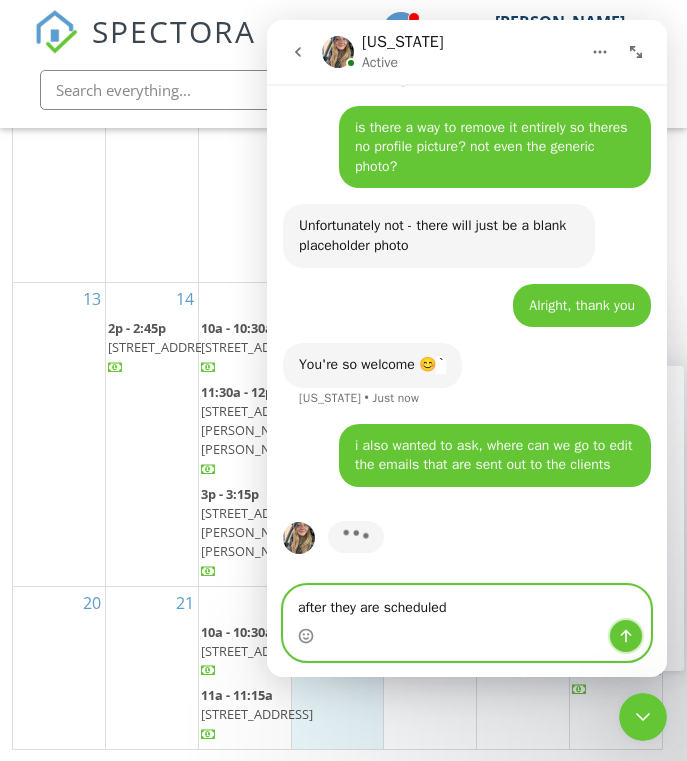 click 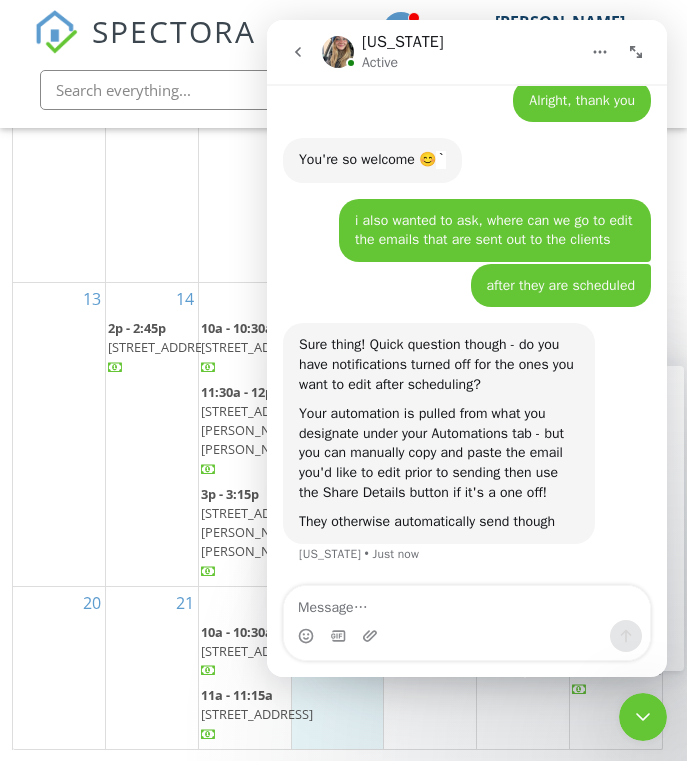 scroll, scrollTop: 3565, scrollLeft: 0, axis: vertical 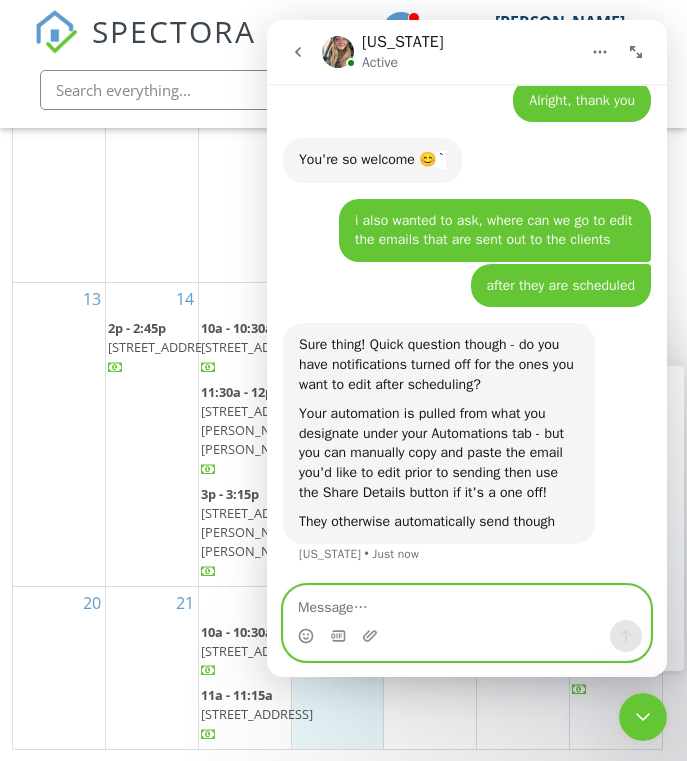 click at bounding box center (467, 603) 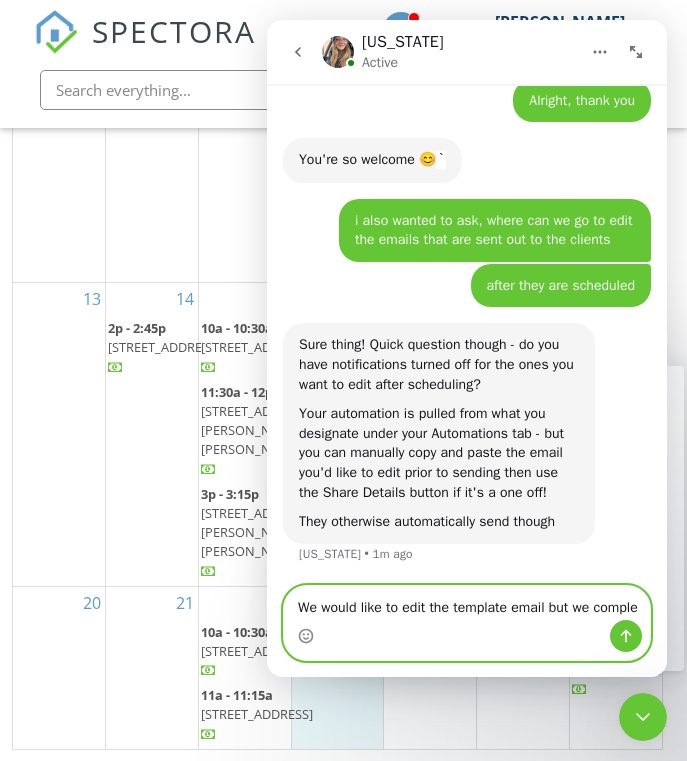 scroll, scrollTop: 3585, scrollLeft: 0, axis: vertical 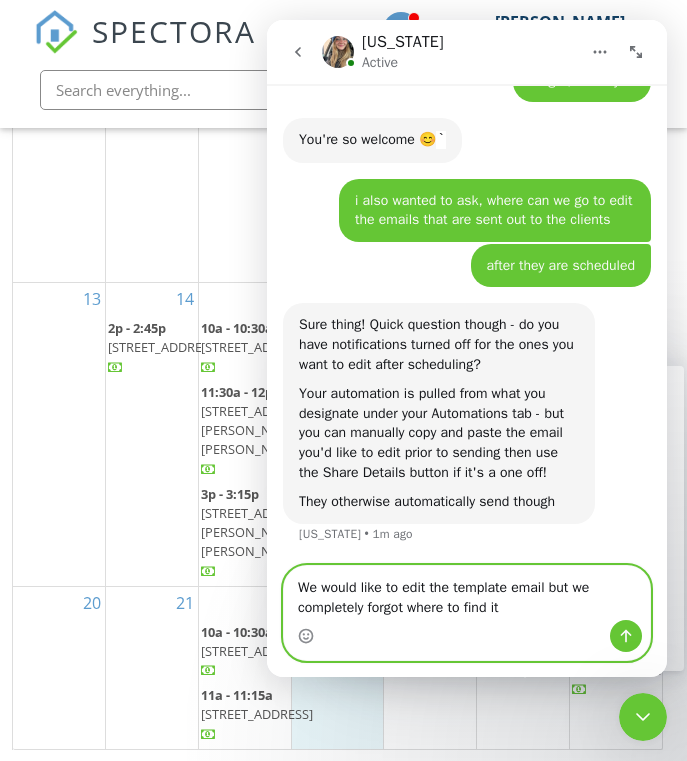 type on "We would like to edit the template email but we completely forgot where to find it" 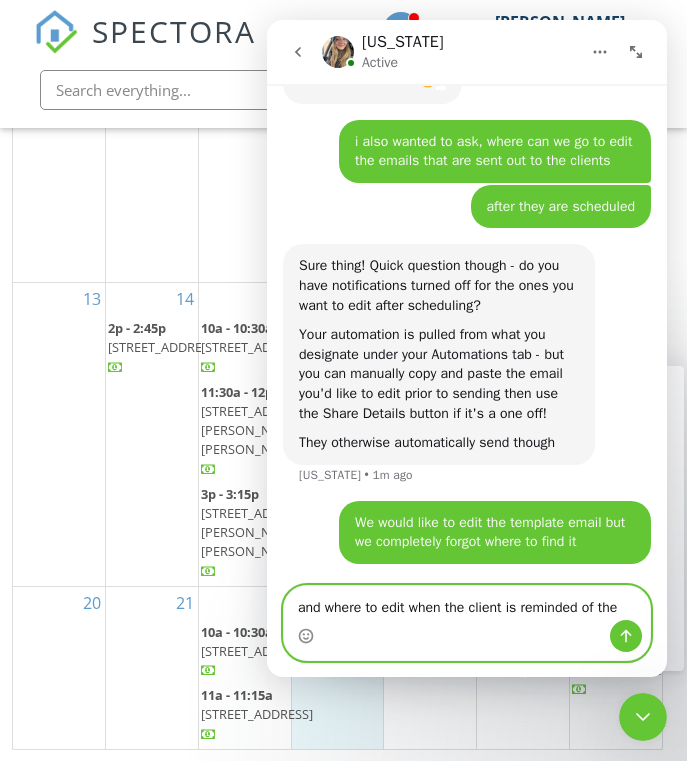 scroll, scrollTop: 3665, scrollLeft: 0, axis: vertical 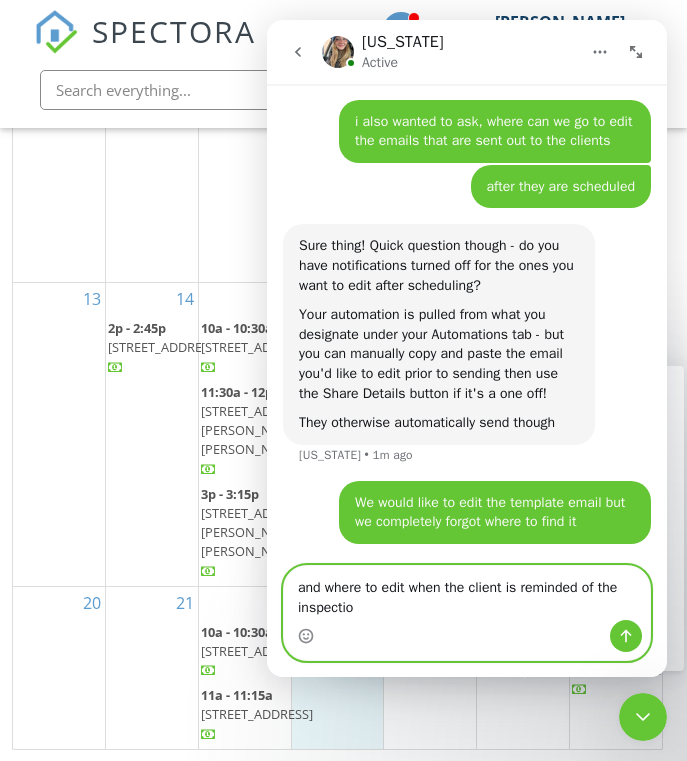 type on "and where to edit when the client is reminded of the inspection" 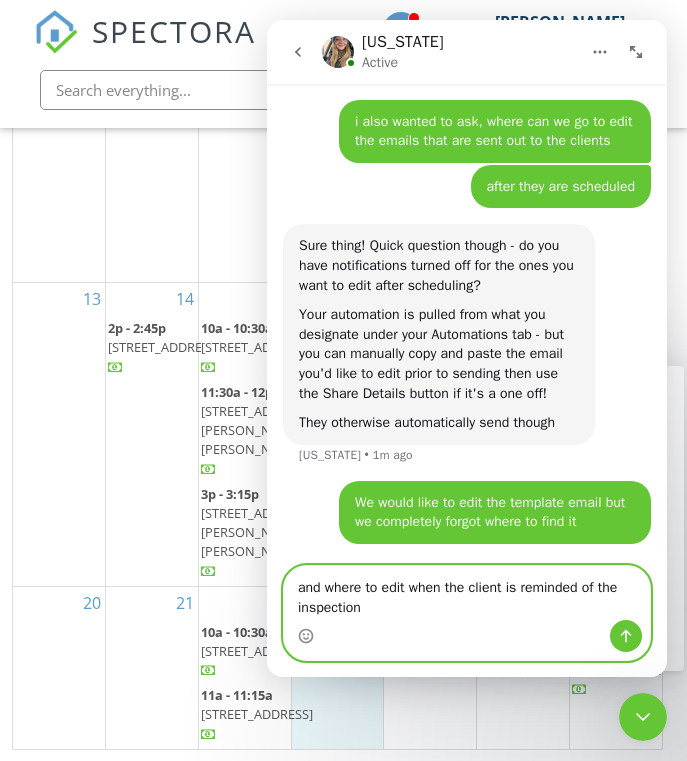 type 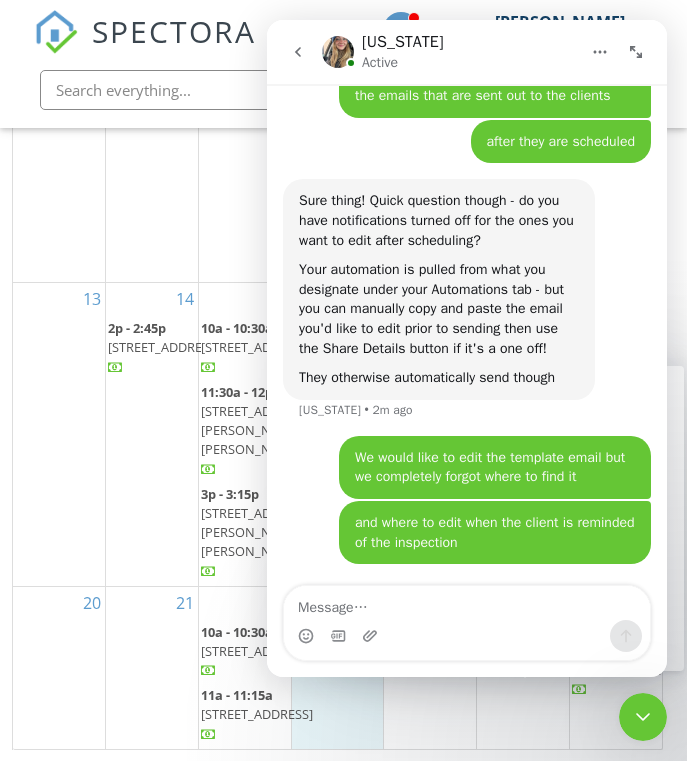 scroll, scrollTop: 3710, scrollLeft: 0, axis: vertical 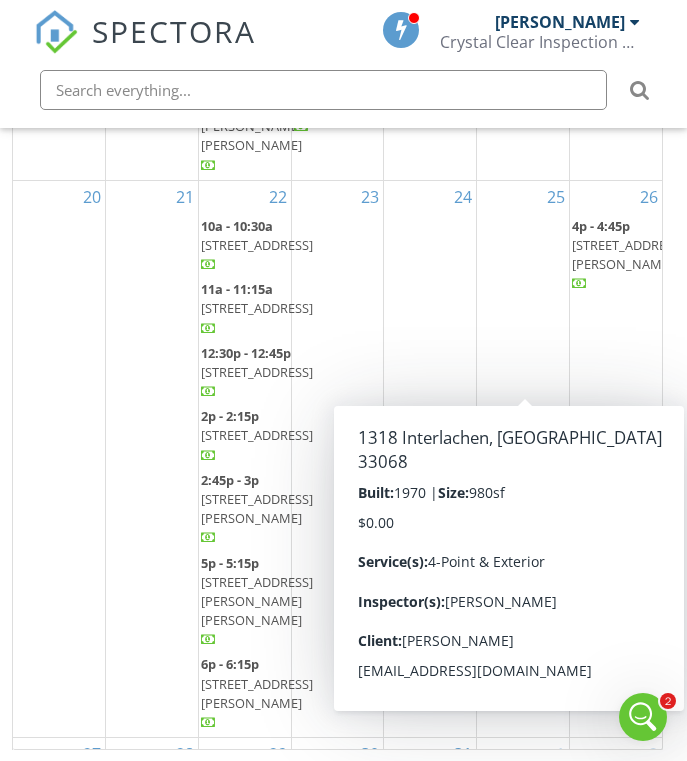 click on "19" at bounding box center [616, 28] 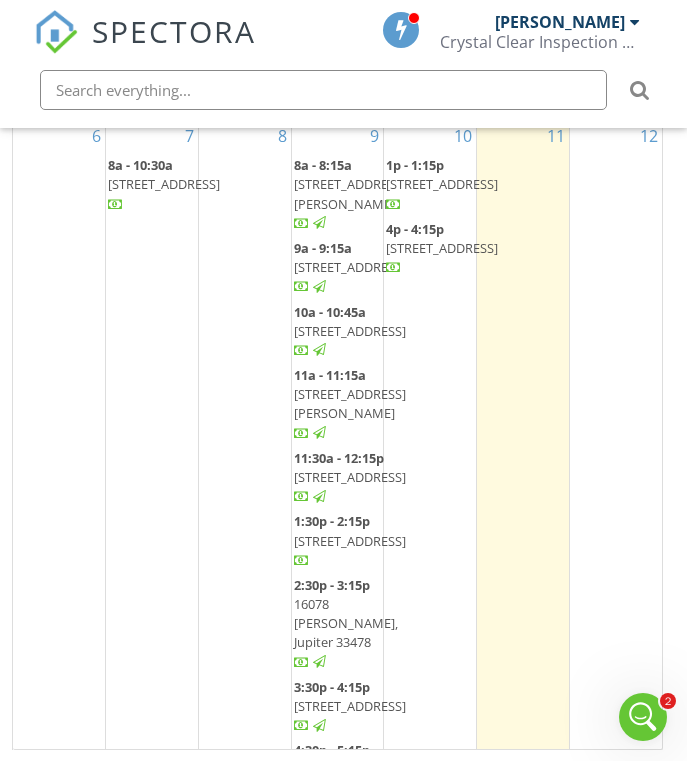 scroll, scrollTop: 0, scrollLeft: 0, axis: both 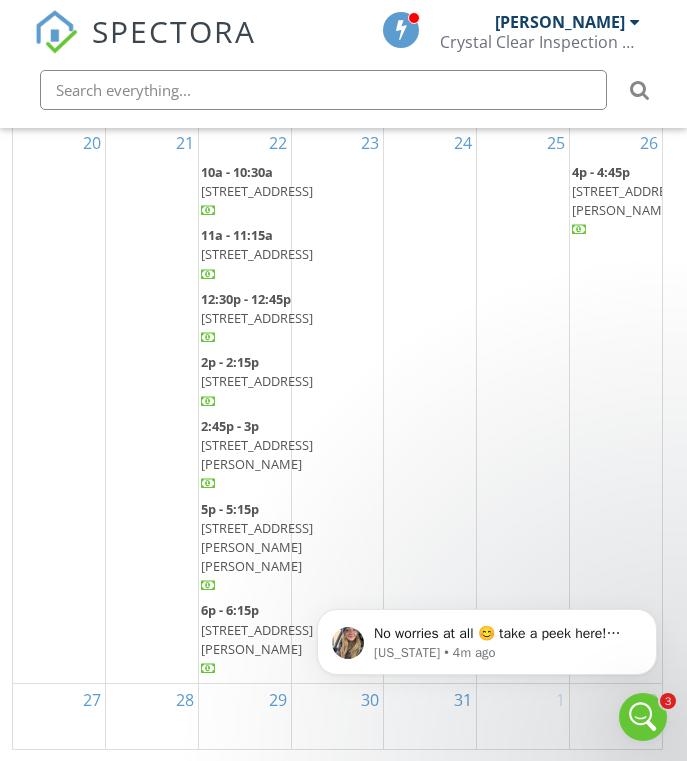click 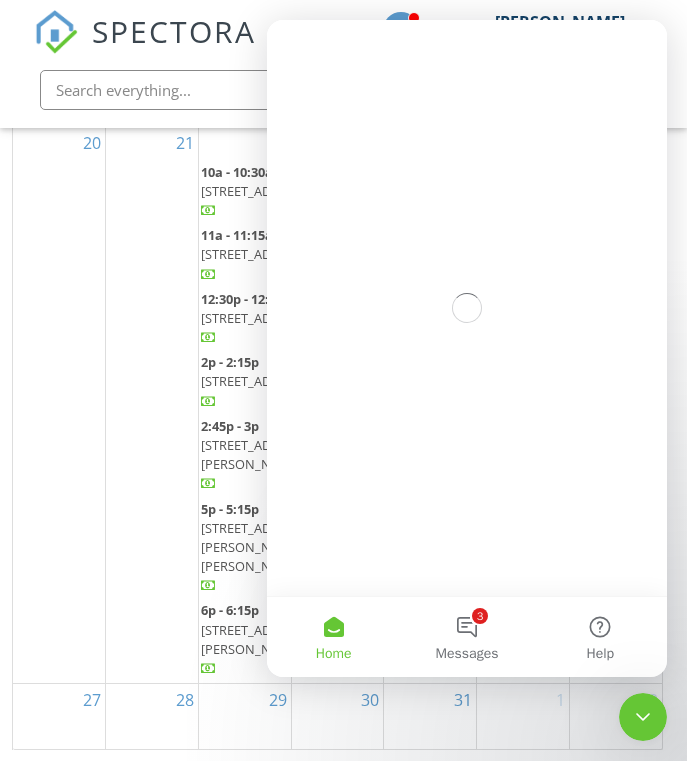 scroll, scrollTop: 0, scrollLeft: 0, axis: both 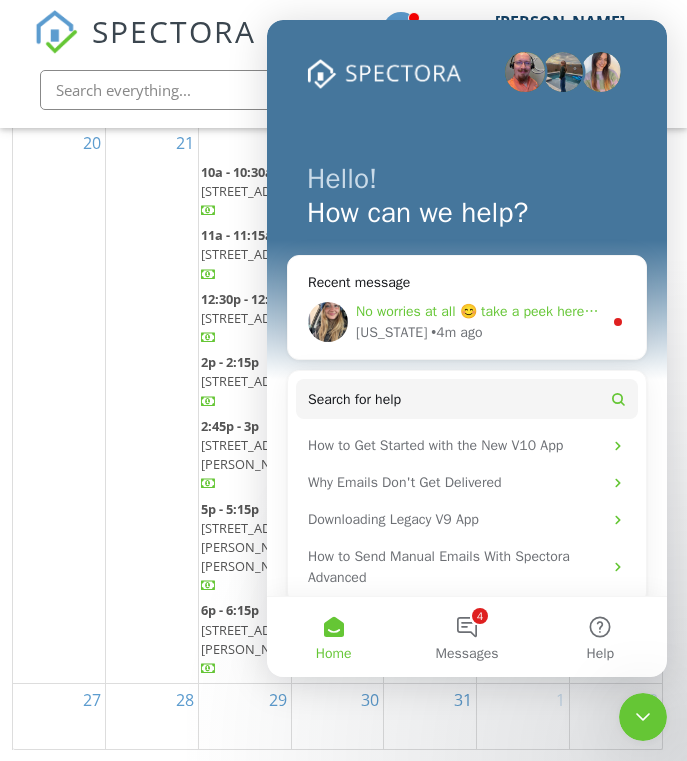 click on "No worries at all 😊 take a peek here! https://share.zight.com/2NuDJNp7" at bounding box center (542, 311) 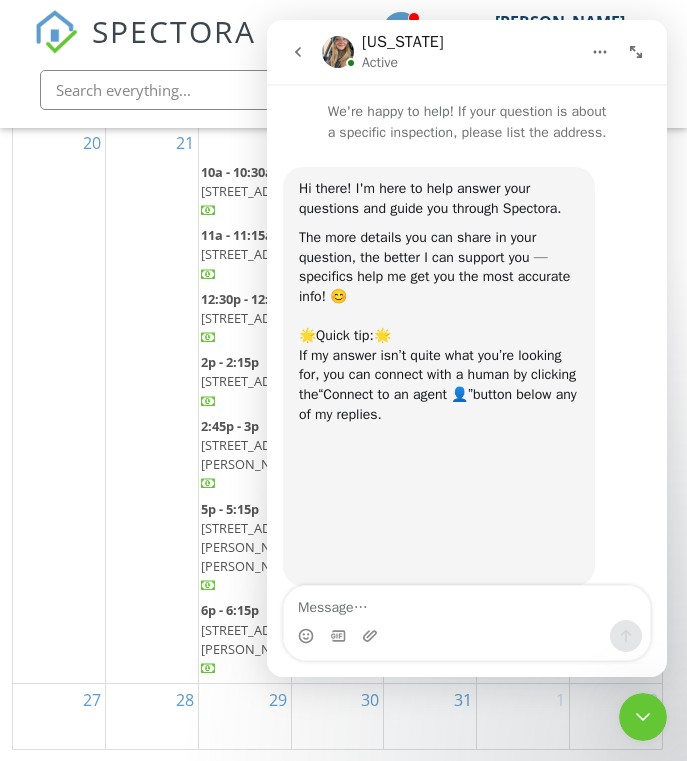 scroll, scrollTop: 3, scrollLeft: 0, axis: vertical 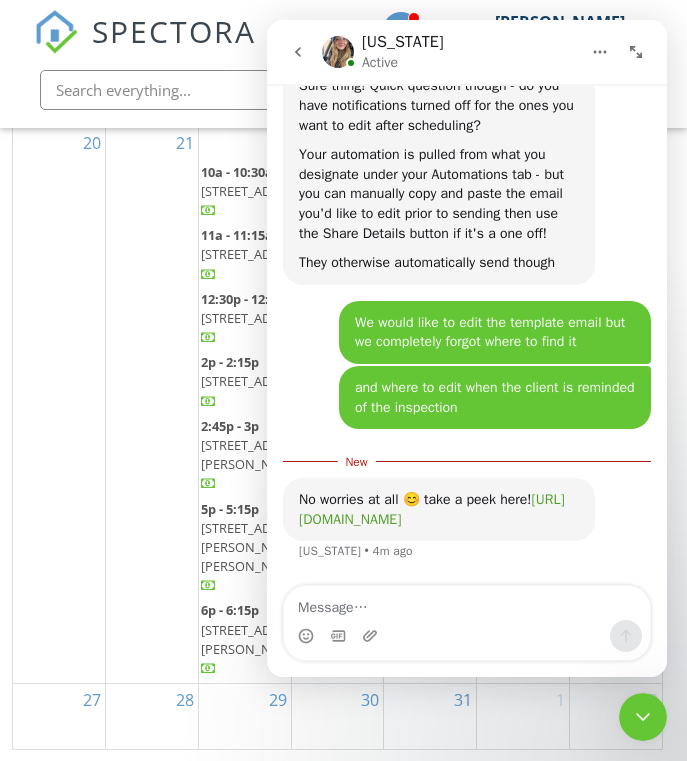 click on "https://share.zight.com/2NuDJNp7" at bounding box center [432, 509] 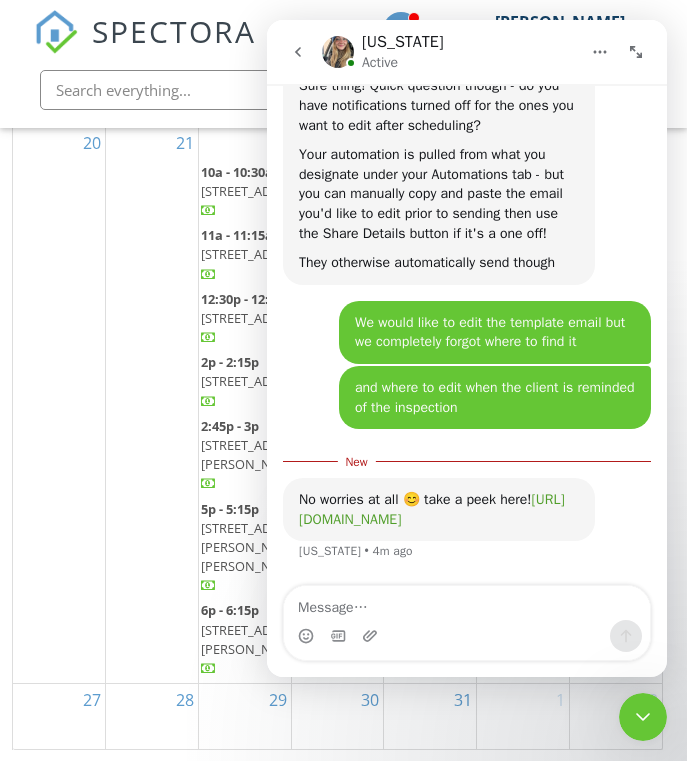 click on "https://share.zight.com/2NuDJNp7" at bounding box center [432, 509] 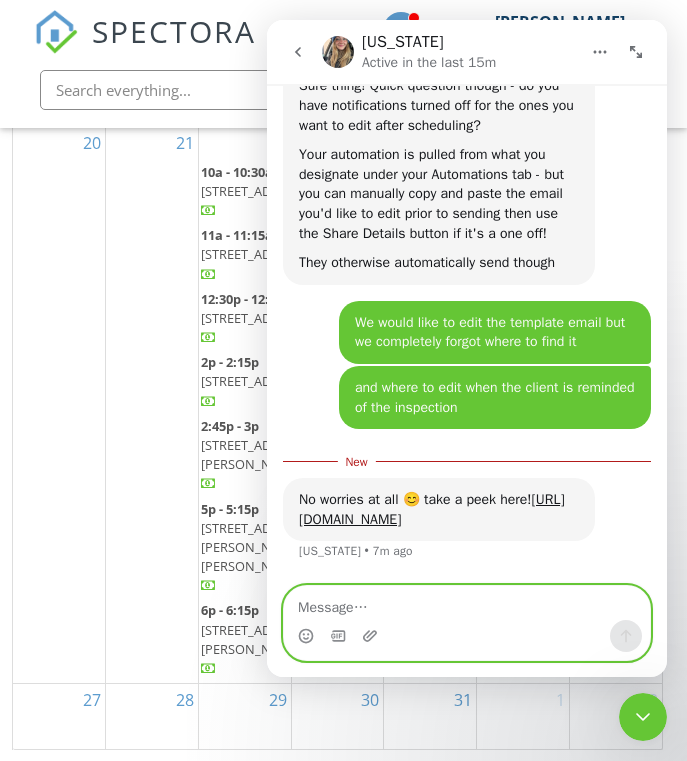 click at bounding box center (467, 603) 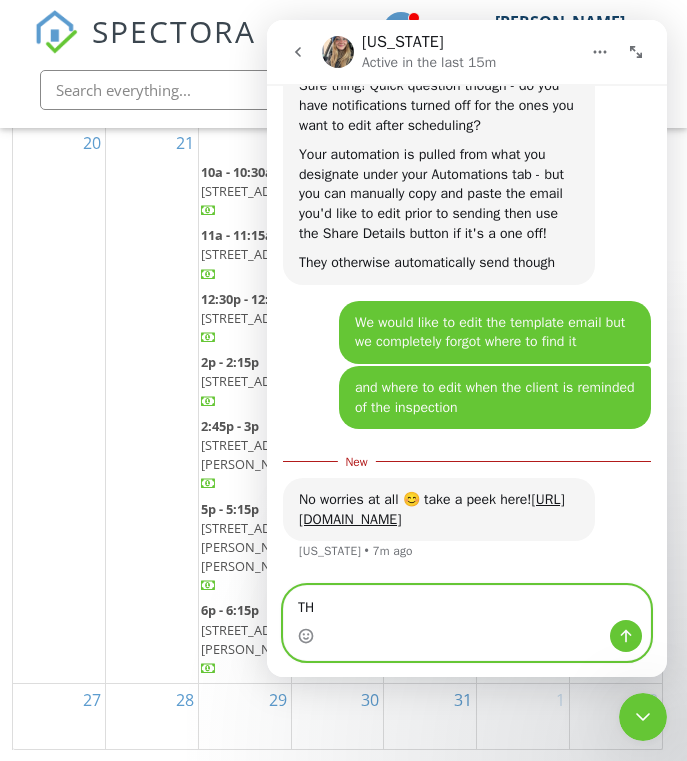 type on "T" 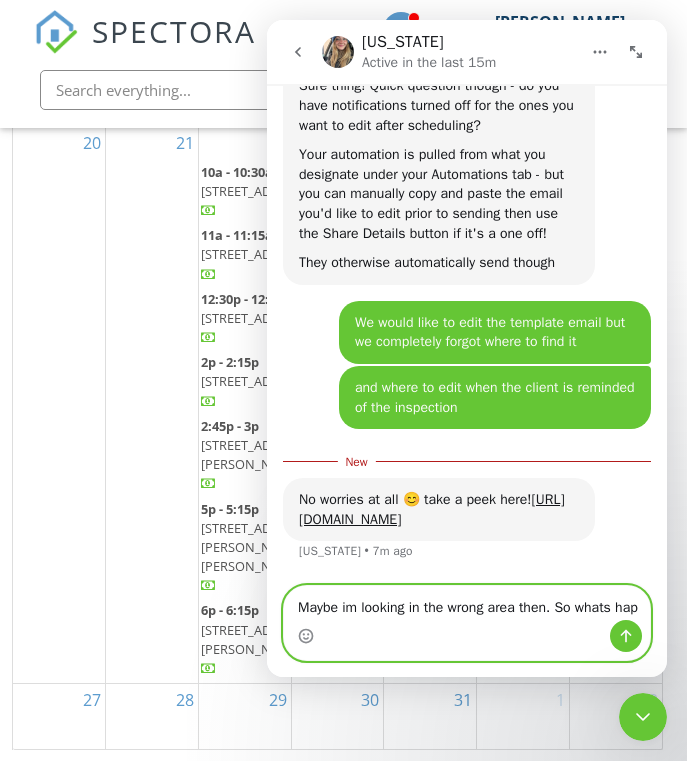 scroll, scrollTop: 3822, scrollLeft: 0, axis: vertical 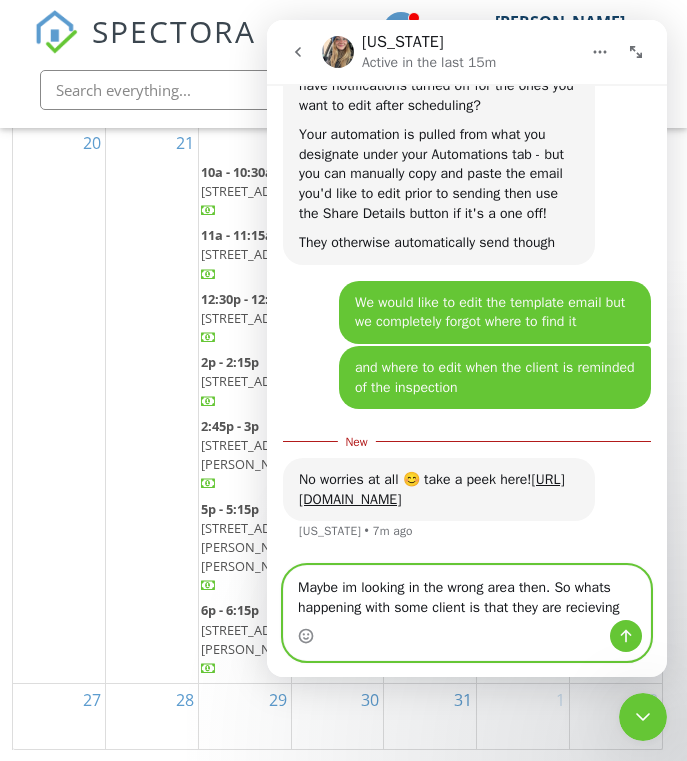 click on "Maybe im looking in the wrong area then. So whats happening with some client is that they are recieving" at bounding box center (467, 593) 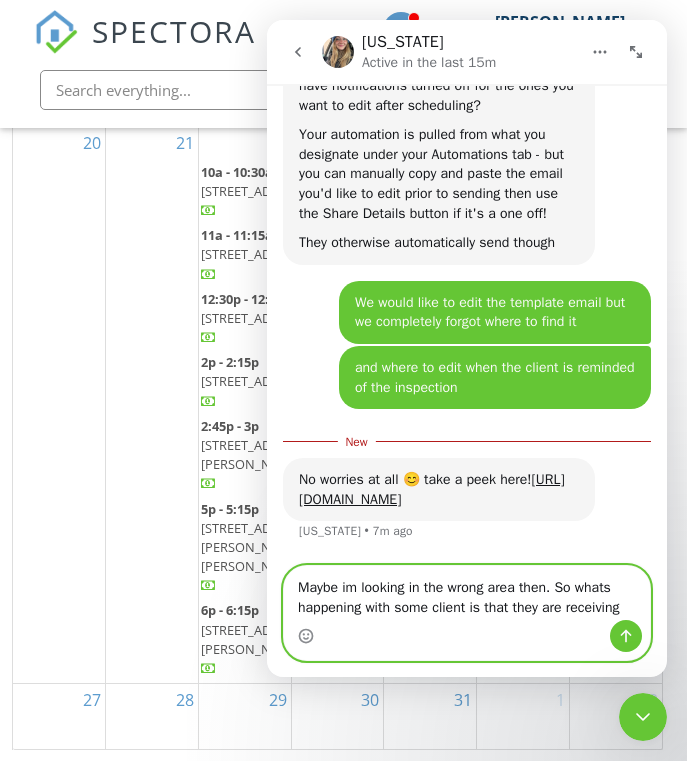scroll, scrollTop: 3842, scrollLeft: 0, axis: vertical 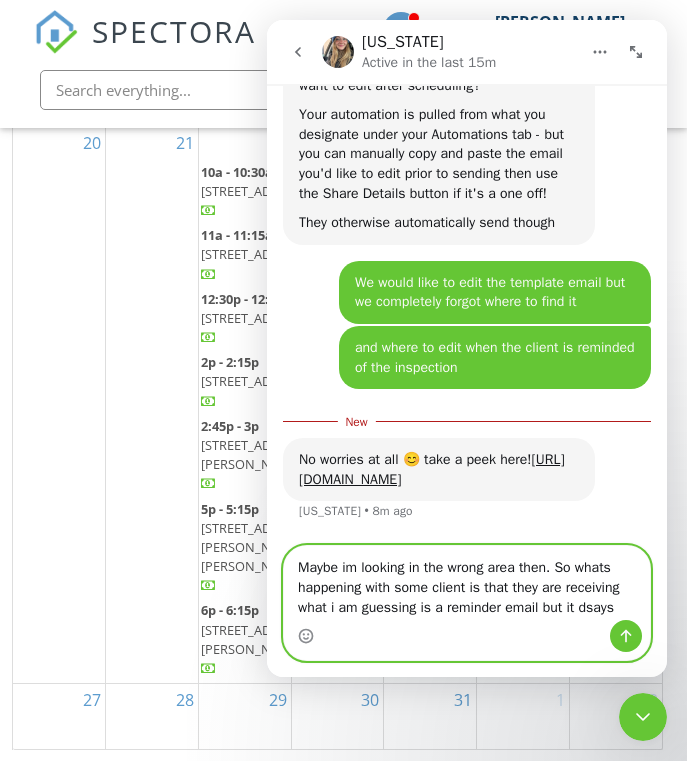 click on "Maybe im looking in the wrong area then. So whats happening with some client is that they are receiving what i am guessing is a reminder email but it dsays" at bounding box center (467, 583) 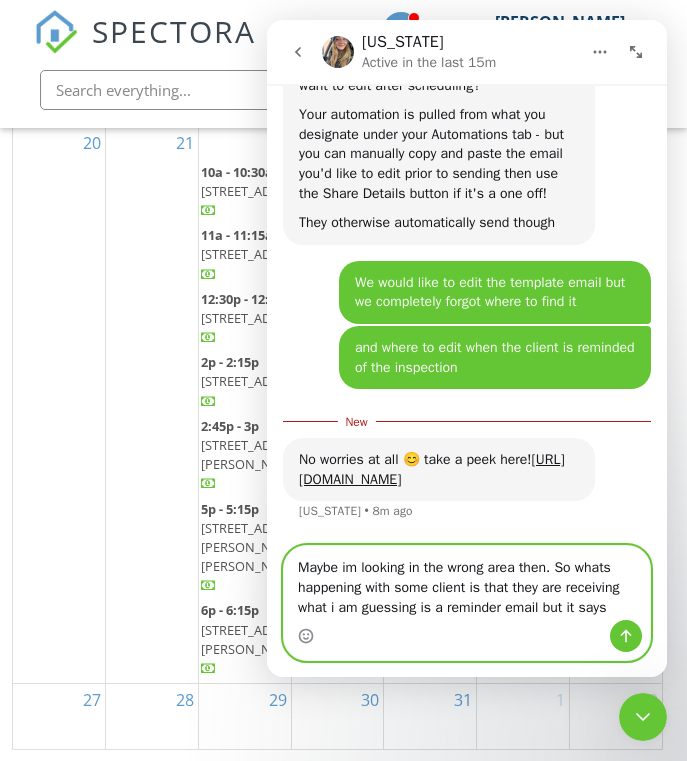 click on "Maybe im looking in the wrong area then. So whats happening with some client is that they are receiving what i am guessing is a reminder email but it says" at bounding box center [467, 583] 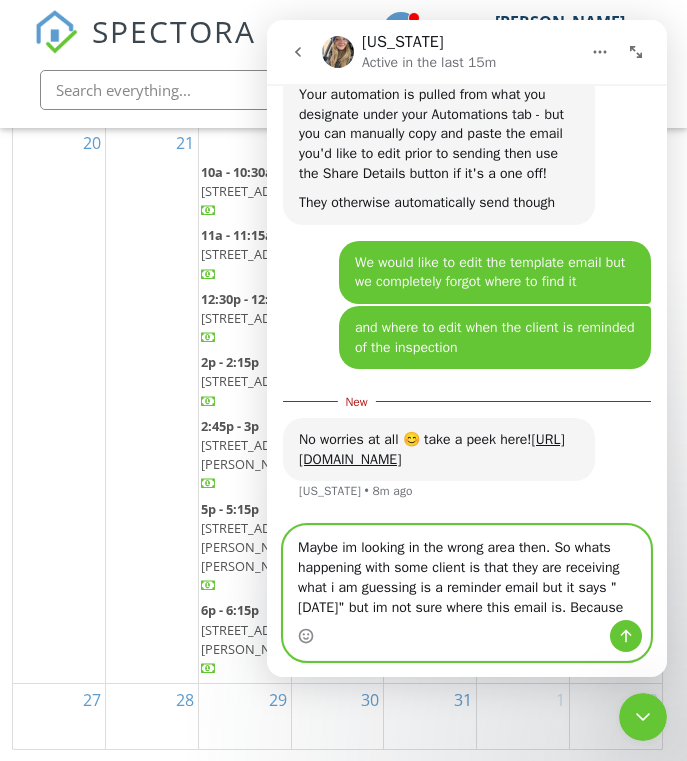 scroll, scrollTop: 3882, scrollLeft: 0, axis: vertical 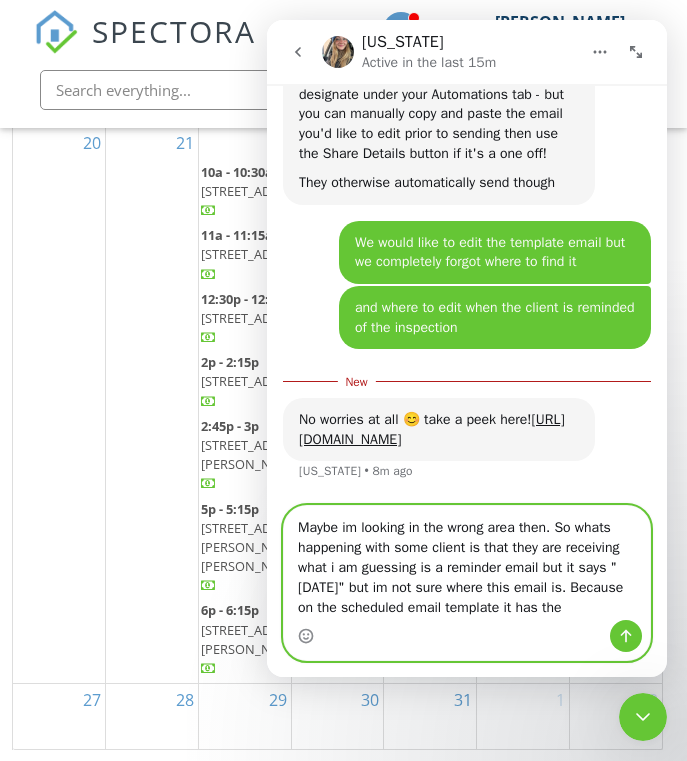 click on "Maybe im looking in the wrong area then. So whats happening with some client is that they are receiving what i am guessing is a reminder email but it says " tomorrow" but im not sure where this email is. Because on the scheduled email template it has the" at bounding box center (467, 563) 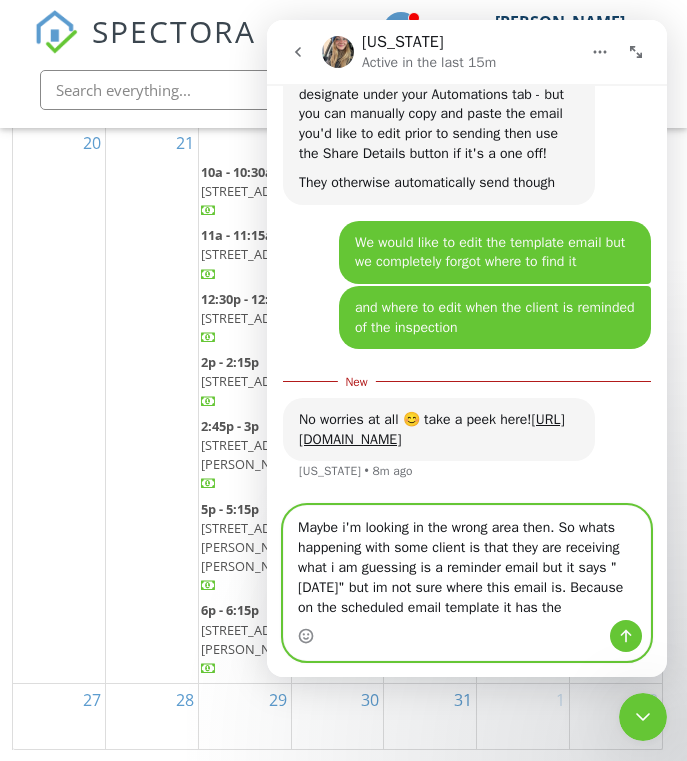 click on "Maybe i'm looking in the wrong area then. So whats happening with some client is that they are receiving what i am guessing is a reminder email but it says " tomorrow" but im not sure where this email is. Because on the scheduled email template it has the" at bounding box center (467, 563) 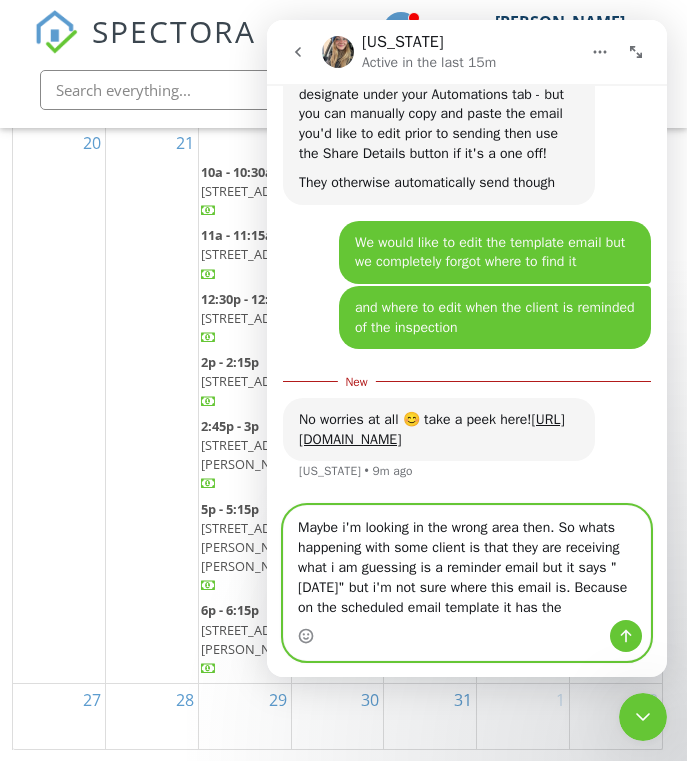 click on "Maybe i'm looking in the wrong area then. So whats happening with some client is that they are receiving what i am guessing is a reminder email but it says " tomorrow" but i'm not sure where this email is. Because on the scheduled email template it has the" at bounding box center (467, 563) 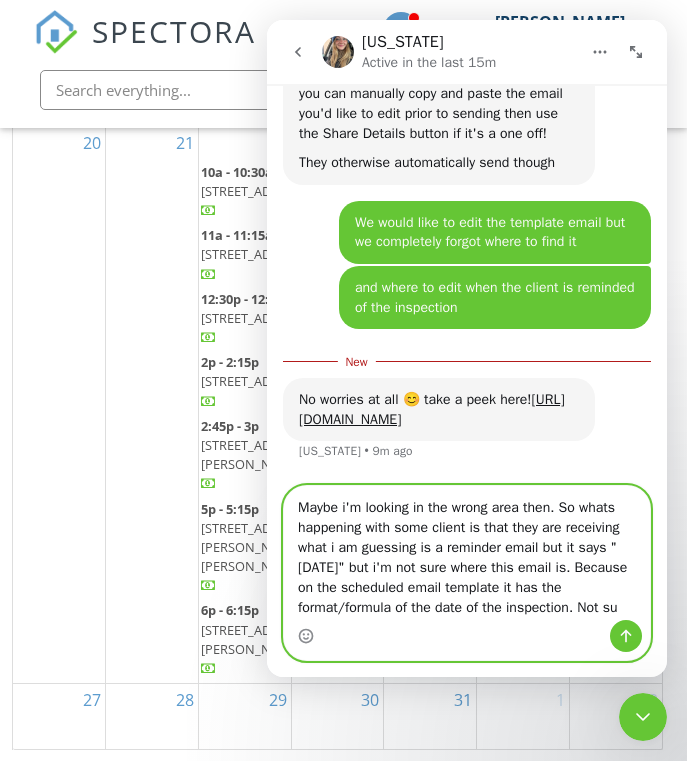 scroll, scrollTop: 3902, scrollLeft: 0, axis: vertical 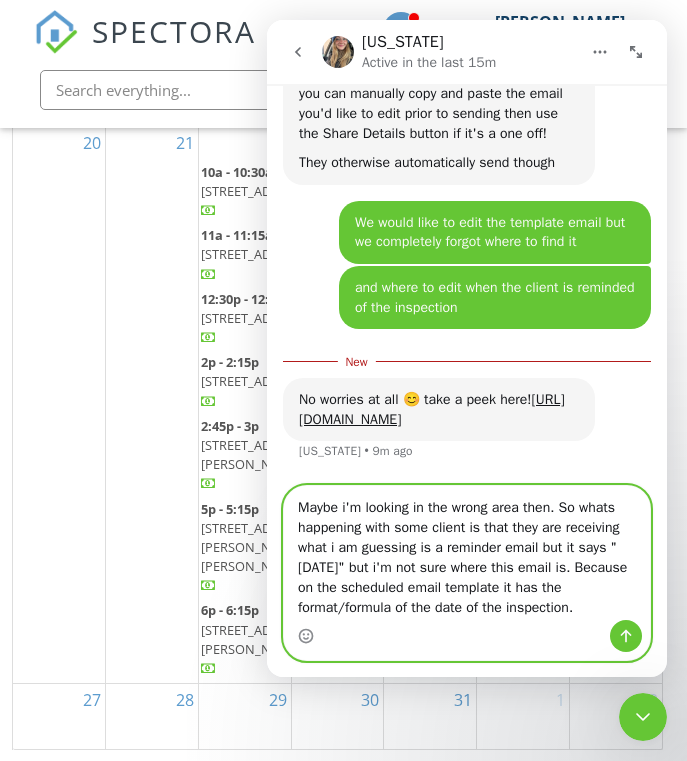 type on "Maybe i'm looking in the wrong area then. So whats happening with some client is that they are receiving what i am guessing is a reminder email but it says " tomorrow" but i'm not sure where this email is. Because on the scheduled email template it has the format/formula of the date of the inspection." 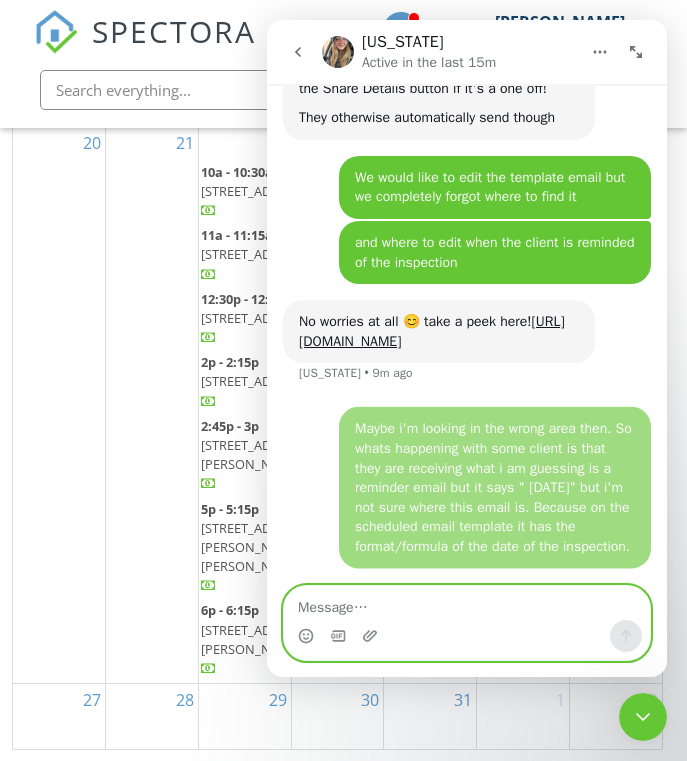 scroll, scrollTop: 3966, scrollLeft: 0, axis: vertical 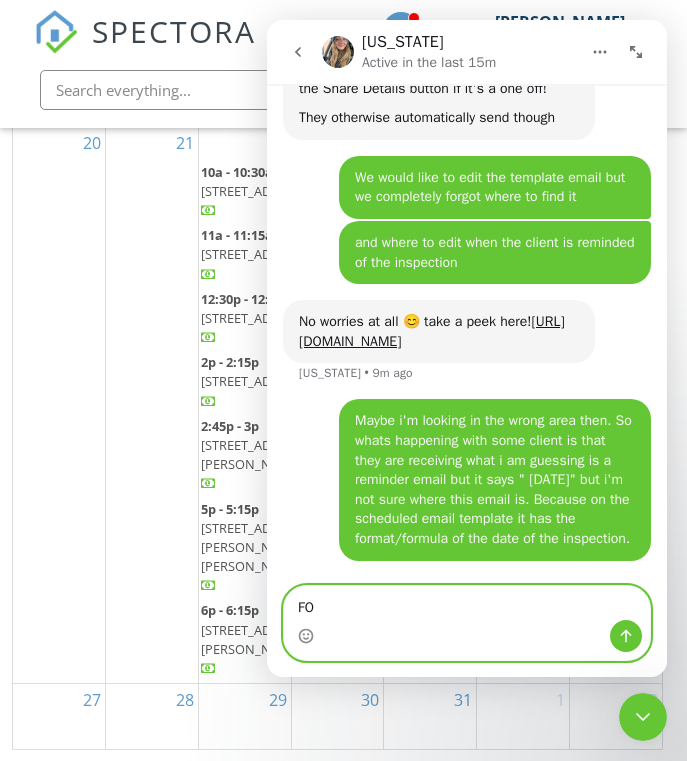 type on "F" 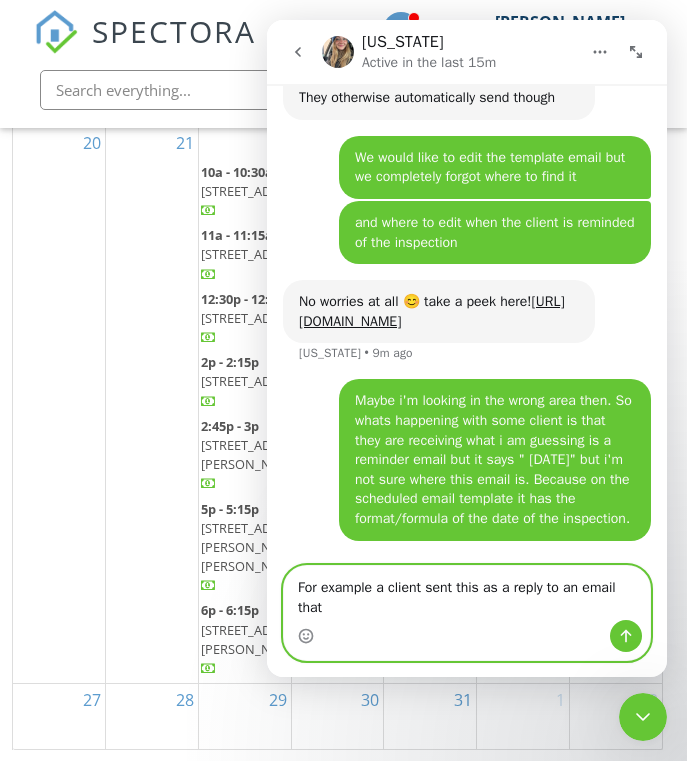 scroll, scrollTop: 3986, scrollLeft: 0, axis: vertical 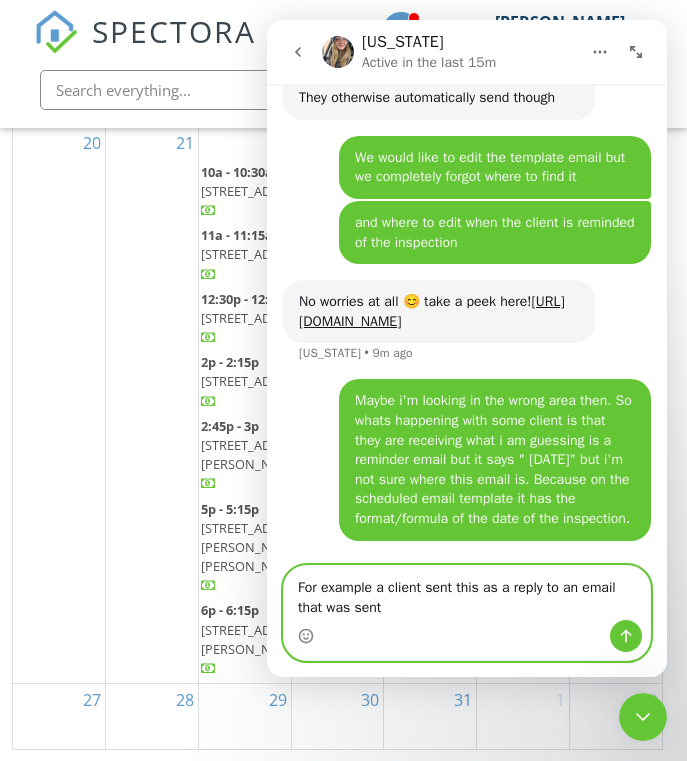 type on "For example a client sent this as a reply to an email that was sent" 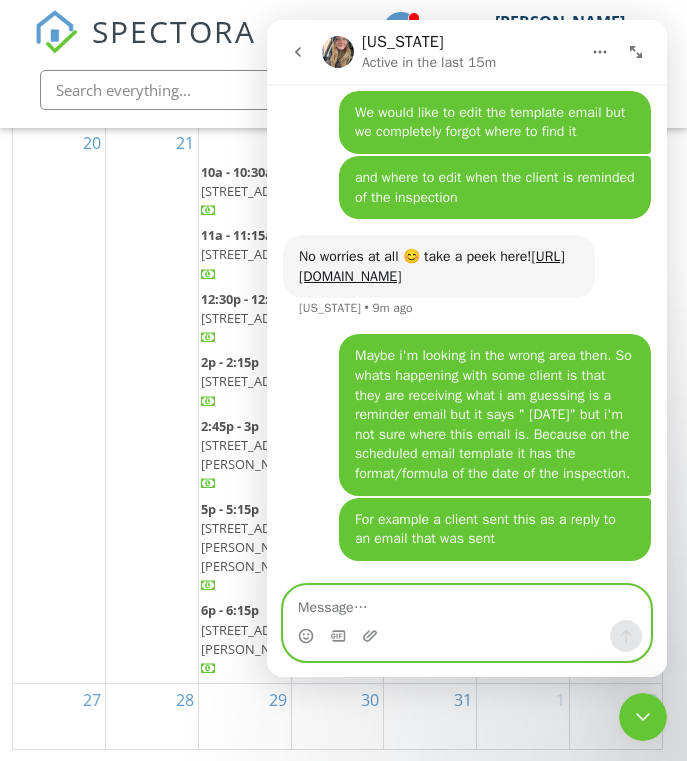 paste 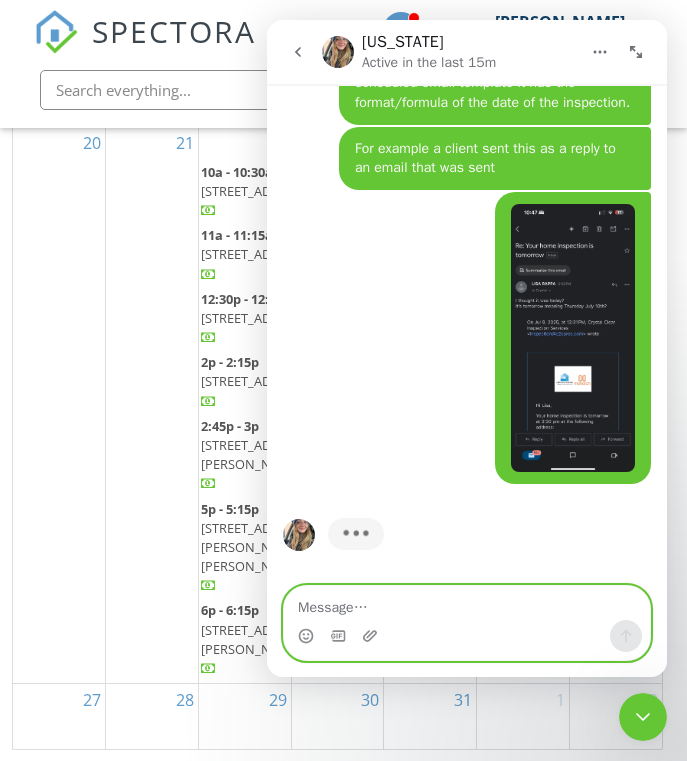 scroll, scrollTop: 4402, scrollLeft: 0, axis: vertical 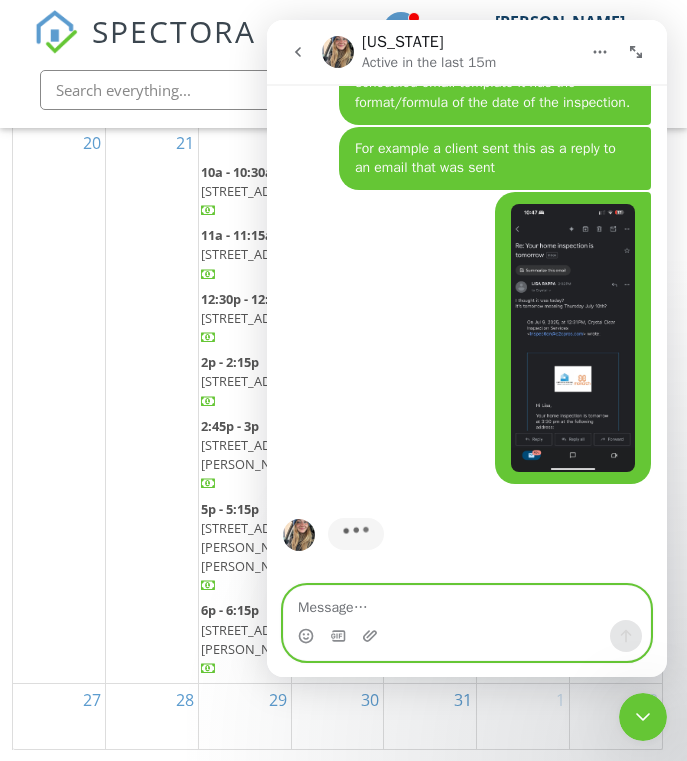 click at bounding box center [467, 603] 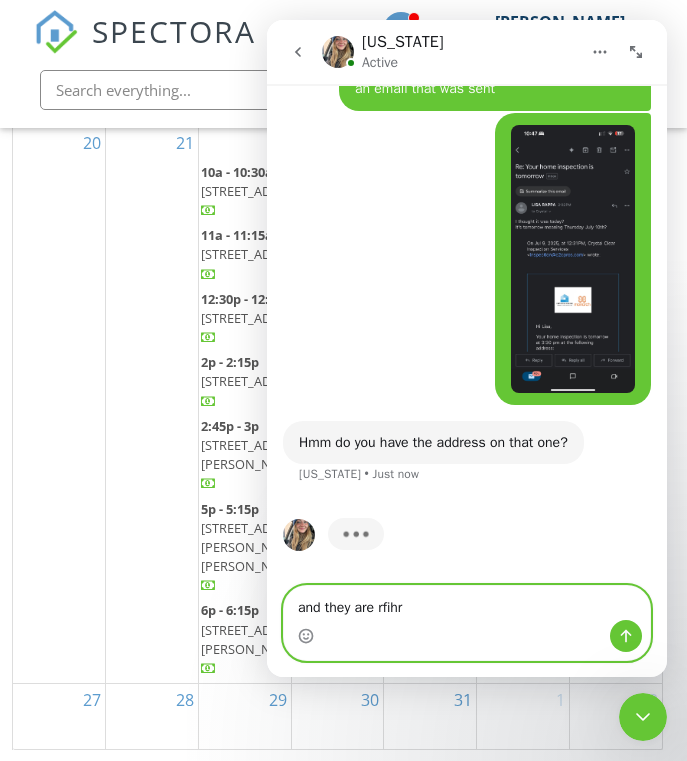 scroll, scrollTop: 4461, scrollLeft: 0, axis: vertical 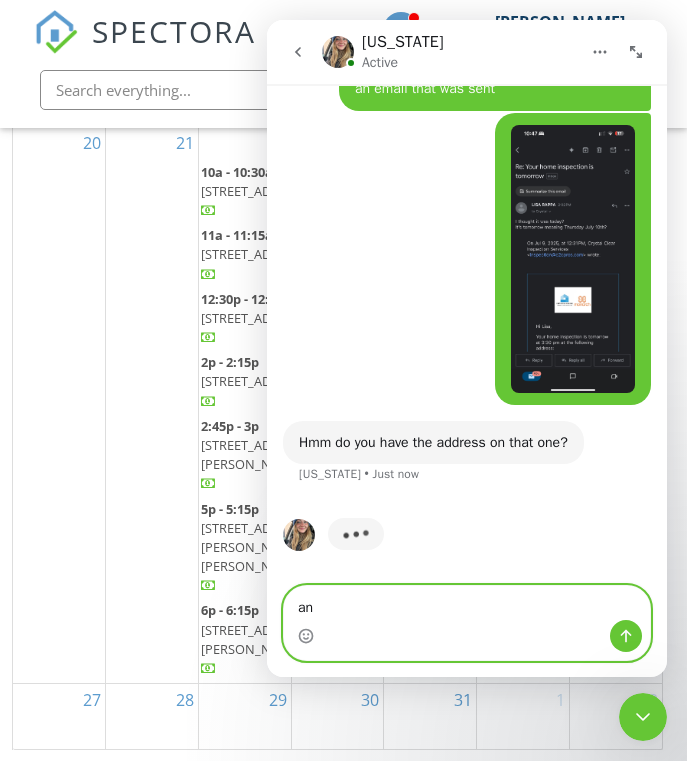 type on "a" 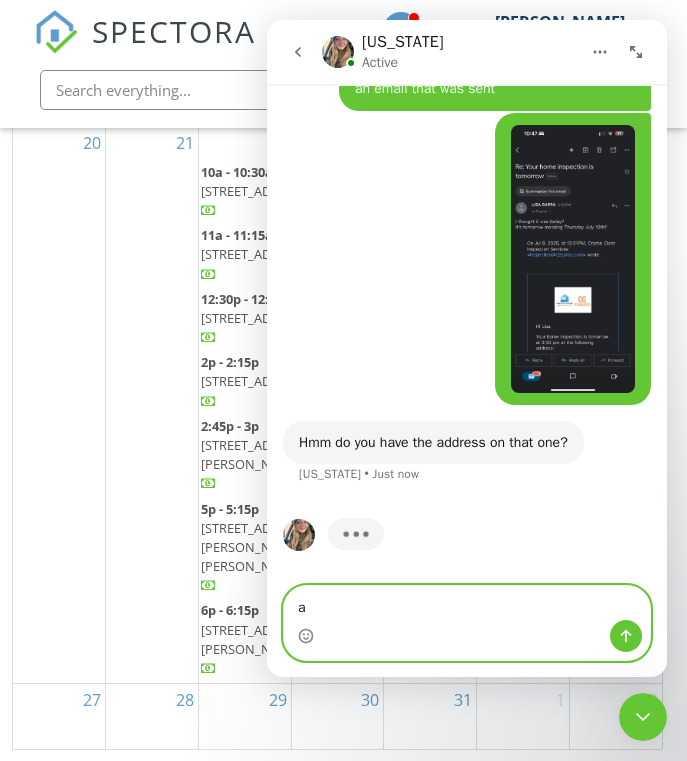 type 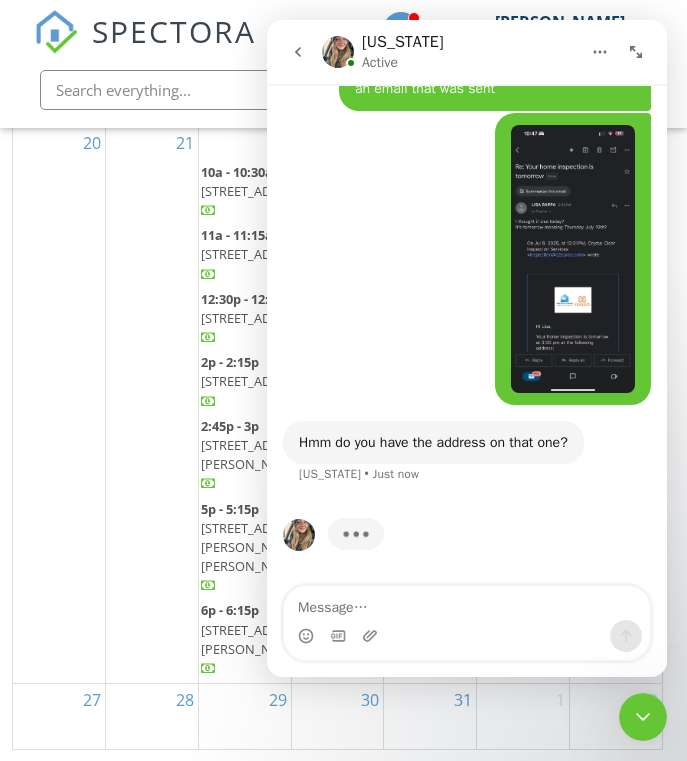 click at bounding box center [323, 90] 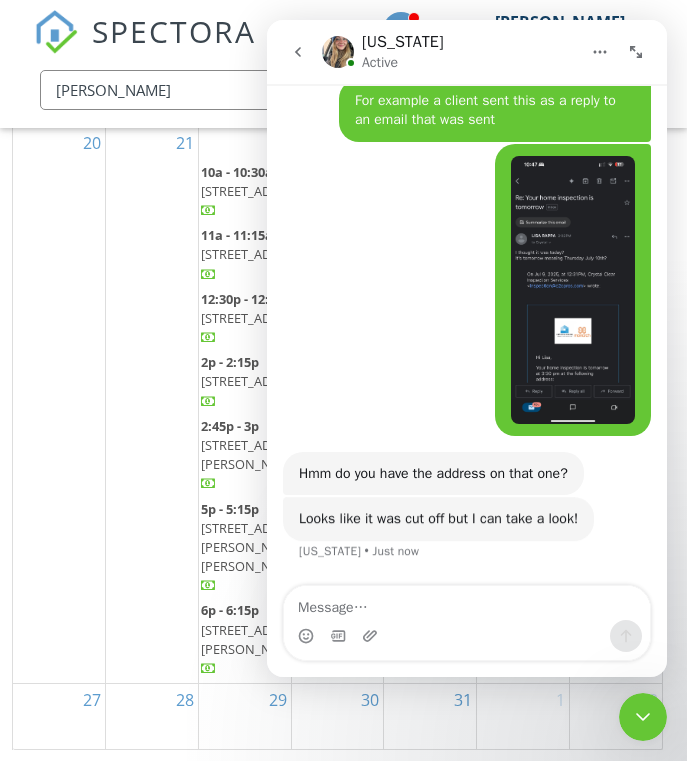 scroll, scrollTop: 4450, scrollLeft: 0, axis: vertical 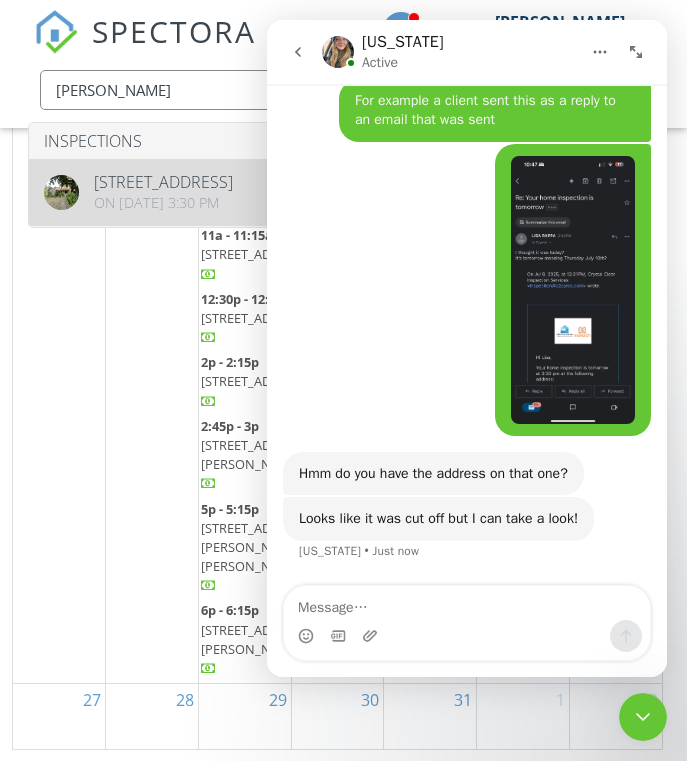 type on "lisa rappa" 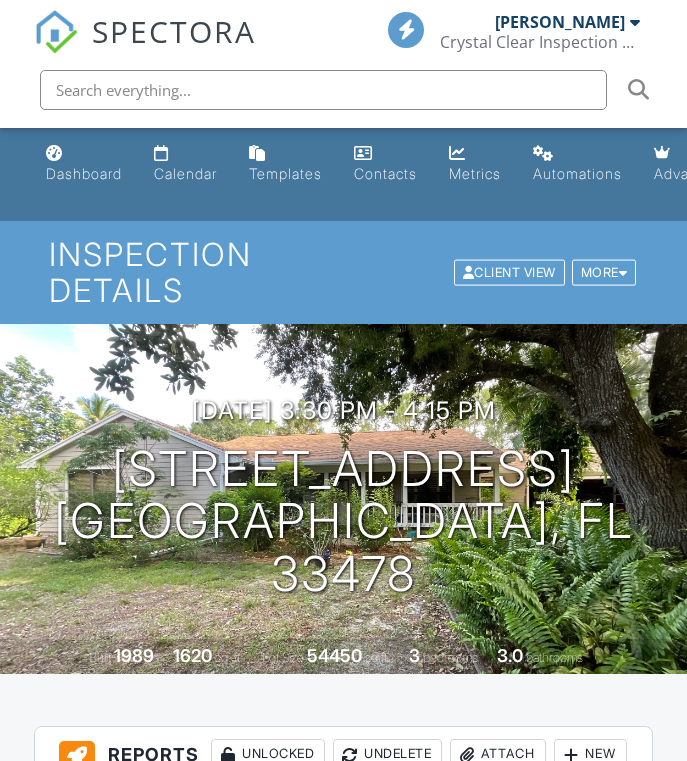 scroll, scrollTop: 0, scrollLeft: 0, axis: both 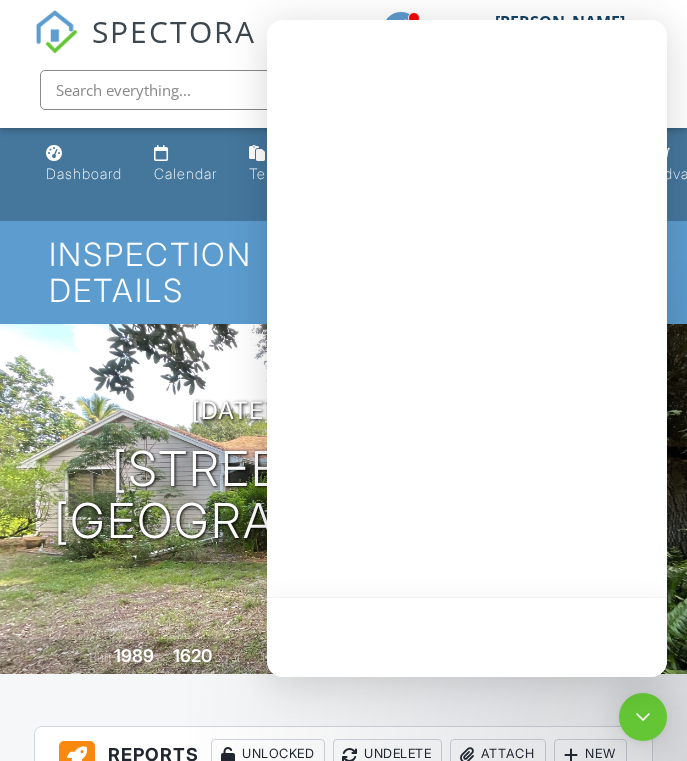 drag, startPoint x: 451, startPoint y: 558, endPoint x: 122, endPoint y: 478, distance: 338.58676 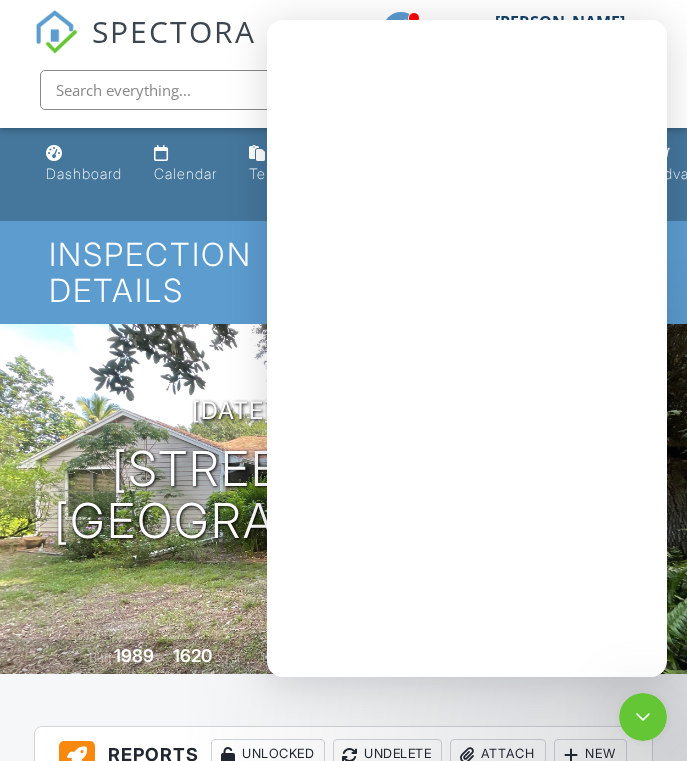 scroll, scrollTop: 0, scrollLeft: 0, axis: both 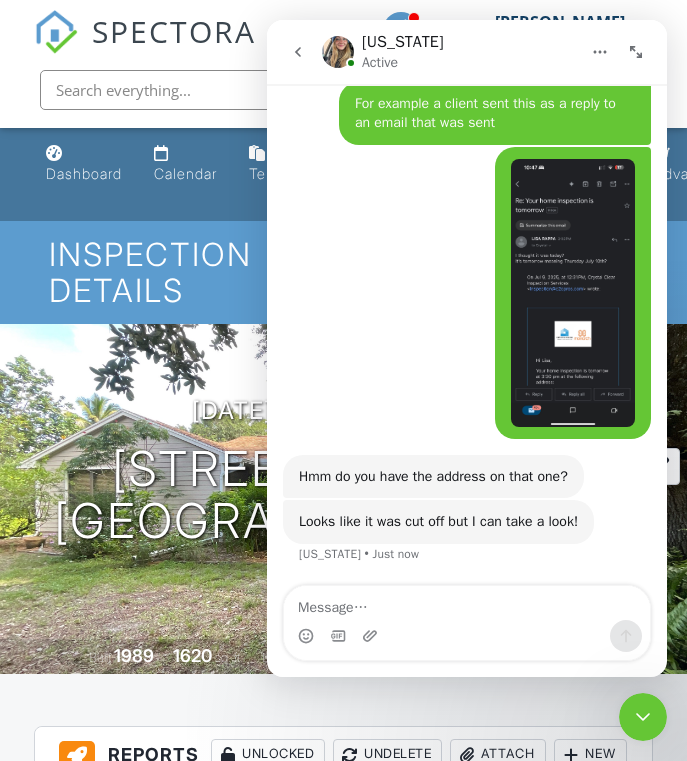 click on "10986 165th Rd N
Jupiter, FL 33478" at bounding box center [343, 522] 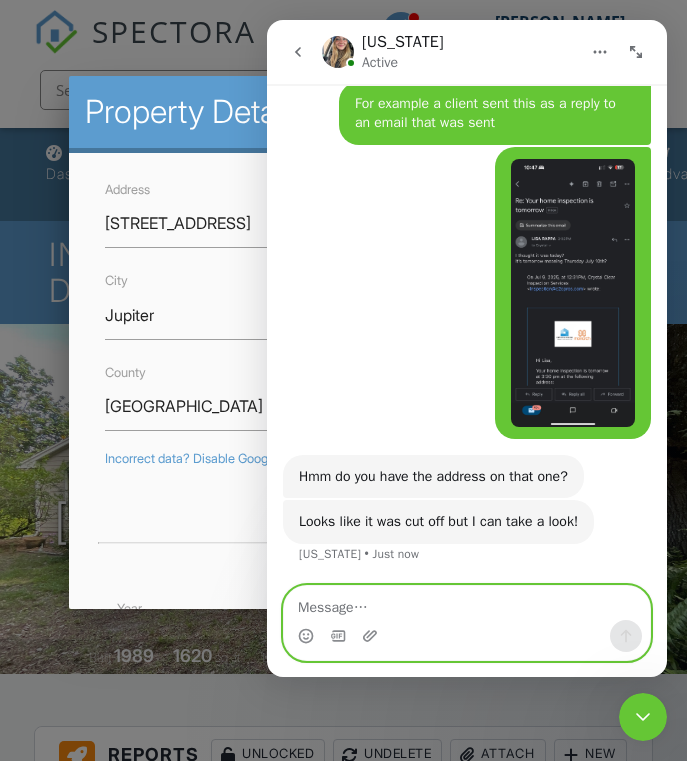 click at bounding box center [467, 603] 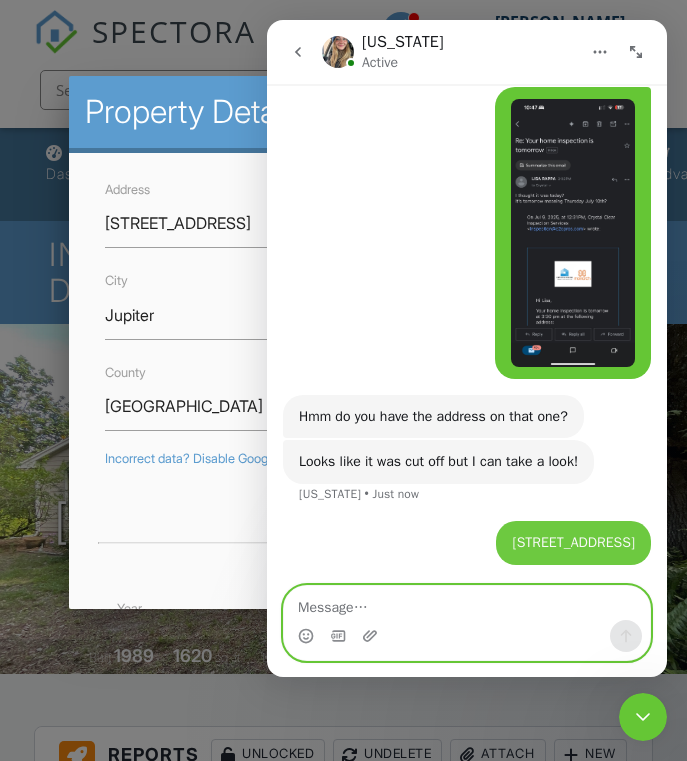 scroll, scrollTop: 4509, scrollLeft: 0, axis: vertical 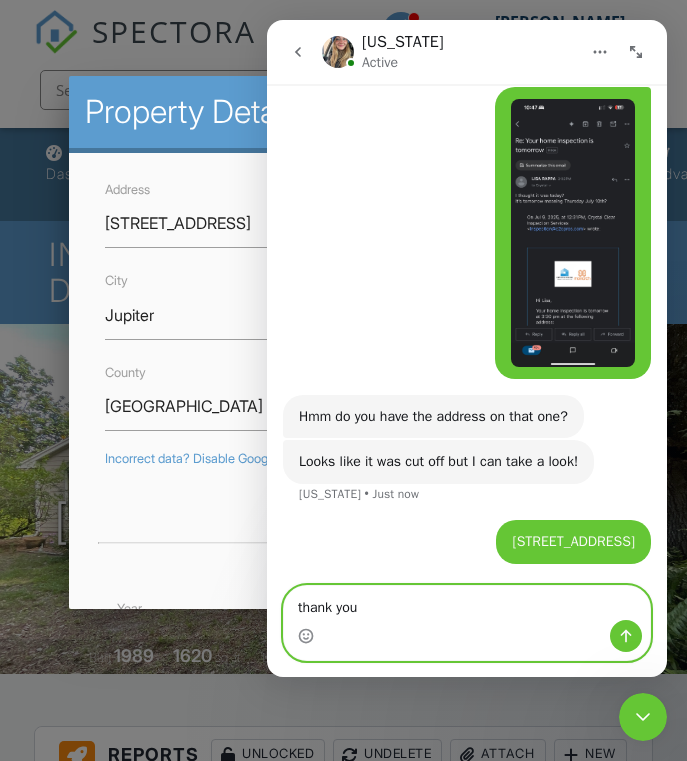 type on "thank you!" 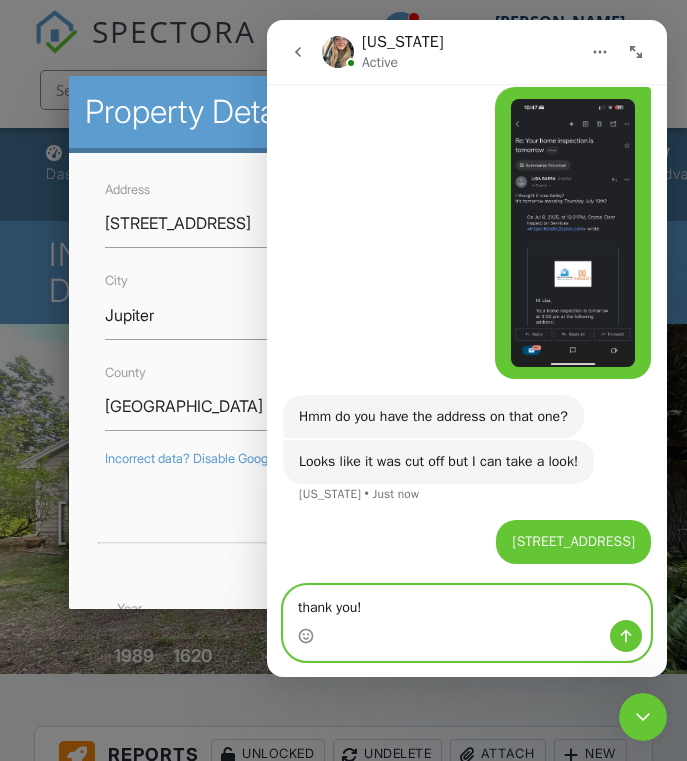 type 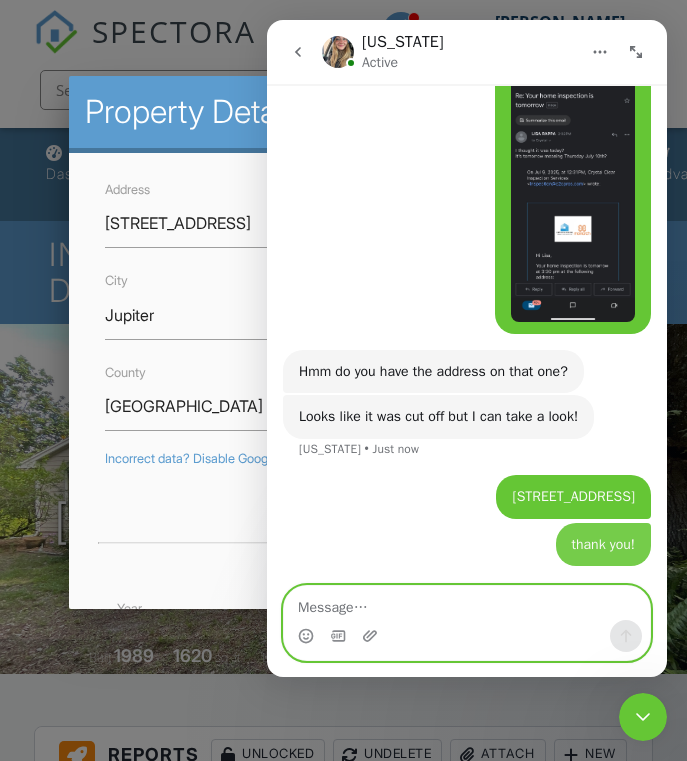 scroll, scrollTop: 4555, scrollLeft: 0, axis: vertical 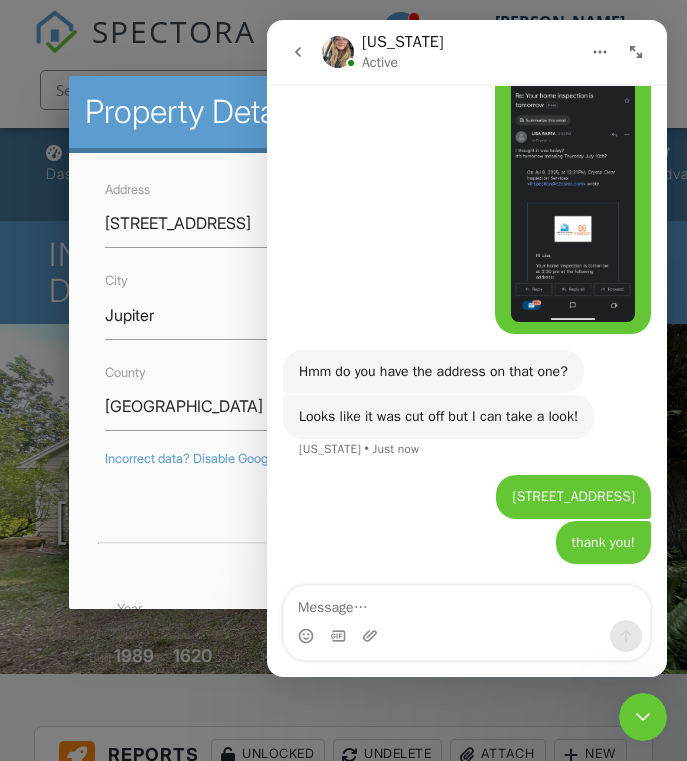 click at bounding box center [344, 531] 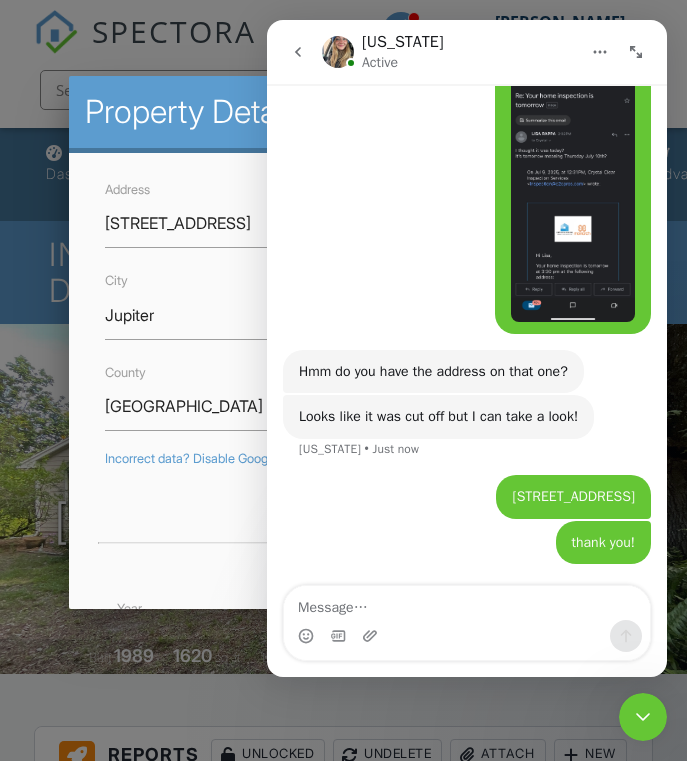 click at bounding box center [343, 375] 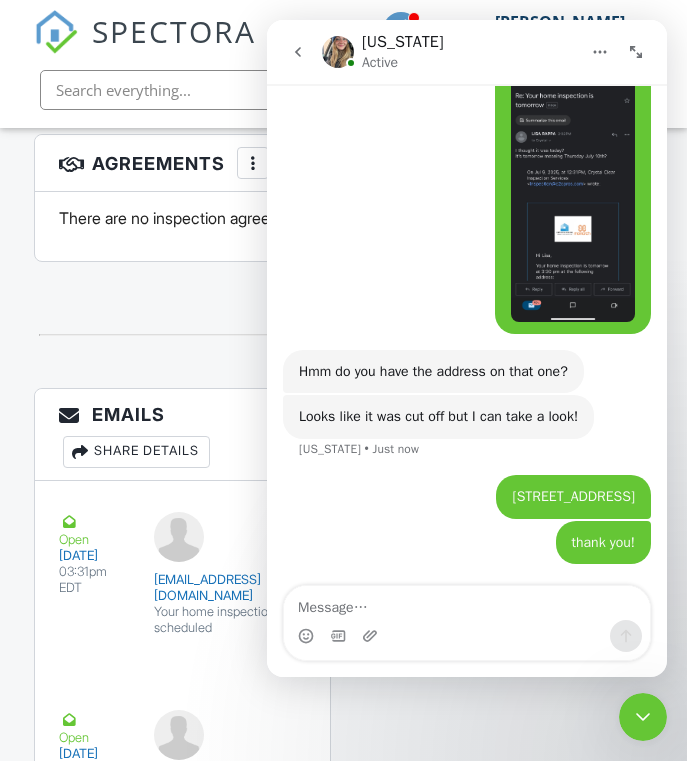 scroll, scrollTop: 3474, scrollLeft: 0, axis: vertical 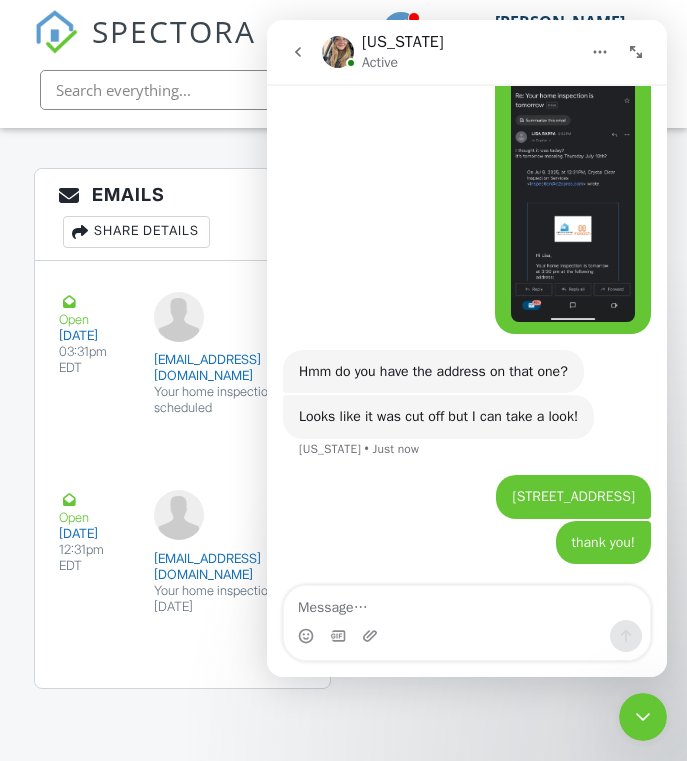 click on "Emails
Share Details
Open
07/08/2025
03:31pm EDT
rappalisa@att.net
Your home inspection is scheduled
Resend
Open
07/09/2025
12:31pm EDT
rappalisa@att.net
Your home inspection is tomorrow
Resend" at bounding box center [182, 438] 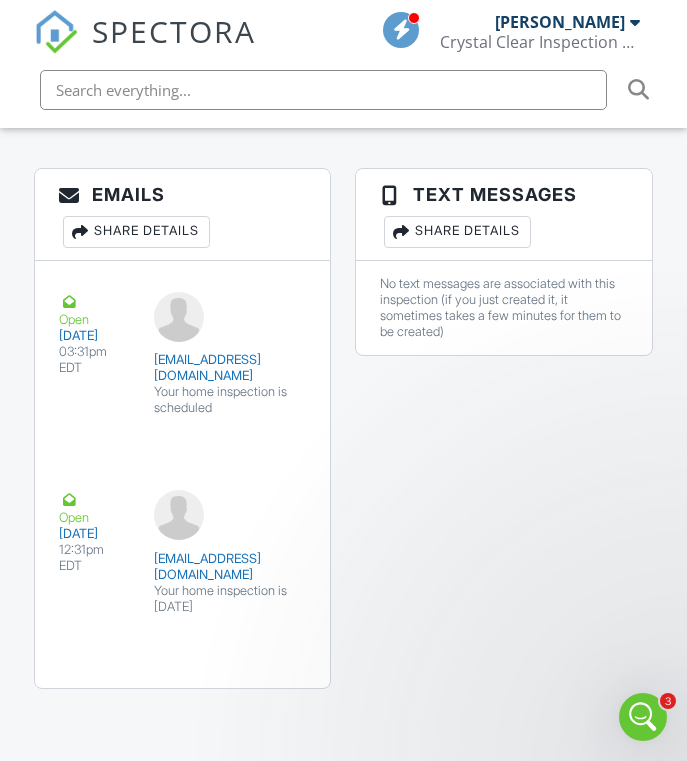 scroll, scrollTop: 0, scrollLeft: 0, axis: both 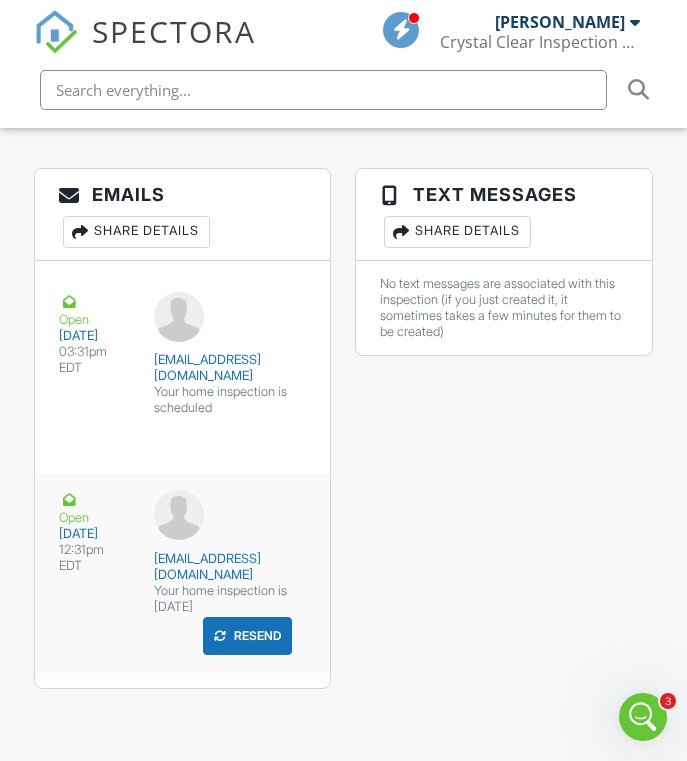 click on "07/09/2025" at bounding box center (94, 534) 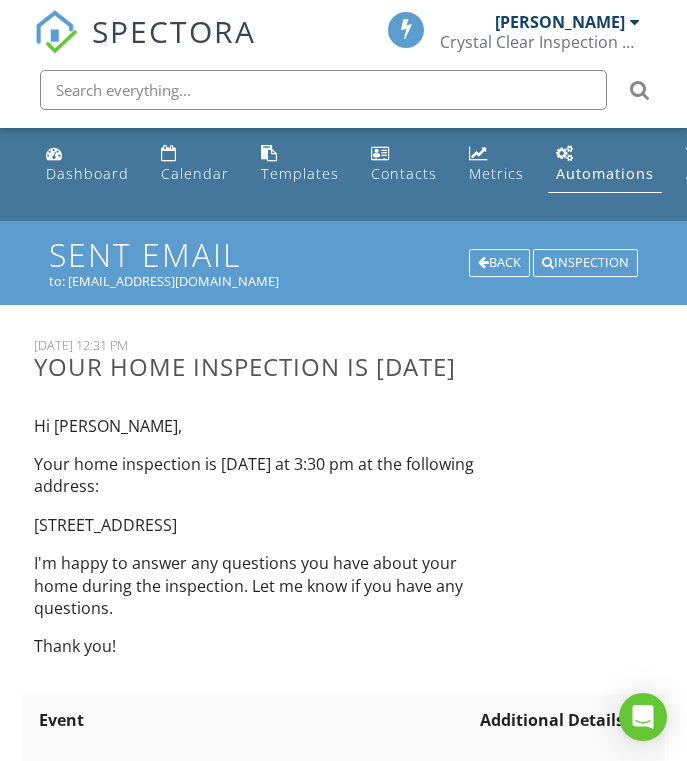 scroll, scrollTop: 0, scrollLeft: 0, axis: both 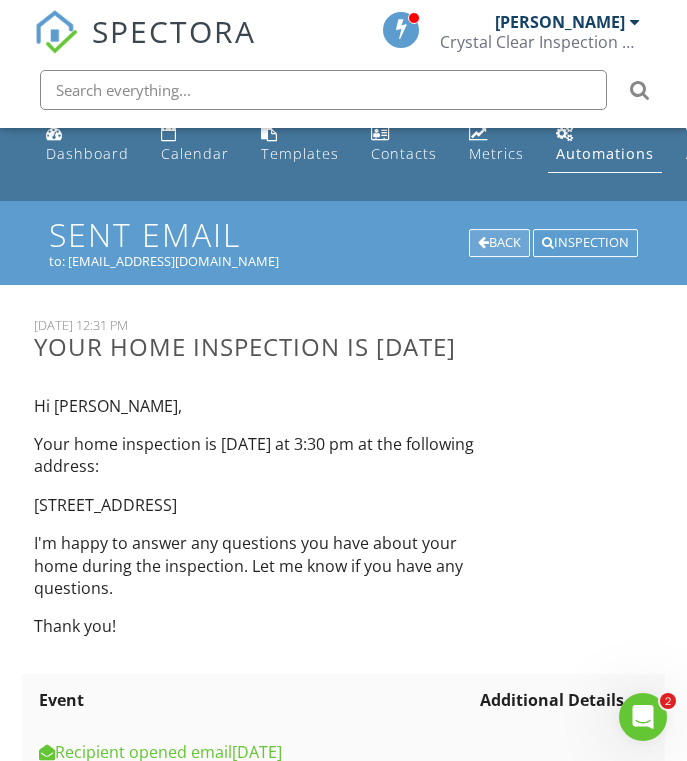 click on "Back" at bounding box center (499, 243) 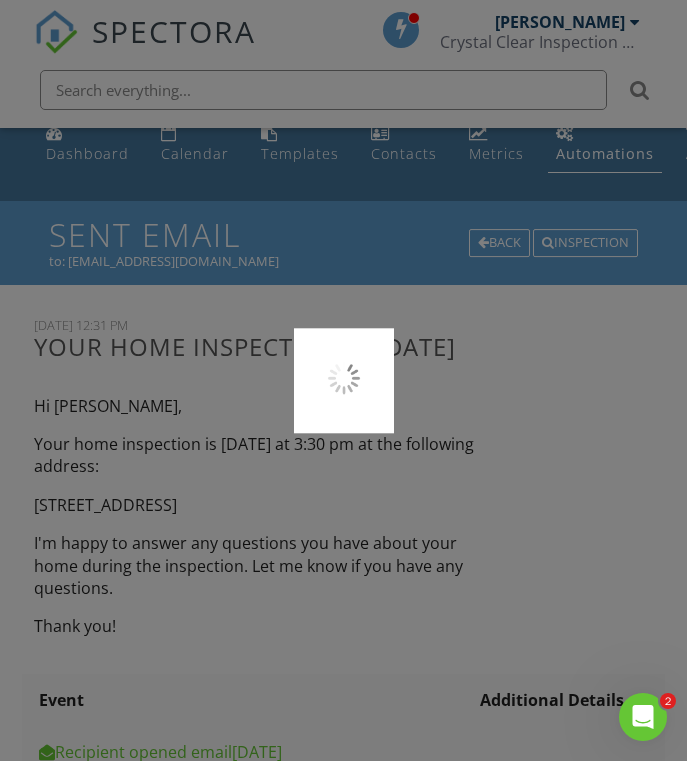 scroll, scrollTop: 0, scrollLeft: 0, axis: both 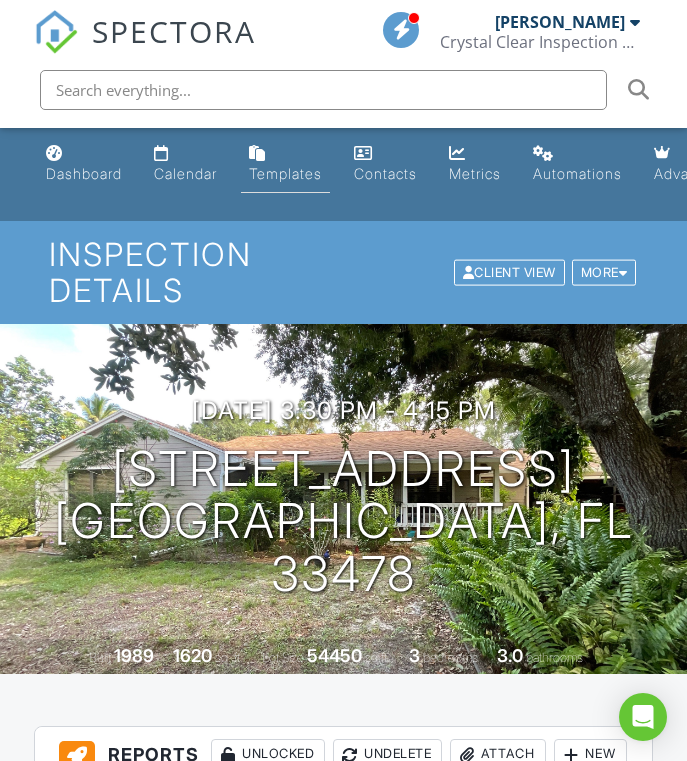 click at bounding box center [257, 153] 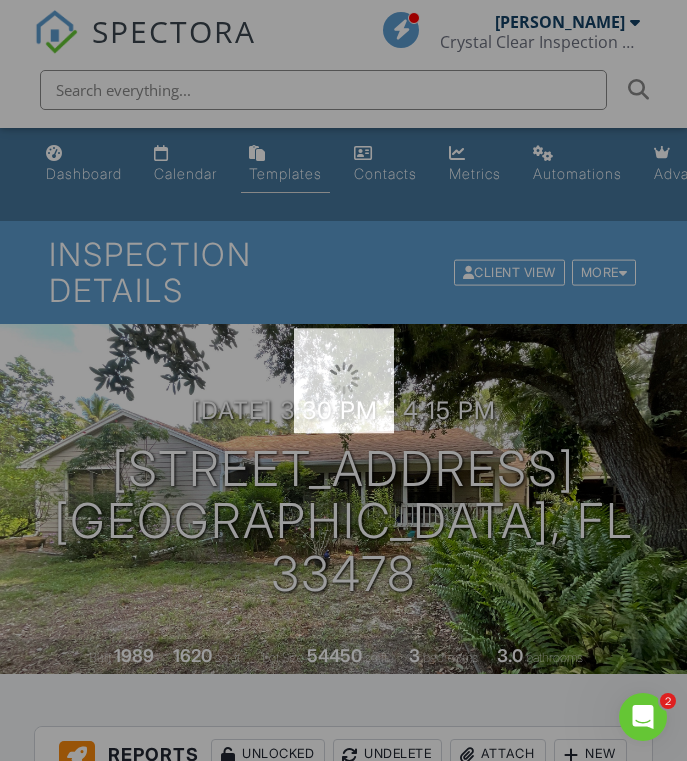 scroll, scrollTop: 0, scrollLeft: 0, axis: both 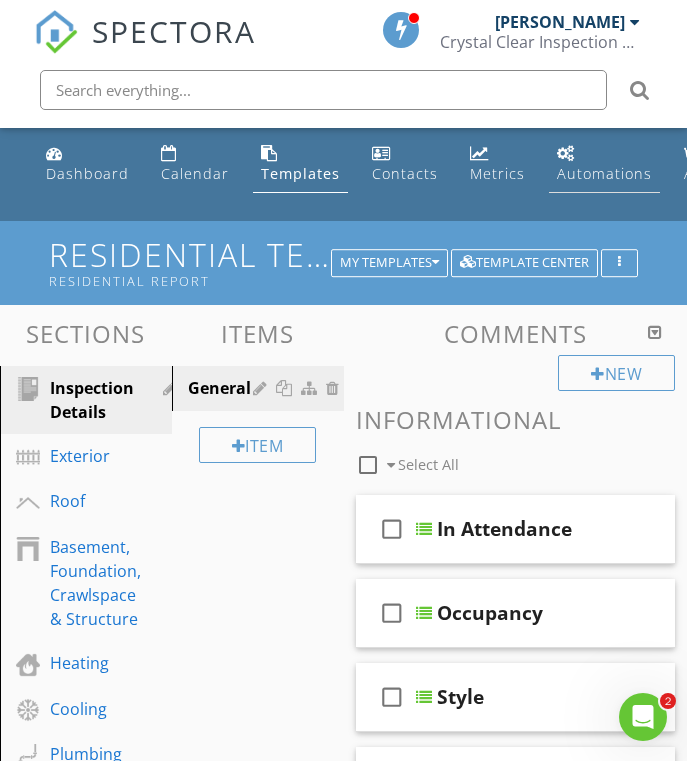 click on "Automations" at bounding box center [604, 173] 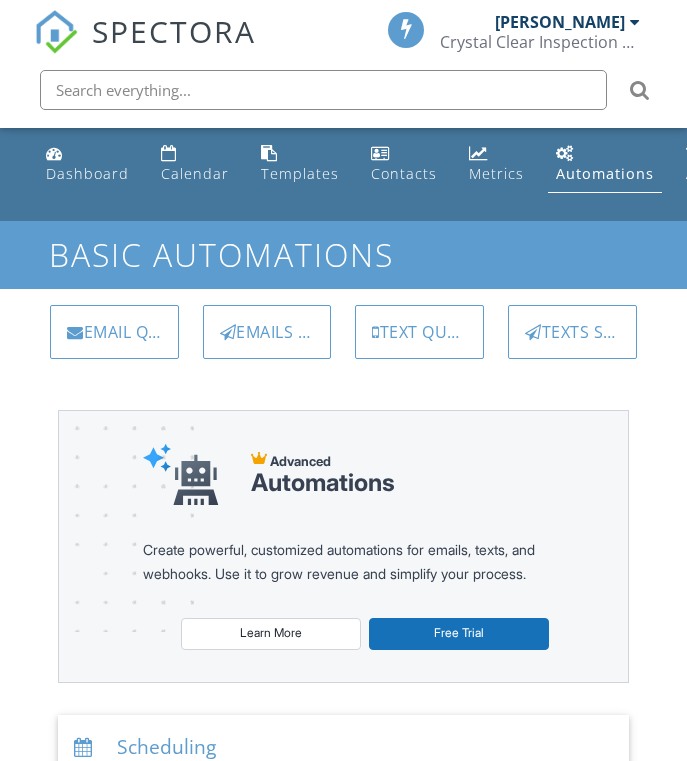 scroll, scrollTop: 0, scrollLeft: 0, axis: both 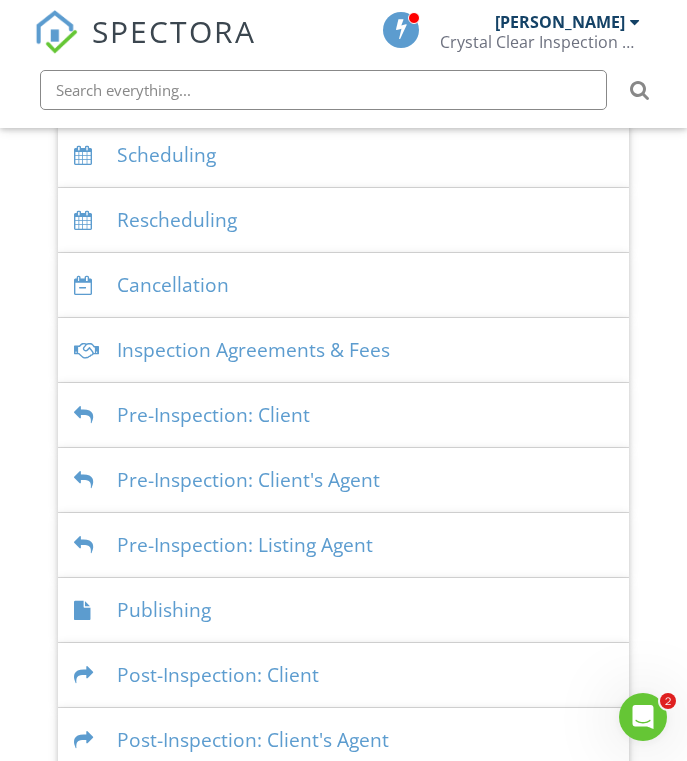 click on "Scheduling" at bounding box center [343, 155] 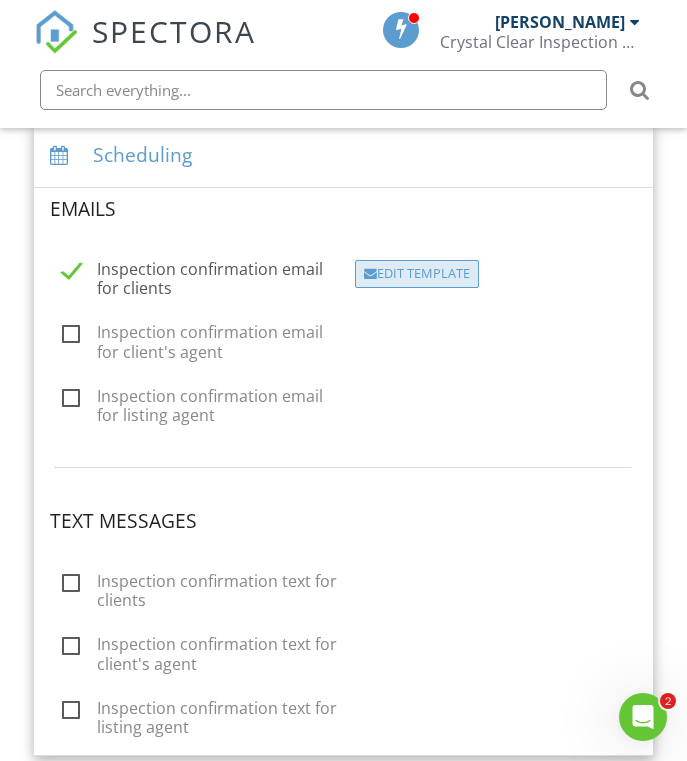 click on "Edit Template" at bounding box center (417, 274) 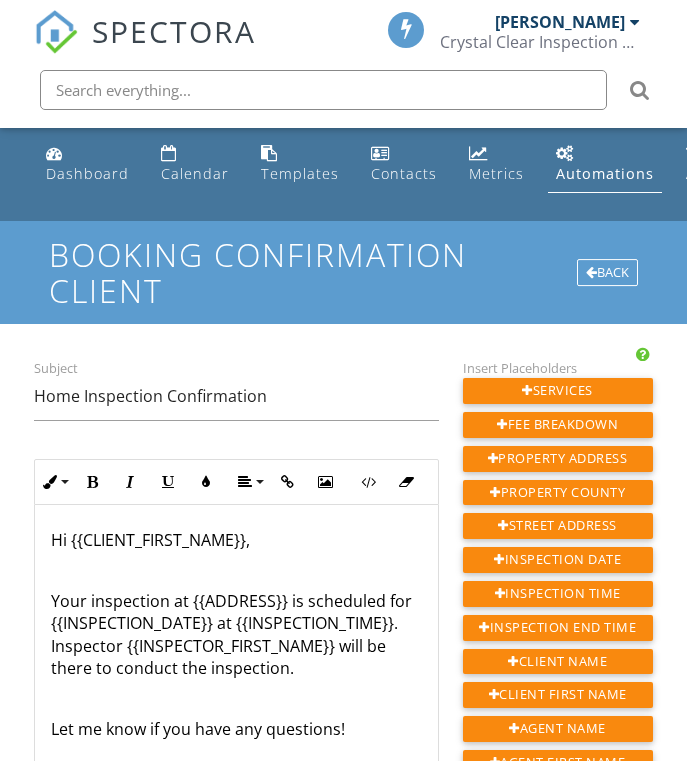 scroll, scrollTop: 0, scrollLeft: 0, axis: both 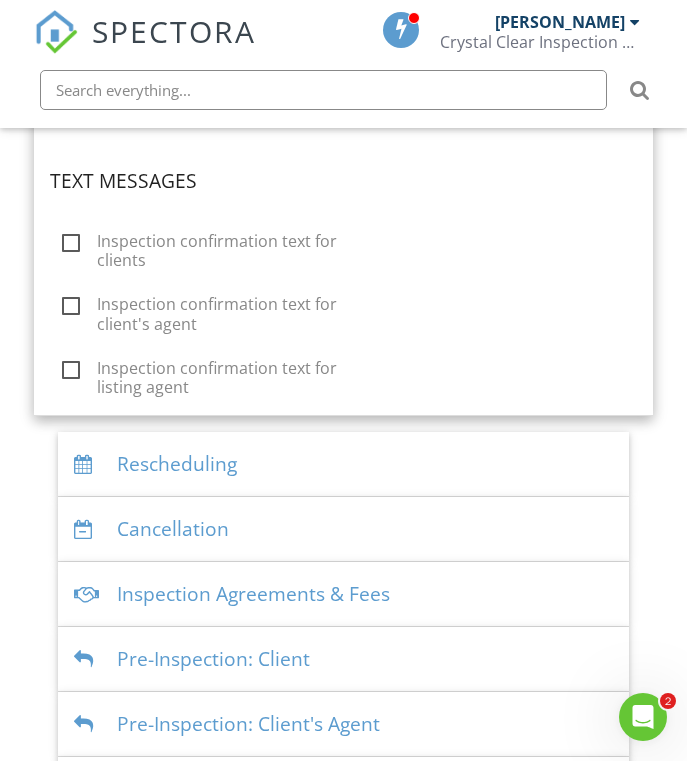 click on "Scheduling
Emails
Inspection confirmation email for clients
Edit Template
Inspection confirmation email for client's agent
Edit Template
Inspection confirmation email for listing agent
Edit Template
Text Messages
Inspection confirmation text for clients
Edit Template
Inspection confirmation text for client's agent
Edit Template
Inspection confirmation text for listing agent
Edit Template
Rescheduling
Emails
Send client a confirmation email on reschedule
Edit Template
Send client's agent a confirmation email on reschedule
Edit Template
Send listing agent a confirmation email on reschedule
Edit Template
Text Messages
Send client a confirmation text on reschedule
Edit Template
Edit Template" at bounding box center (343, 432) 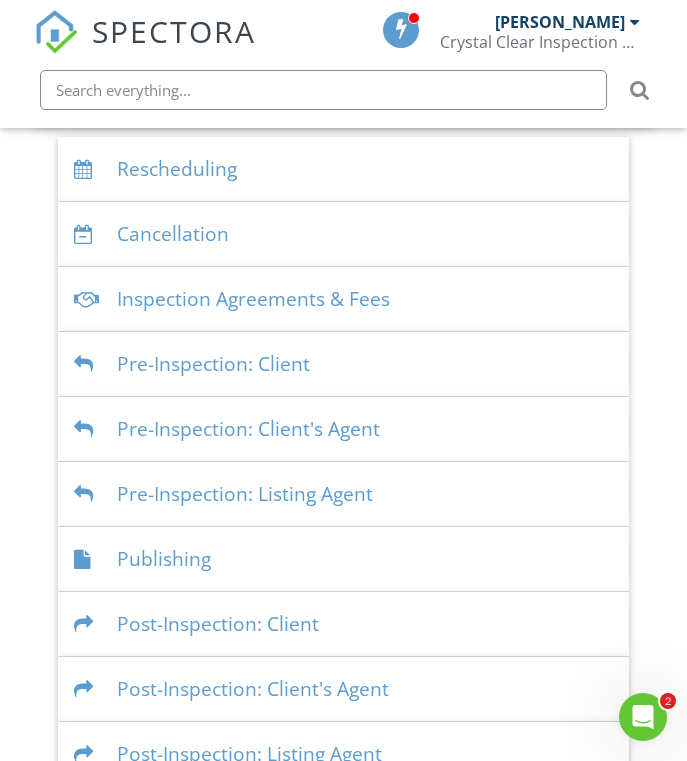 scroll, scrollTop: 1271, scrollLeft: 0, axis: vertical 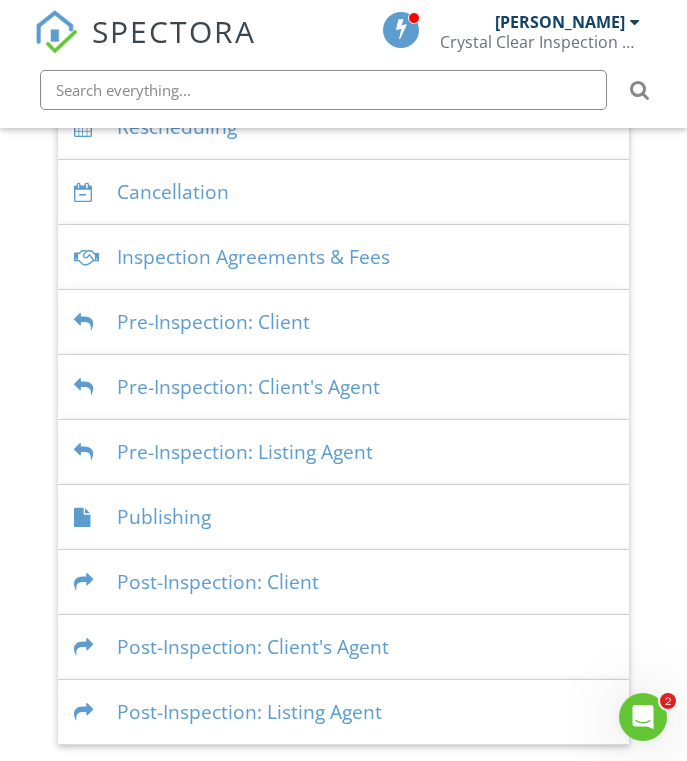 click on "Publishing" at bounding box center [343, 517] 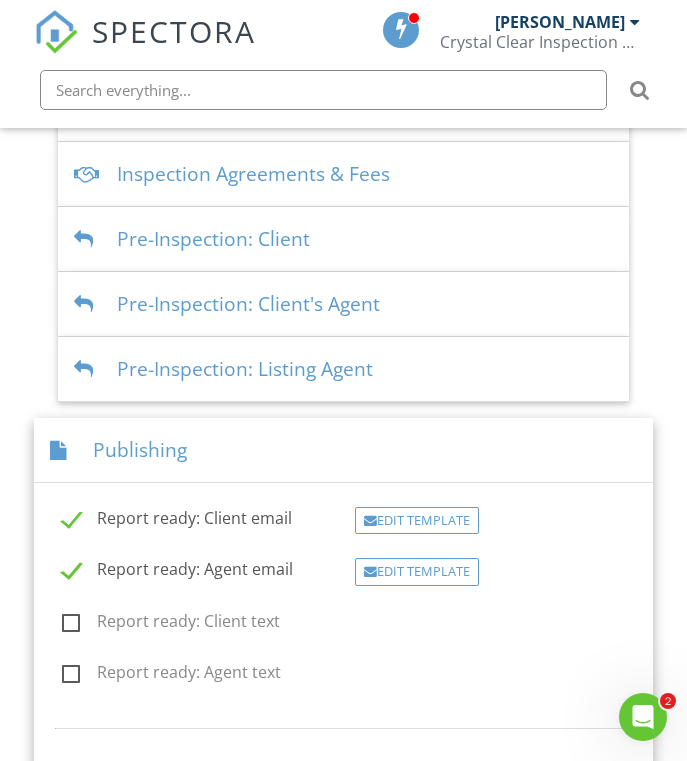 scroll, scrollTop: 767, scrollLeft: 0, axis: vertical 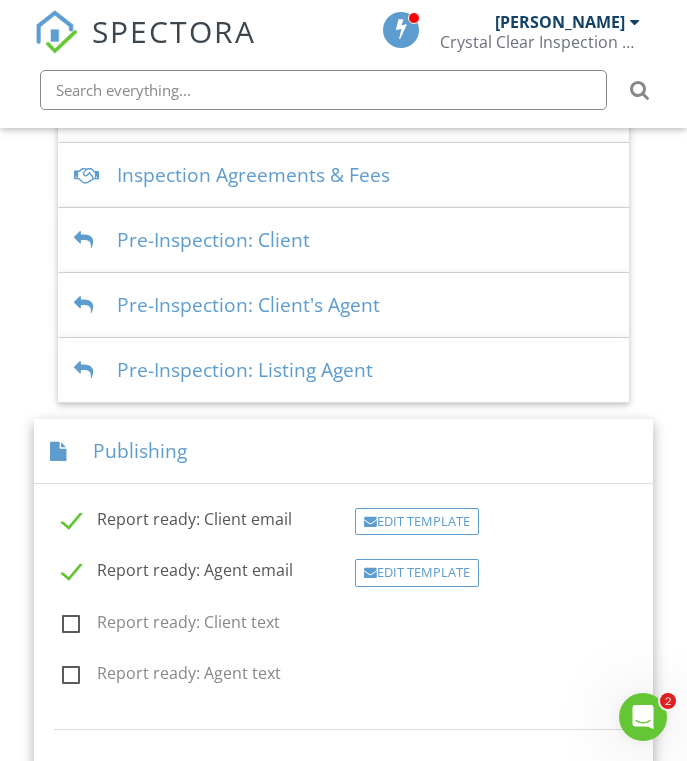 click on "Report ready: Client email
Edit Template" at bounding box center (343, 514) 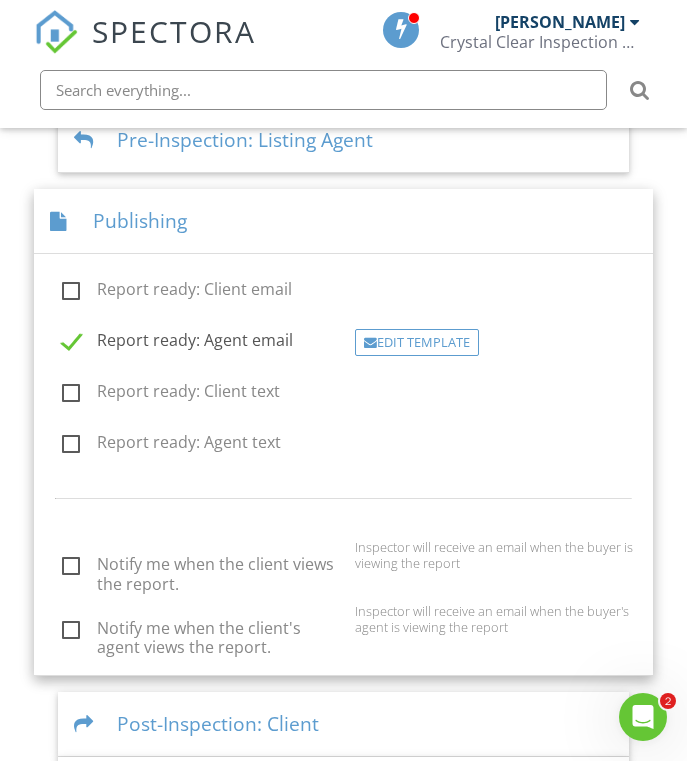 scroll, scrollTop: 973, scrollLeft: 0, axis: vertical 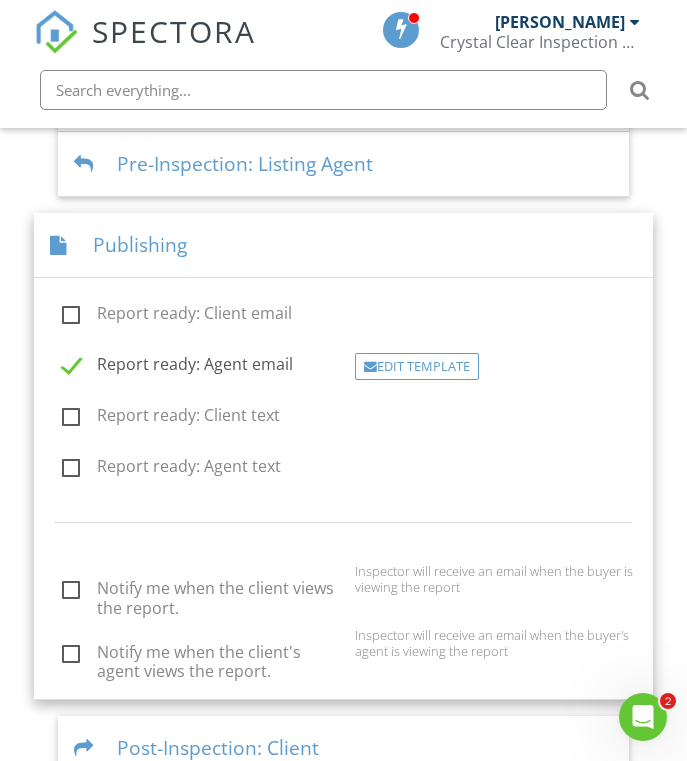 click on "Report ready: Client email
Edit Template
Report ready: Agent email
Edit Template
Report ready: Client text
Edit Template
Report ready: Agent text
Edit Template
Notify me when the client views the report.
Inspector will receive an email when the buyer is viewing the report
Notify me when the client's agent views the report.
Inspector will receive an email when the buyer's agent is viewing the report" at bounding box center (343, 484) 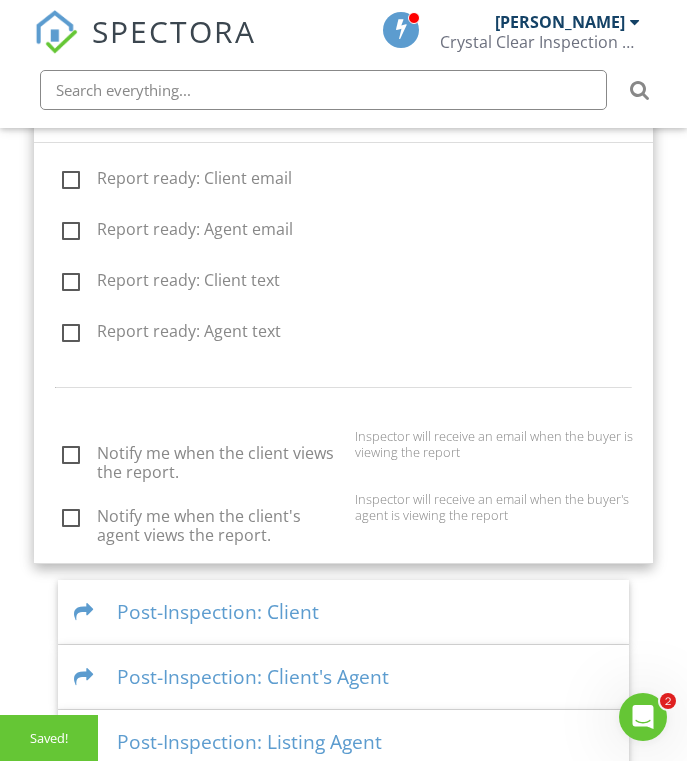 scroll, scrollTop: 1137, scrollLeft: 0, axis: vertical 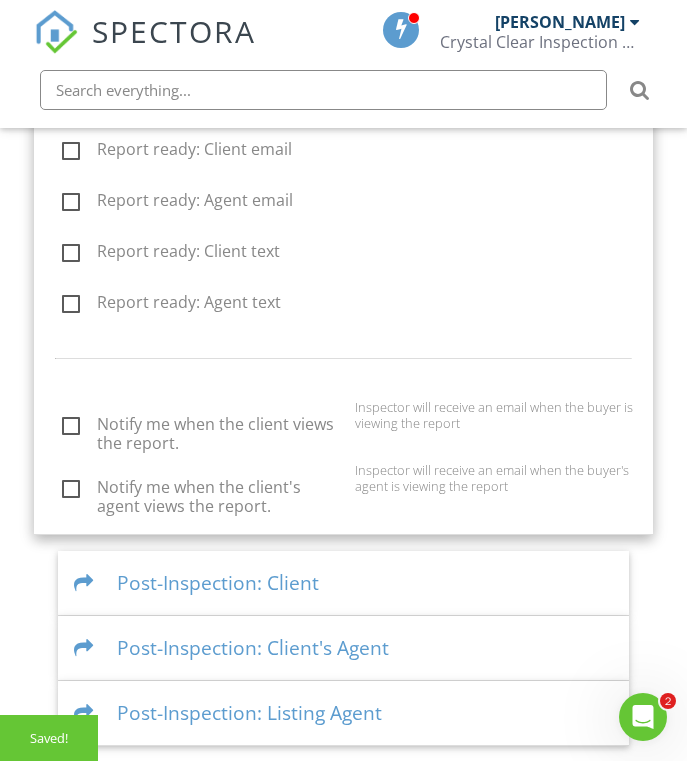 click on "Dashboard
Calendar
Templates
Contacts
Metrics
Automations
Advanced
Settings
Support Center
Basic Automations
Email Queue
Emails Sent
Text Queue
Texts Sent
Advanced
Automations
Create powerful, customized automations for emails, texts, and webhooks.
Use it to grow revenue and simplify your process.
Learn More
Free Trial
Scheduling
Emails
Inspection confirmation email for clients
Edit Template
Inspection confirmation email for client's agent
Edit Template
Inspection confirmation email for listing agent
Edit Template
Text Messages
Inspection confirmation text for clients
Edit Template
Inspection confirmation text for client's agent
Edit Template" at bounding box center (343, -132) 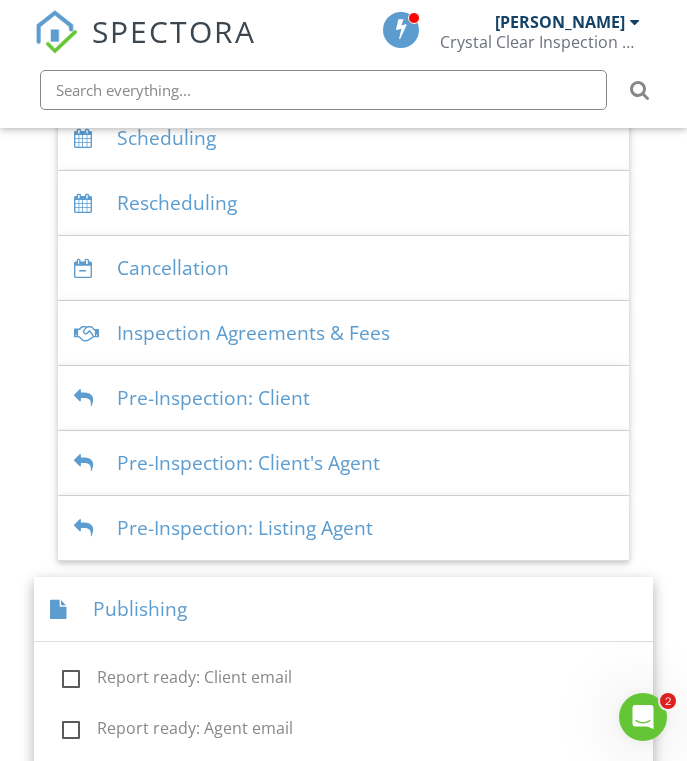 scroll, scrollTop: 629, scrollLeft: 0, axis: vertical 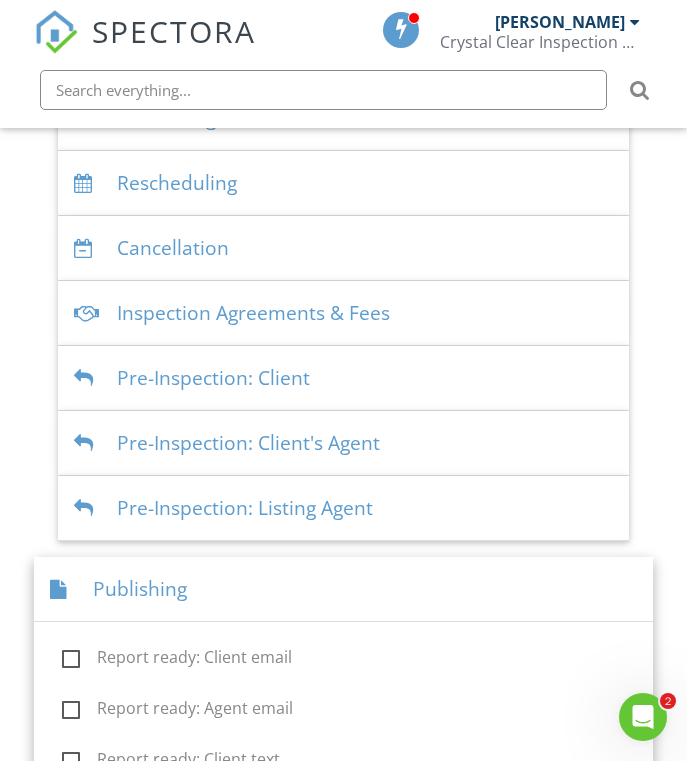 click on "Publishing" at bounding box center (343, 589) 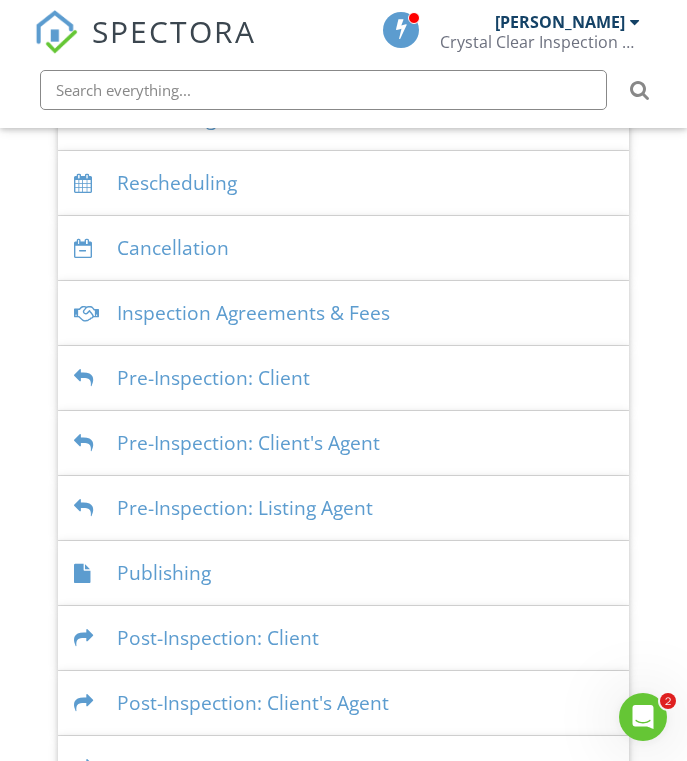 scroll, scrollTop: 684, scrollLeft: 0, axis: vertical 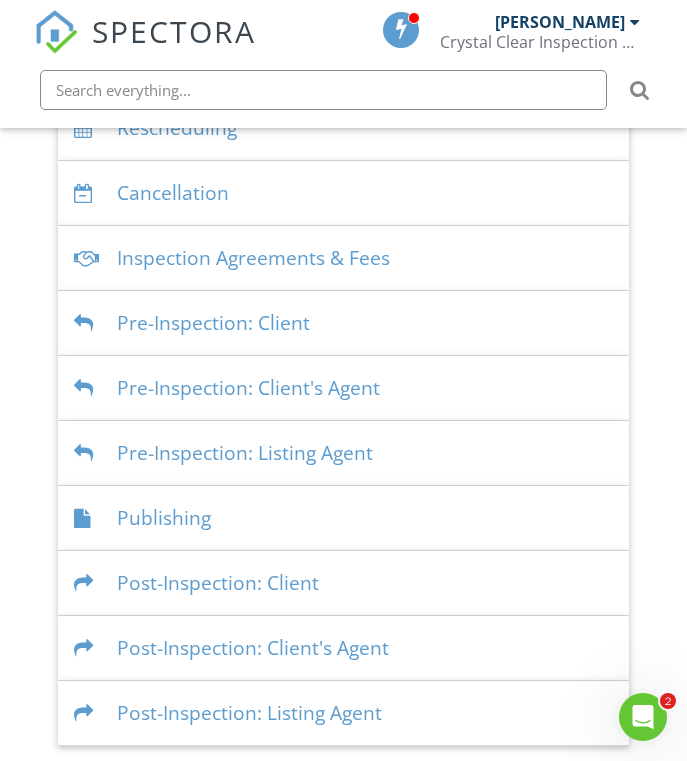 click at bounding box center (87, 583) 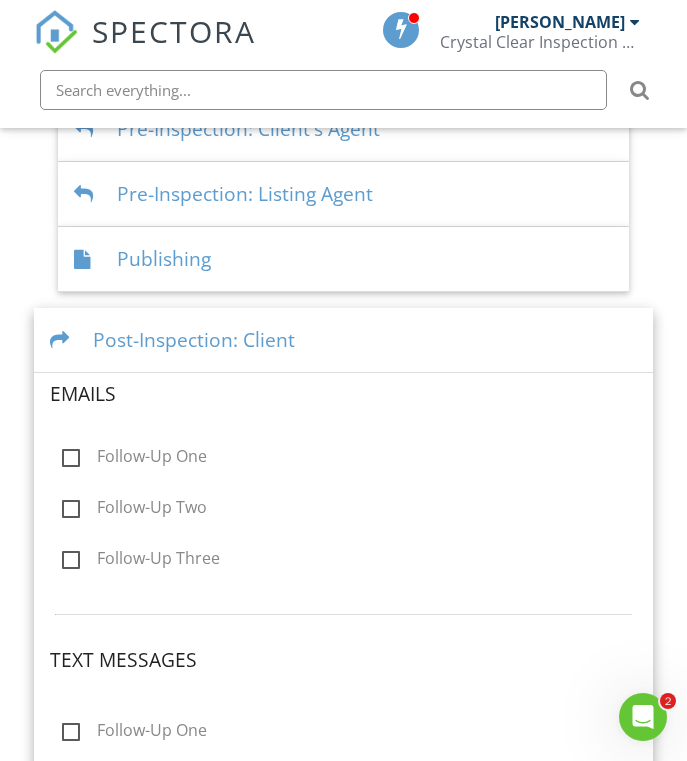 scroll, scrollTop: 947, scrollLeft: 0, axis: vertical 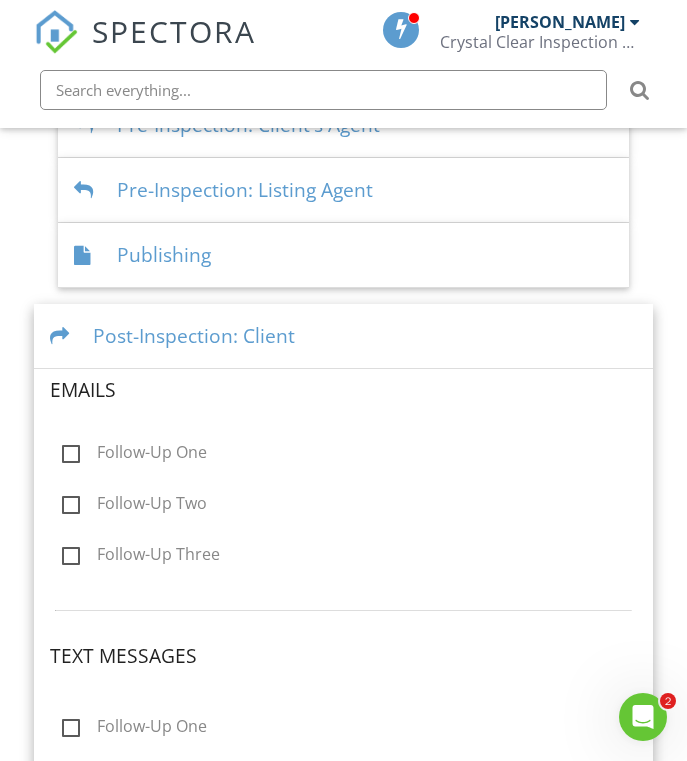 click at bounding box center (63, 336) 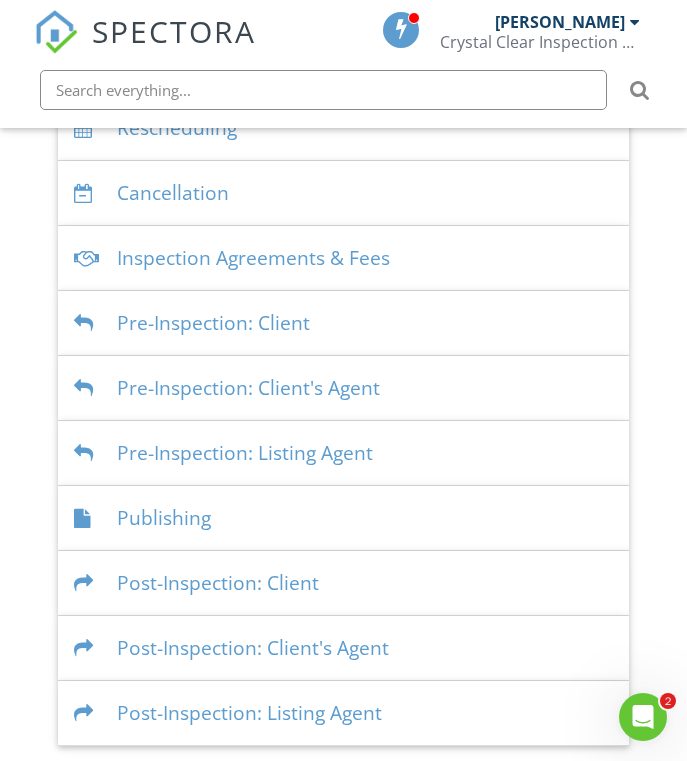 click at bounding box center (87, 648) 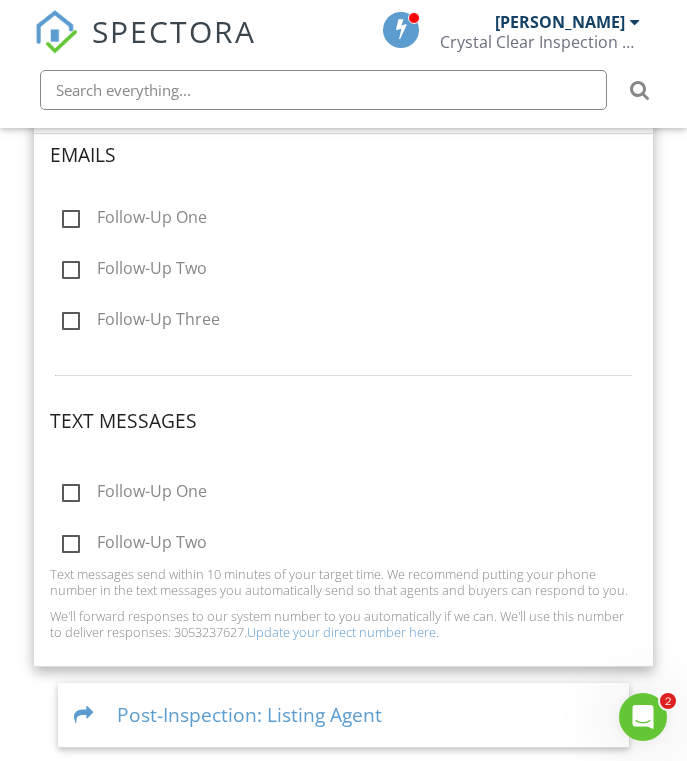 click on "Post-Inspection: Listing Agent" at bounding box center (343, 715) 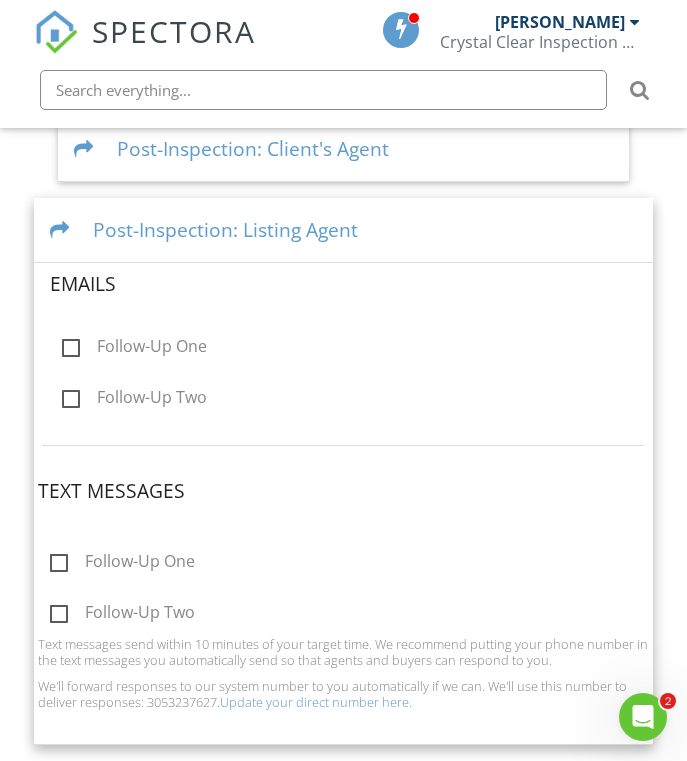 scroll, scrollTop: 1181, scrollLeft: 0, axis: vertical 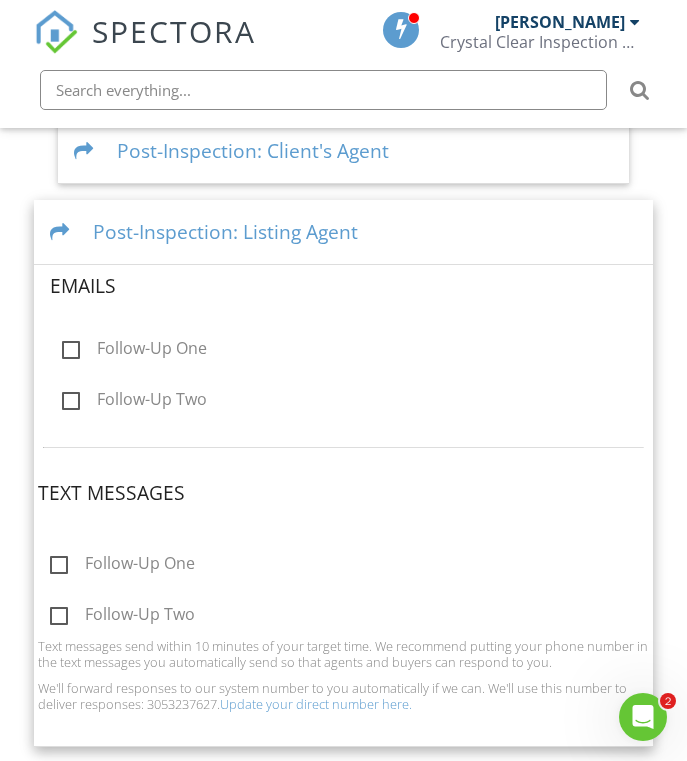 click on "Post-Inspection: Listing Agent" at bounding box center [343, 232] 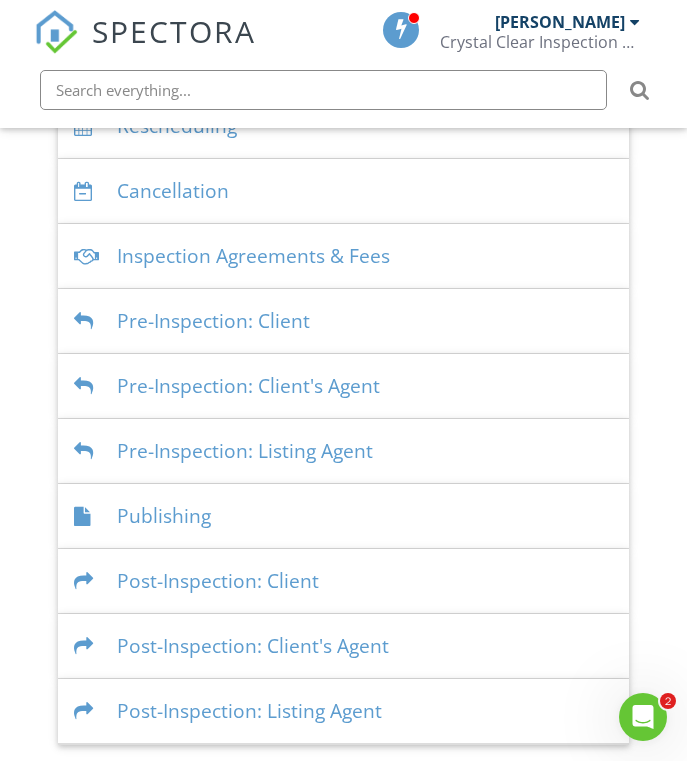 scroll, scrollTop: 684, scrollLeft: 0, axis: vertical 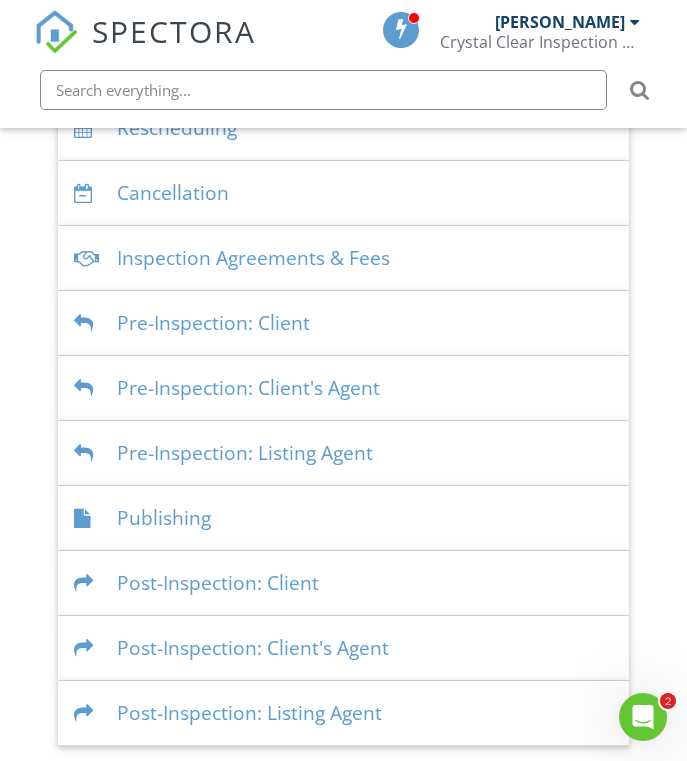 click on "Pre-Inspection: Listing Agent" at bounding box center (343, 453) 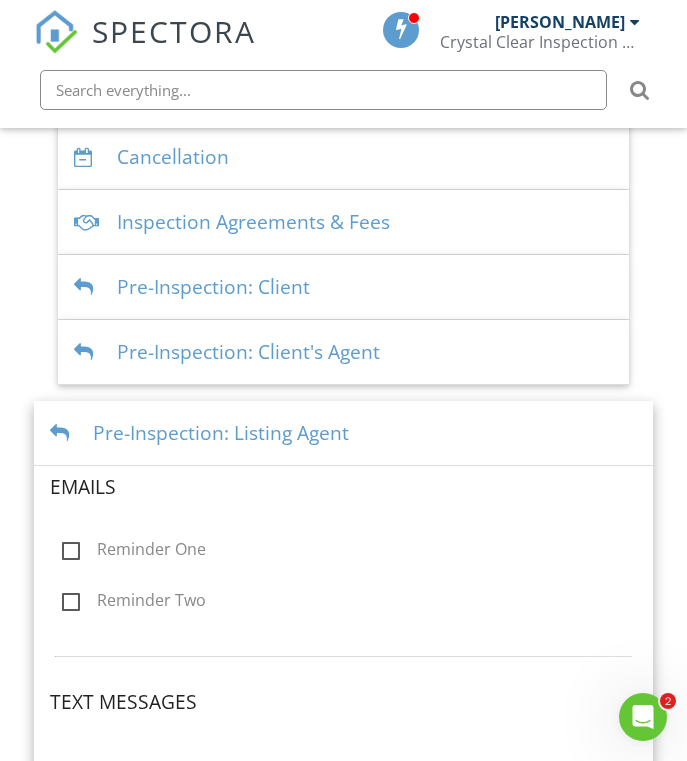 scroll, scrollTop: 700, scrollLeft: 0, axis: vertical 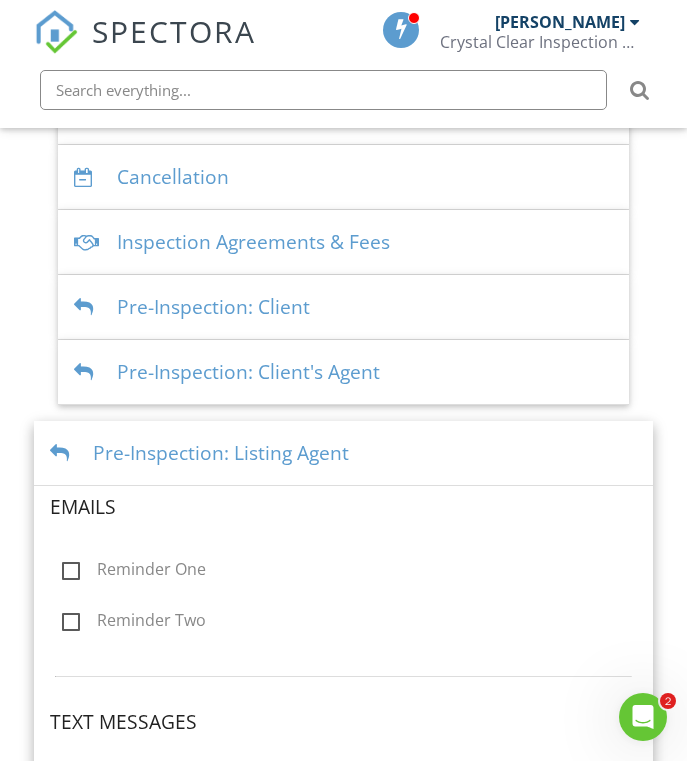 click at bounding box center [87, 372] 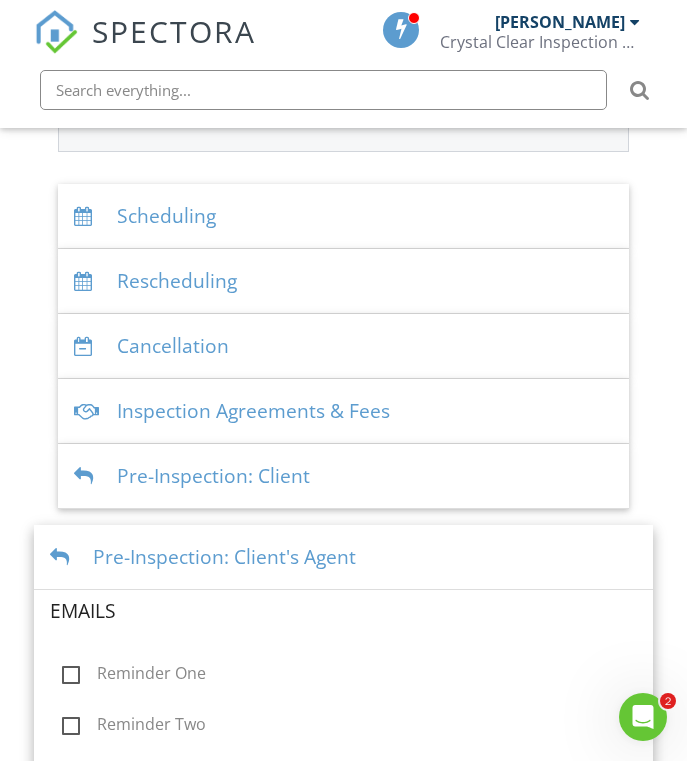 scroll, scrollTop: 475, scrollLeft: 0, axis: vertical 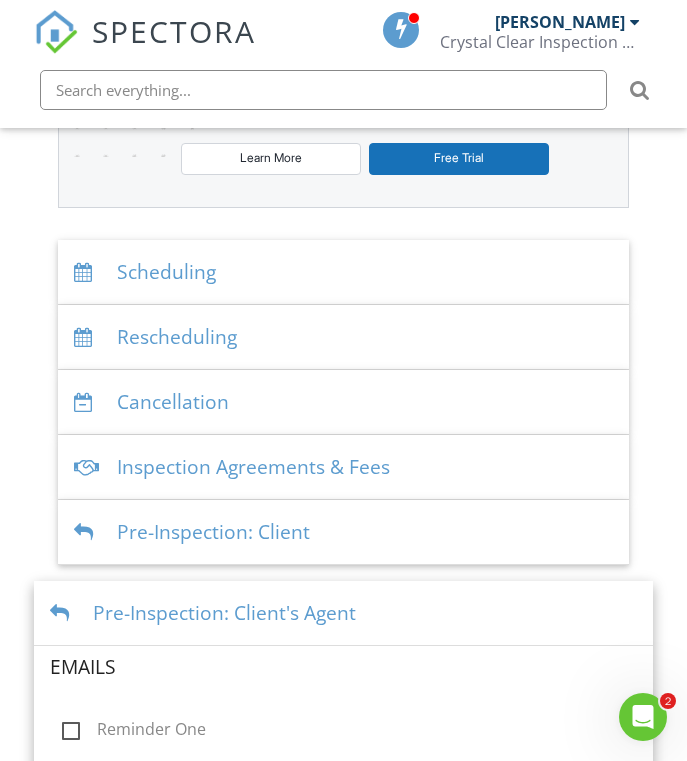 click on "Inspection Agreements & Fees" at bounding box center (343, 467) 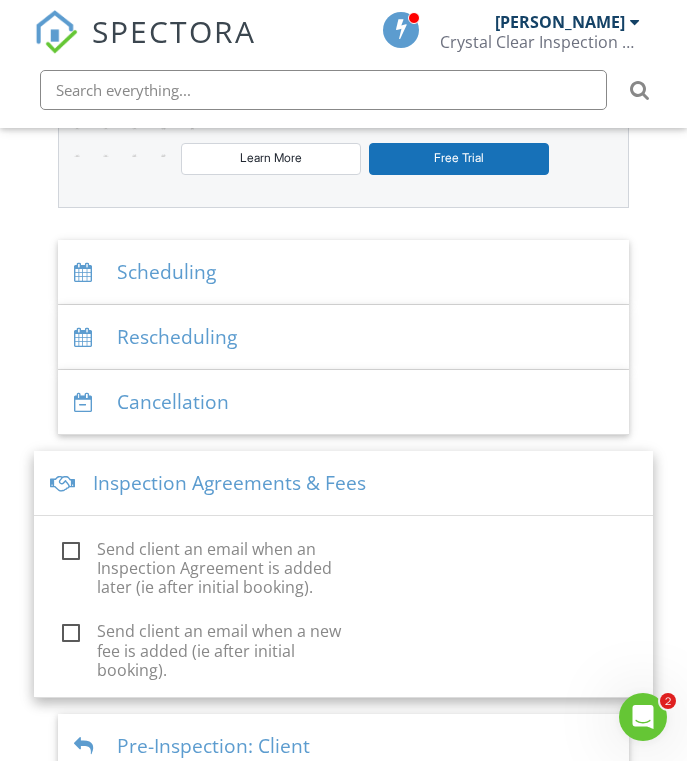 click on "Inspection Agreements & Fees" at bounding box center (343, 483) 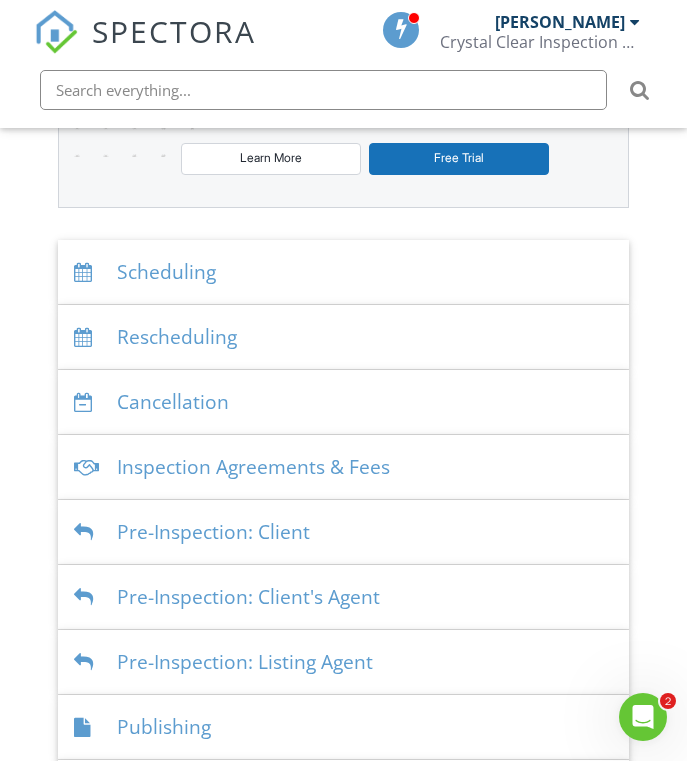 click at bounding box center [87, 402] 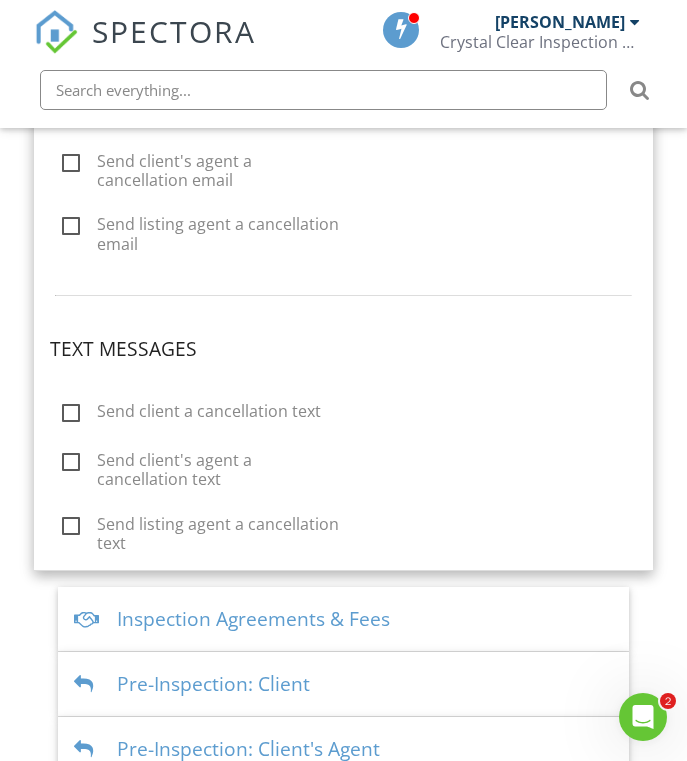 scroll, scrollTop: 1115, scrollLeft: 0, axis: vertical 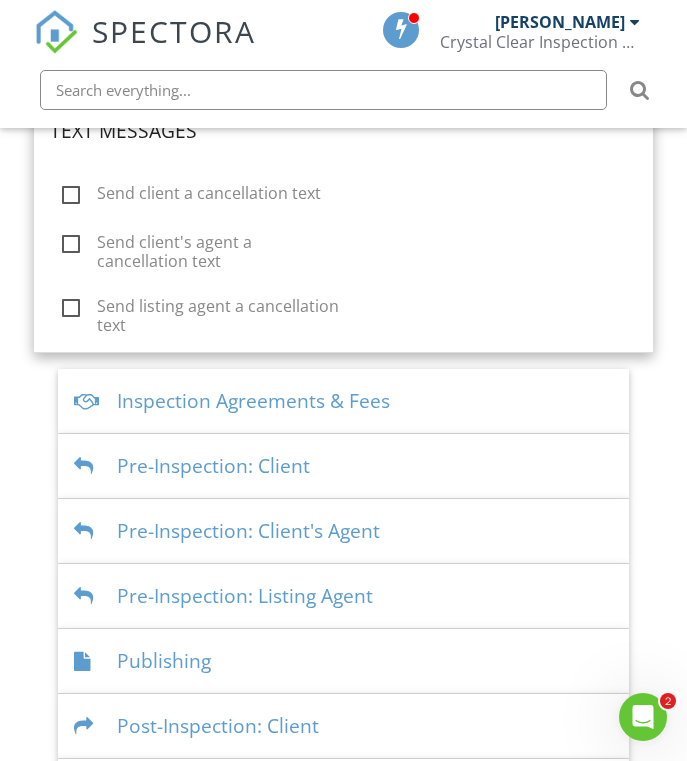 click at bounding box center (87, 401) 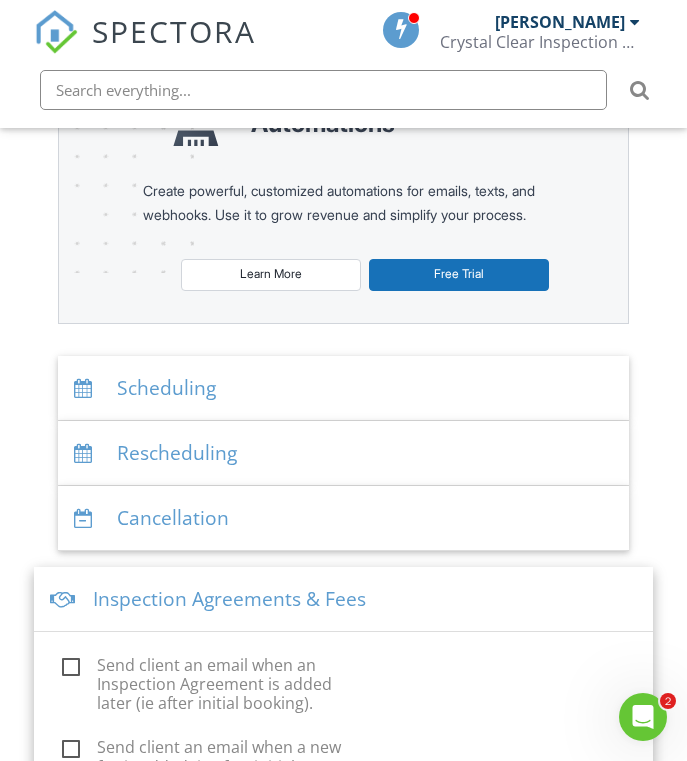 scroll, scrollTop: 323, scrollLeft: 0, axis: vertical 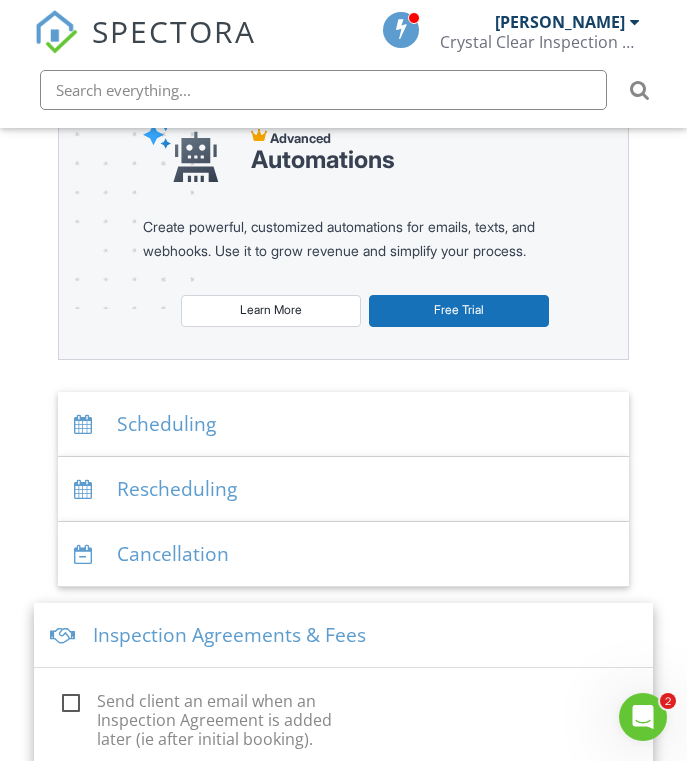 click on "Rescheduling" at bounding box center (343, 489) 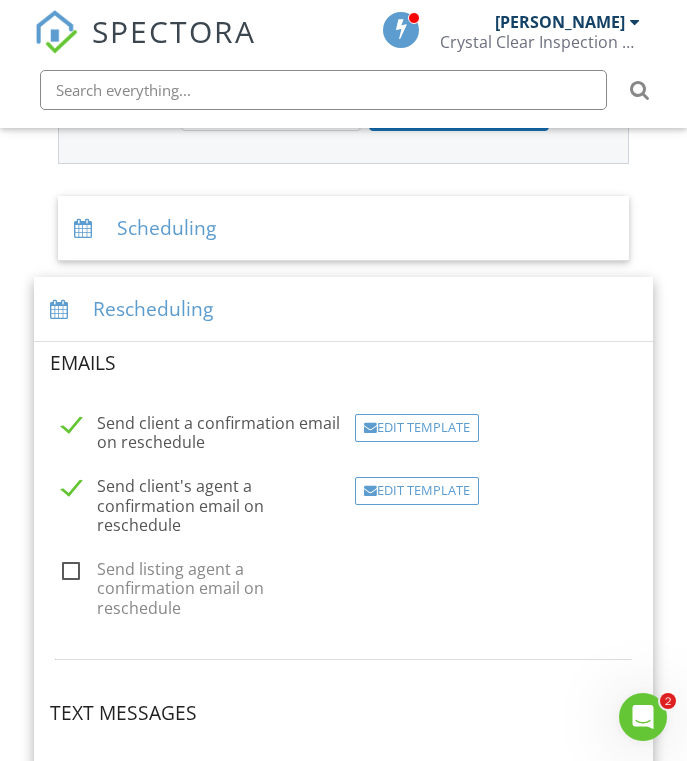 scroll, scrollTop: 528, scrollLeft: 0, axis: vertical 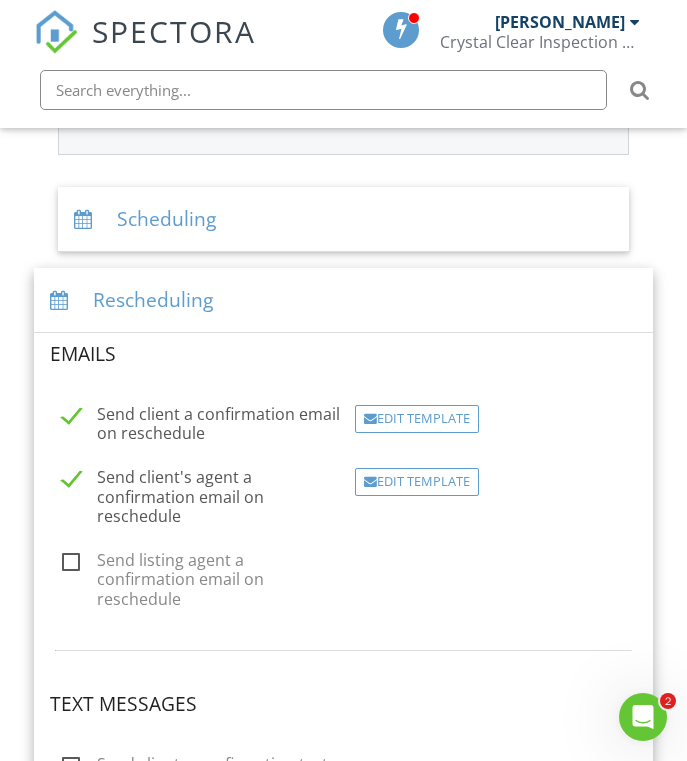click on "Send client's agent a confirmation email on reschedule" at bounding box center (202, 480) 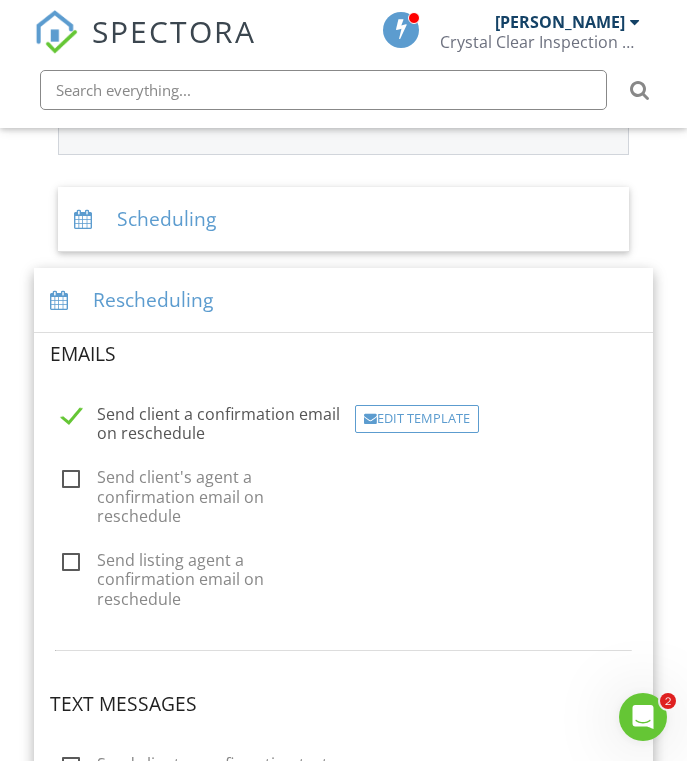 click on "Rescheduling" at bounding box center (343, 300) 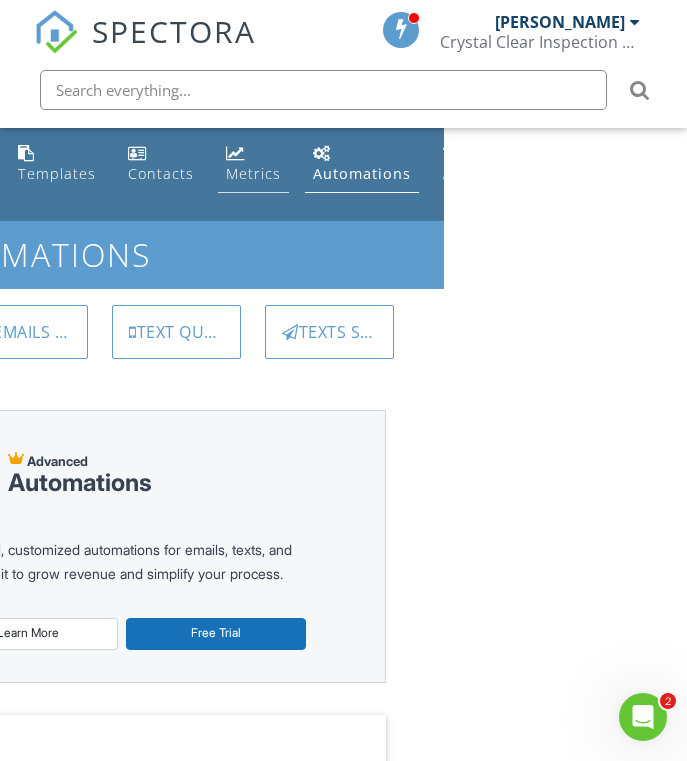 scroll, scrollTop: 0, scrollLeft: 242, axis: horizontal 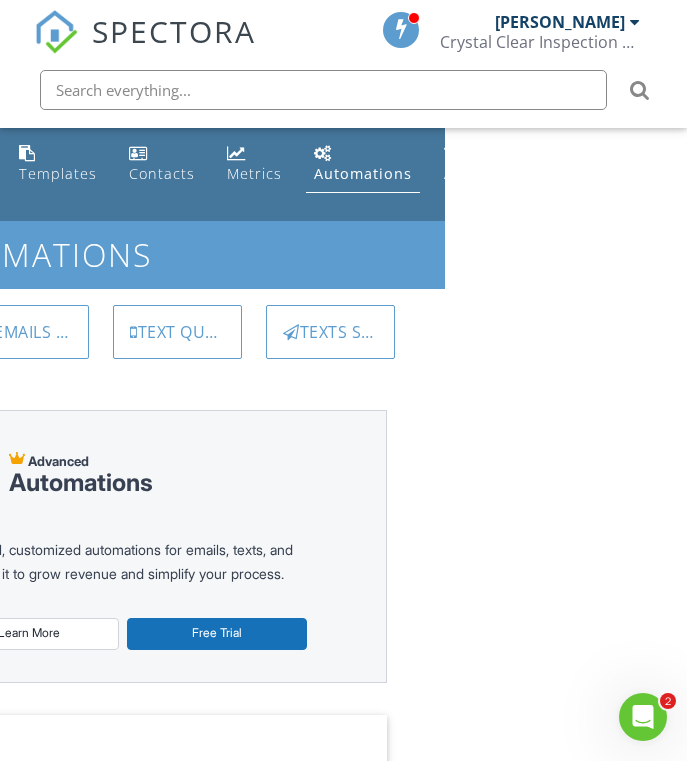 click at bounding box center (643, 717) 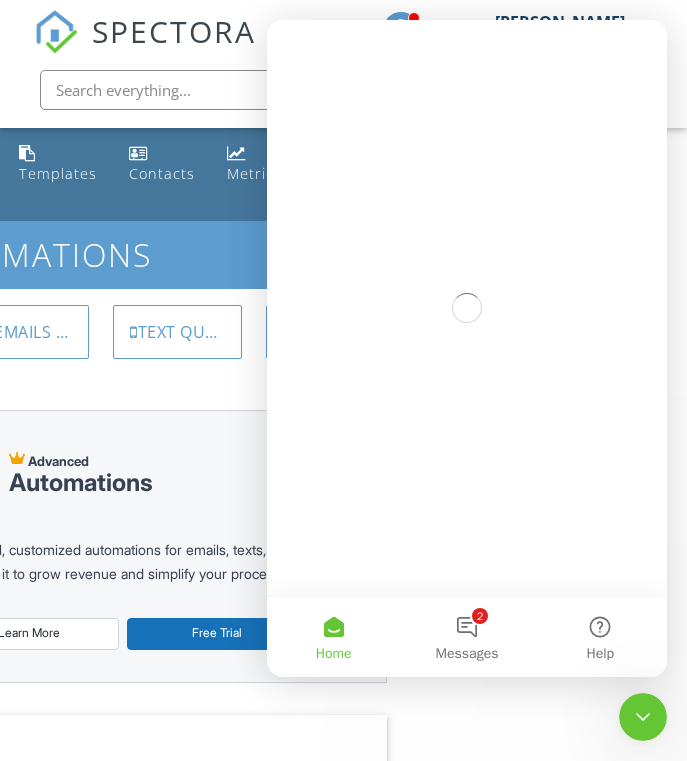 scroll, scrollTop: 0, scrollLeft: 0, axis: both 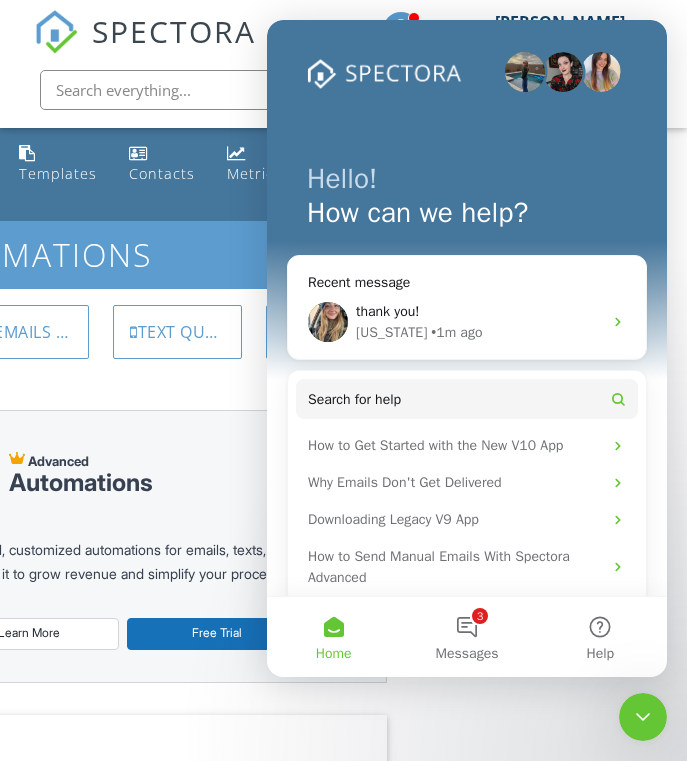 click on "SPECTORA
Keith Curotz
Crystal Clear Inspection Services
Role:
Inspector
Dashboard
New Inspection
Inspections
Calendar
Template Editor
Contacts
Automations
Team
Metrics
Payments
Data Exports
Billing
Reporting
Advanced
Settings
What's New
Sign Out
Dashboard
Calendar
Templates
Contacts
Metrics
Automations
Advanced
Settings
Support Center
Basic Automations
Email Queue
Emails Sent
Text Queue
Texts Sent
Advanced
Automations
Create powerful, customized automations for emails, texts, and webhooks.
Use it to grow revenue and simplify your process.
Learn More" at bounding box center (101, 723) 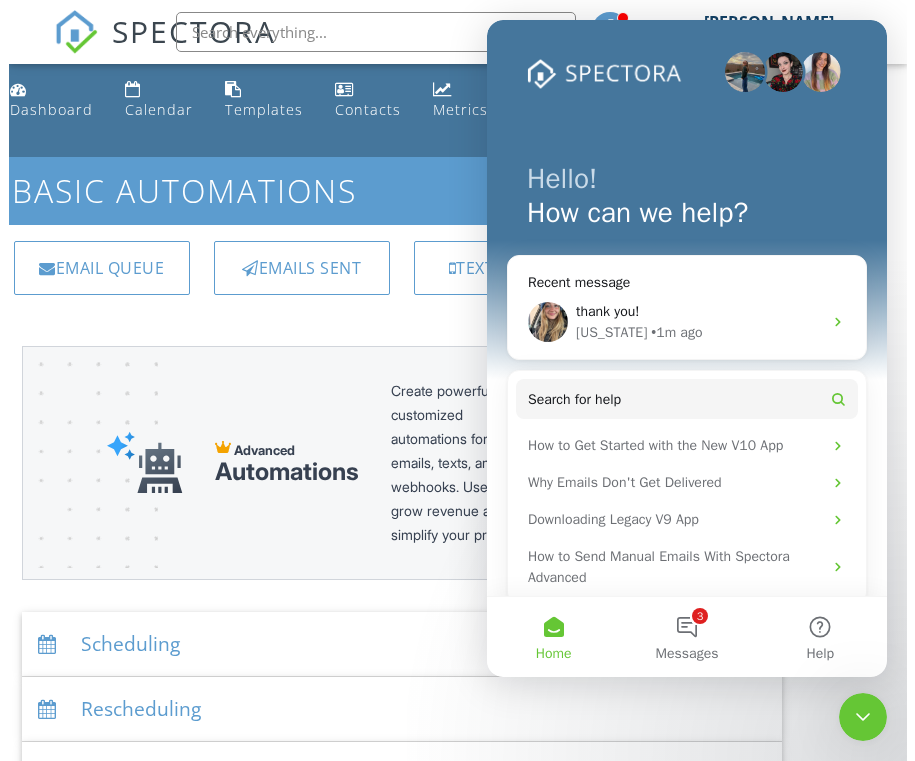 scroll, scrollTop: 0, scrollLeft: 40, axis: horizontal 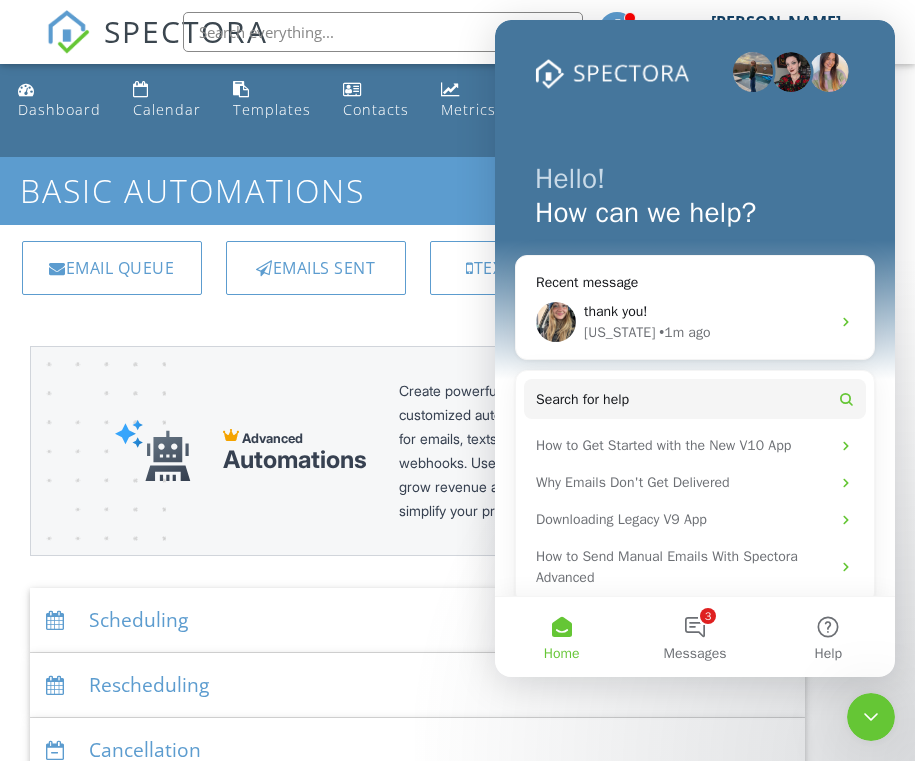 click on "Basic Automations" at bounding box center (417, 190) 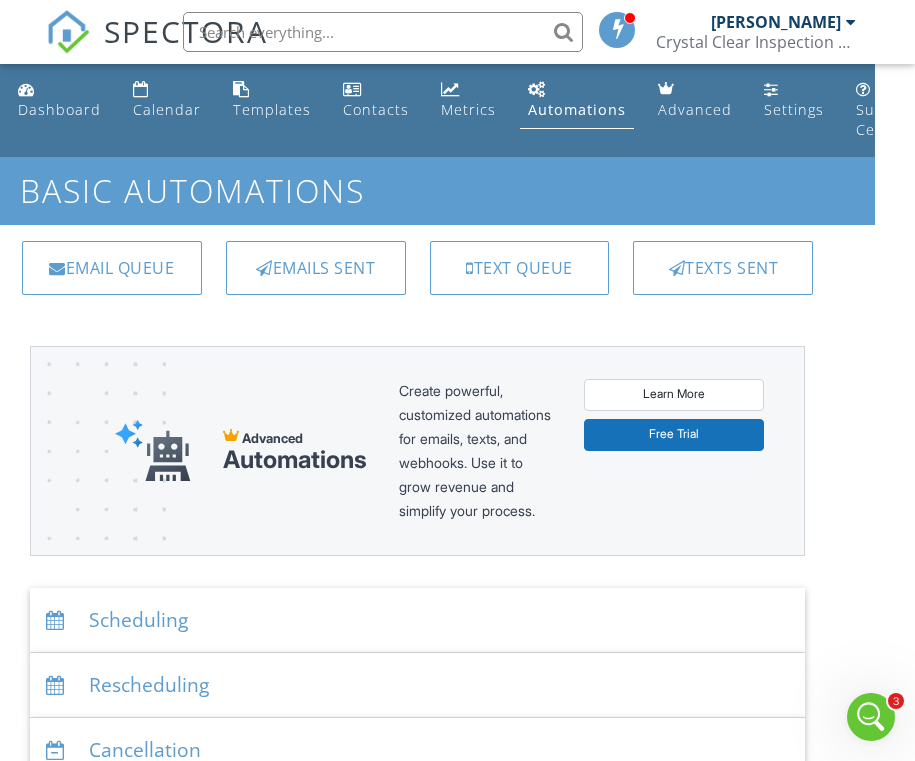 scroll, scrollTop: 0, scrollLeft: 0, axis: both 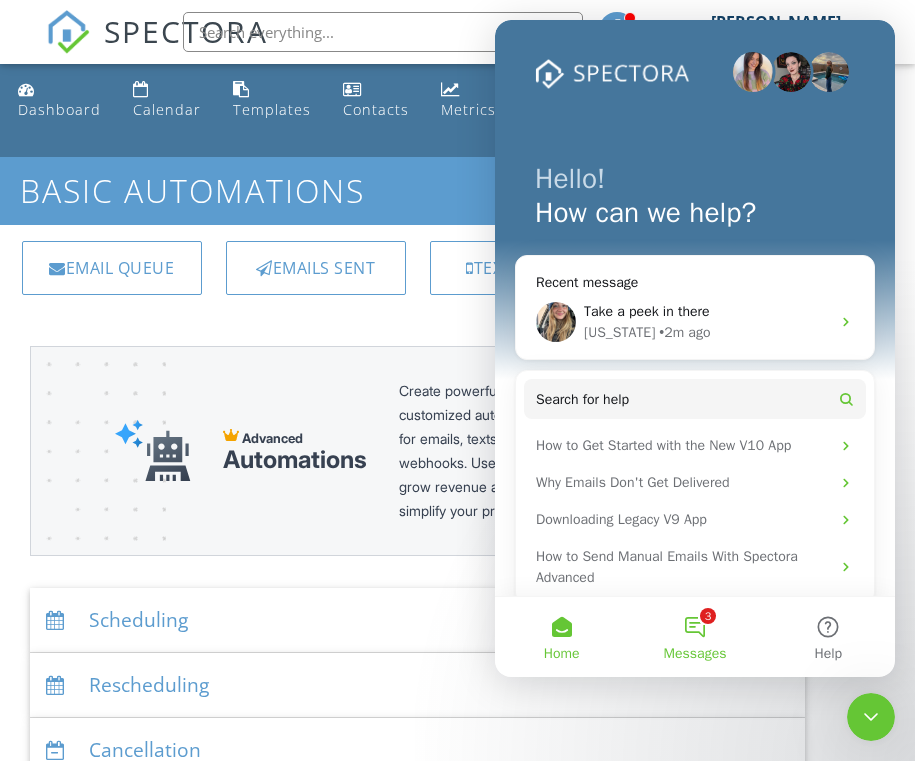 click on "Messages" at bounding box center (695, 654) 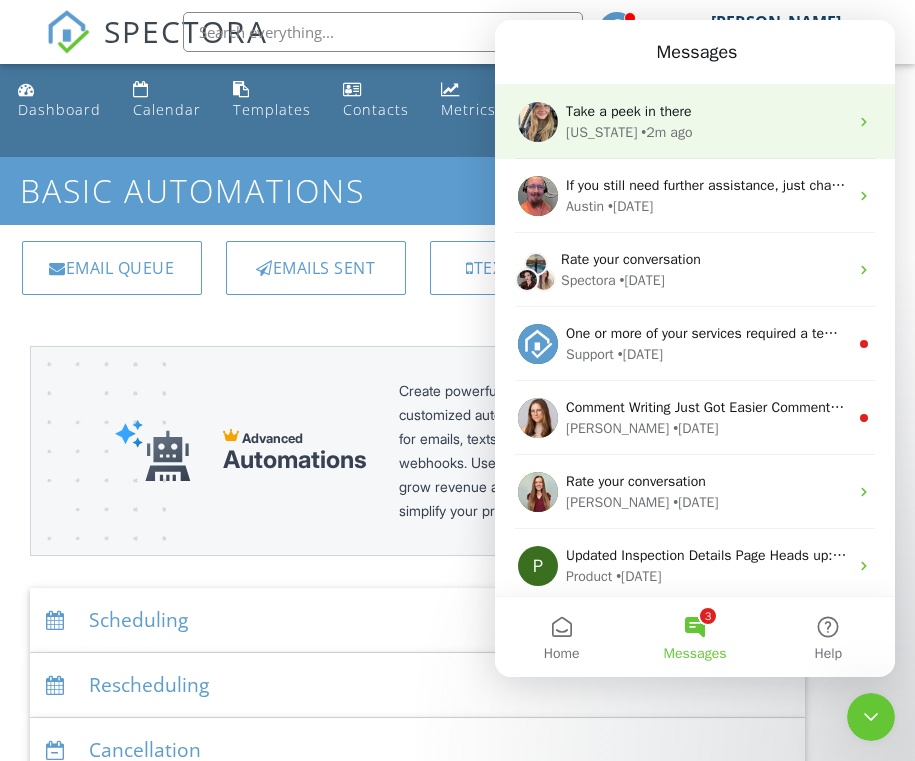 click on "Take a peek in there Georgia •  2m ago" at bounding box center (695, 122) 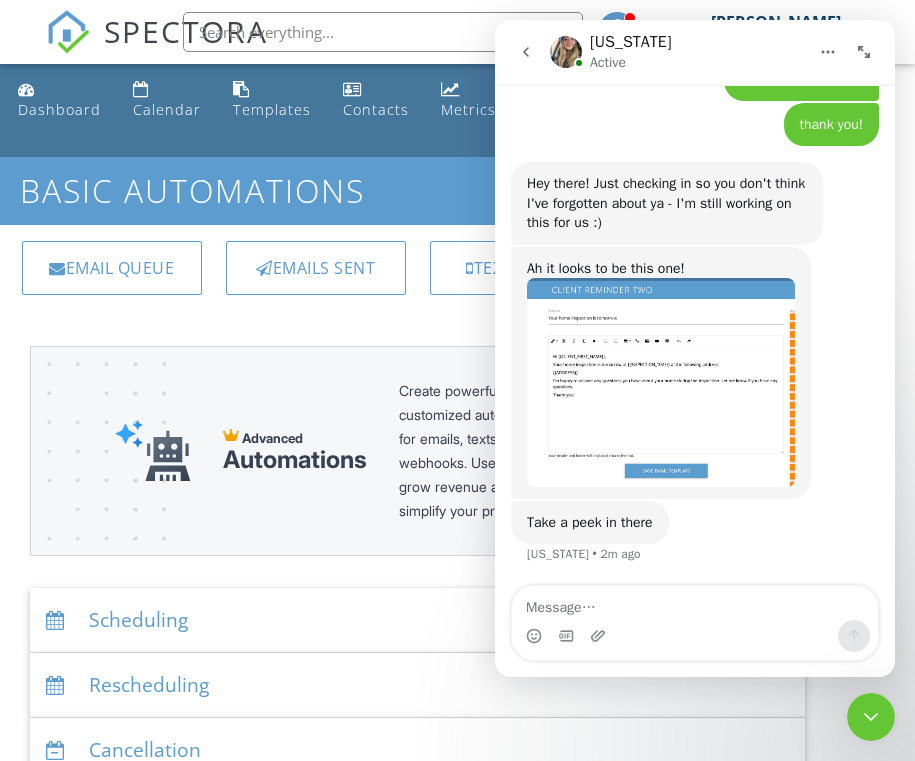 scroll, scrollTop: 4953, scrollLeft: 0, axis: vertical 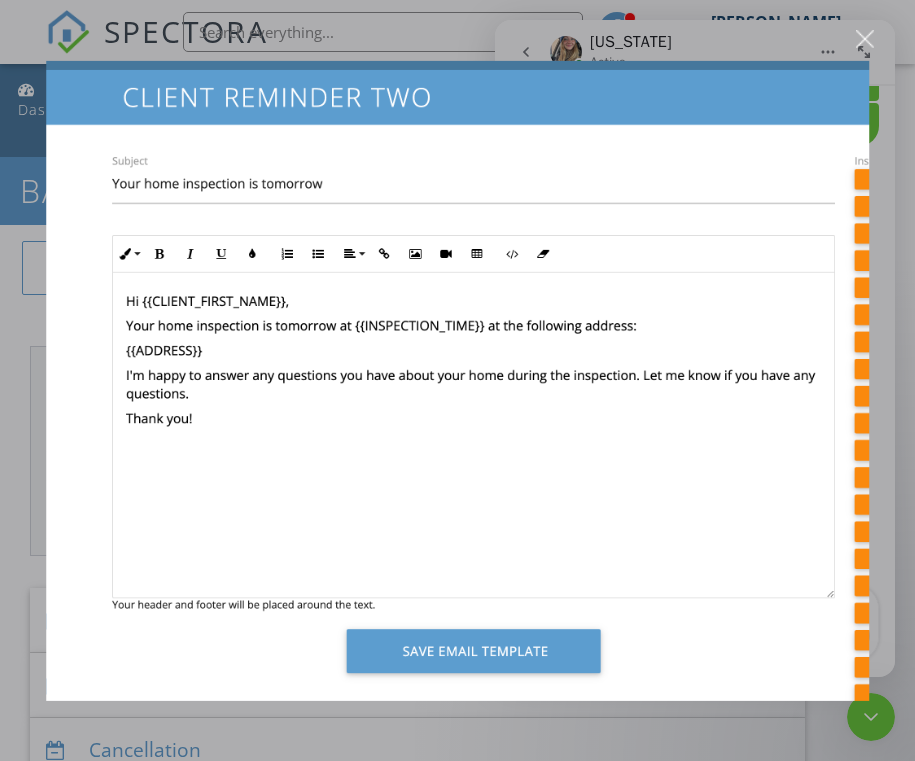 click at bounding box center [457, 380] 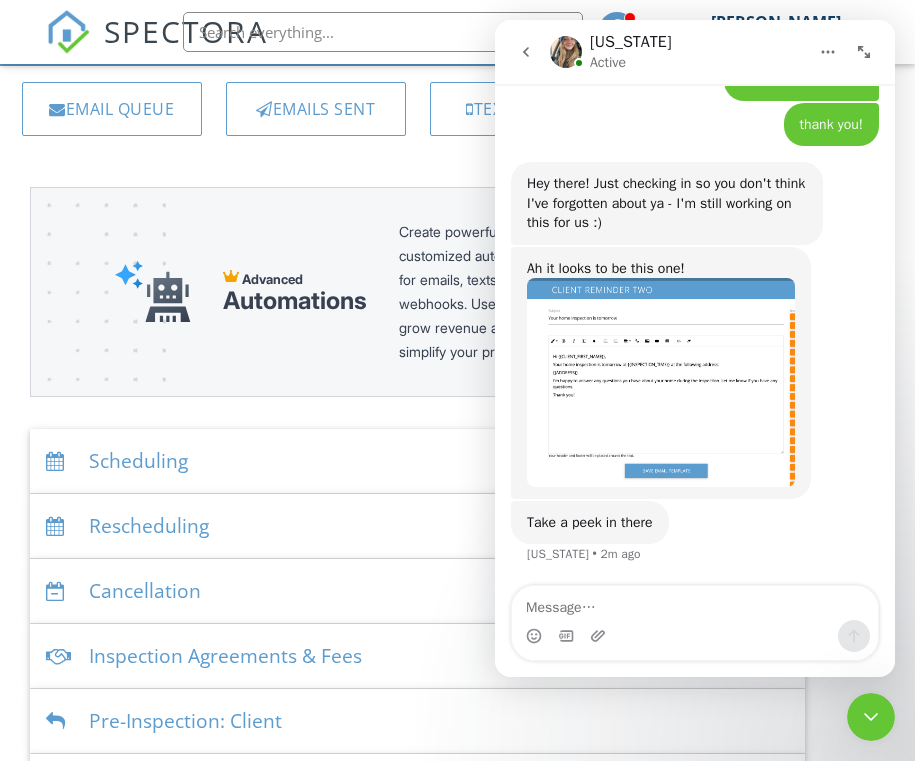 scroll, scrollTop: 168, scrollLeft: 40, axis: both 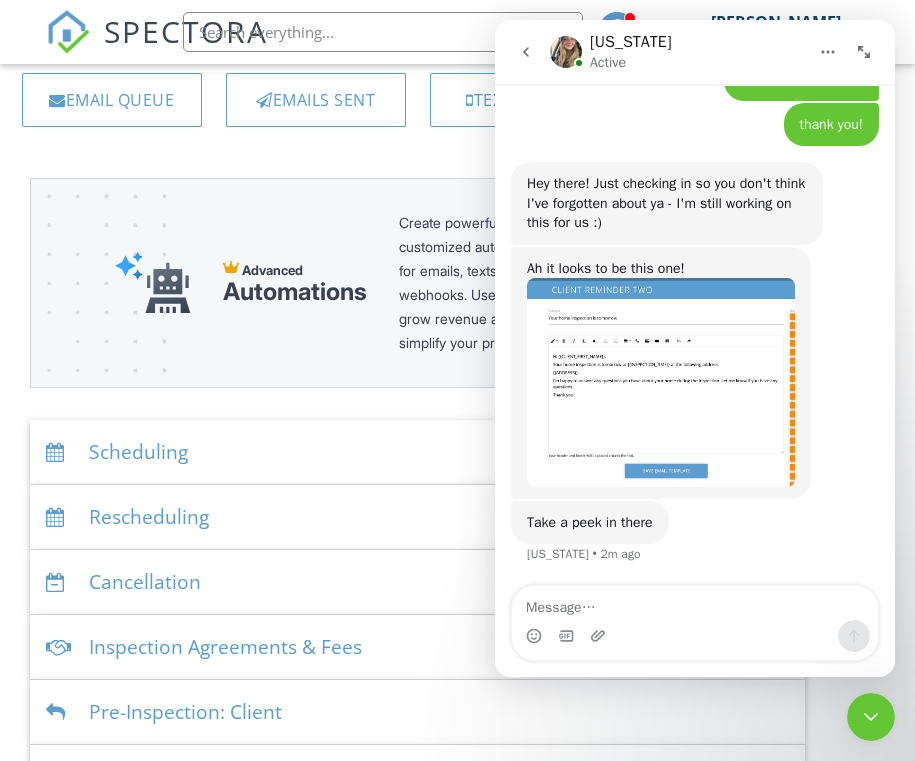 click at bounding box center (661, 382) 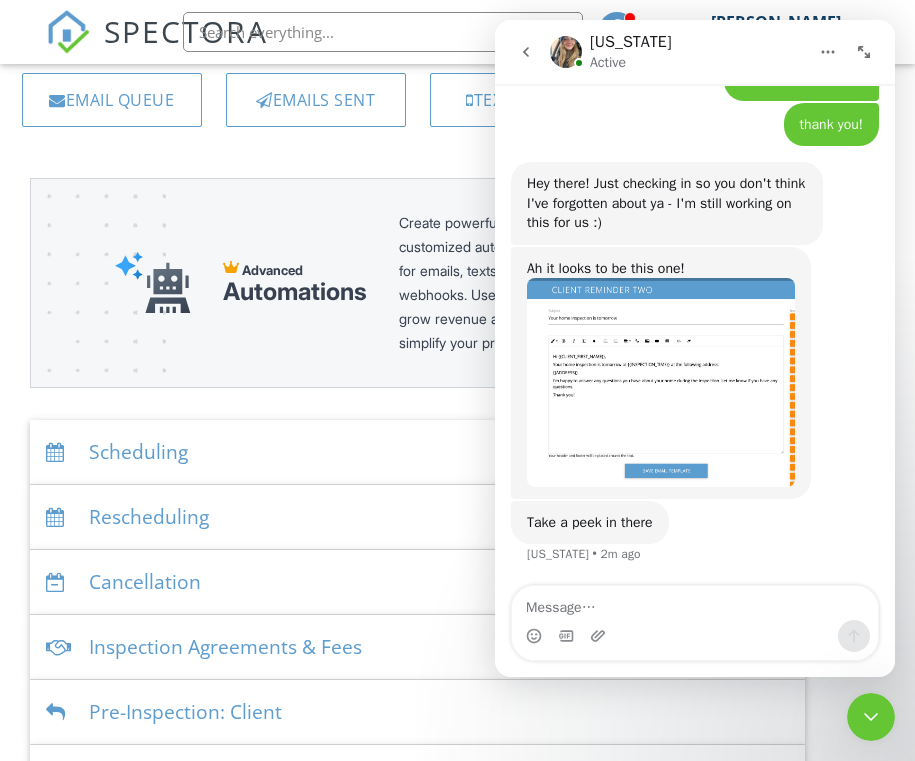 scroll, scrollTop: 0, scrollLeft: 0, axis: both 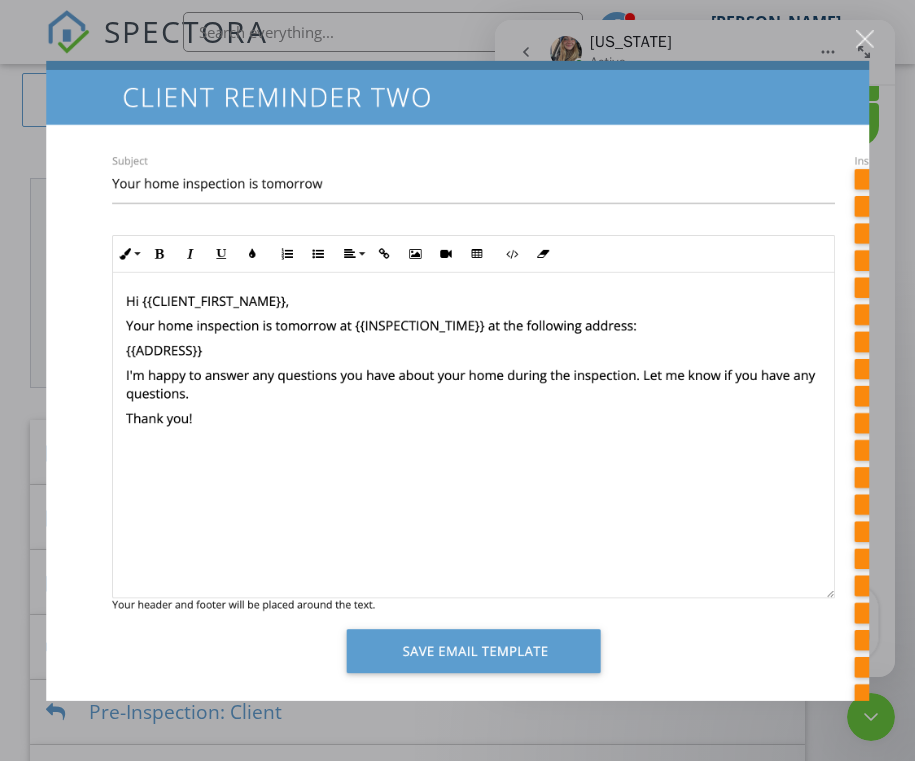 click at bounding box center [457, 380] 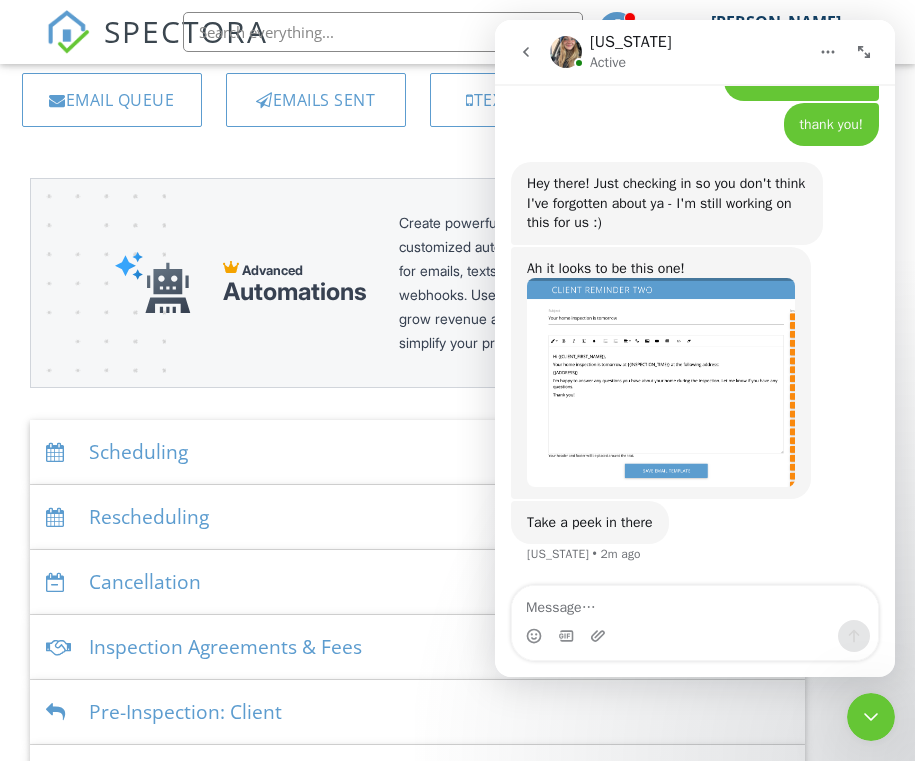 click at bounding box center (695, 636) 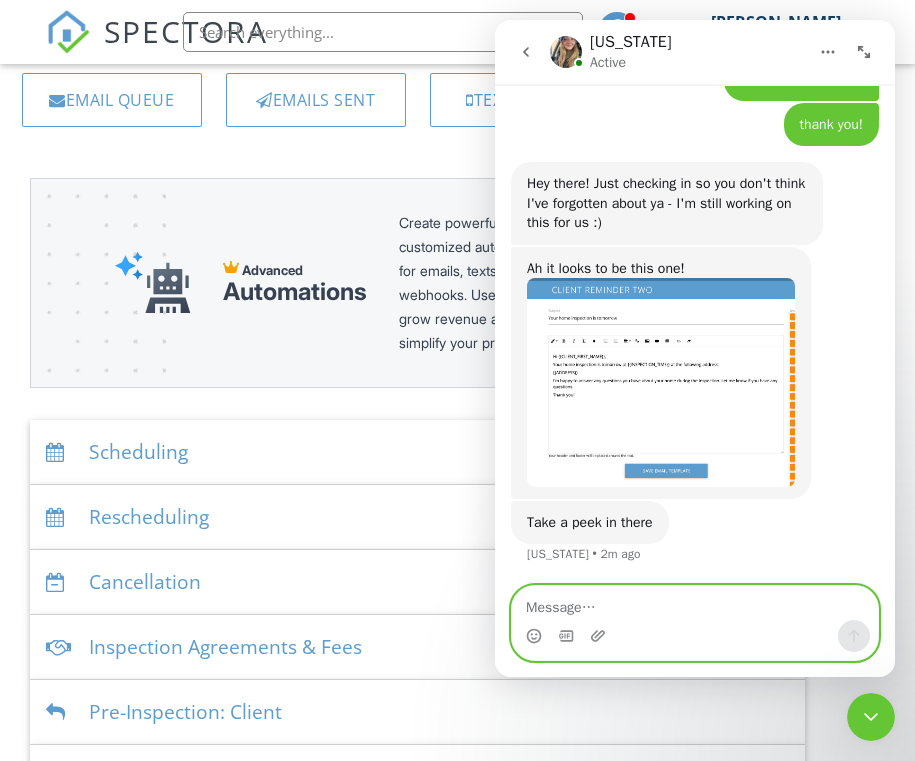 click at bounding box center [695, 603] 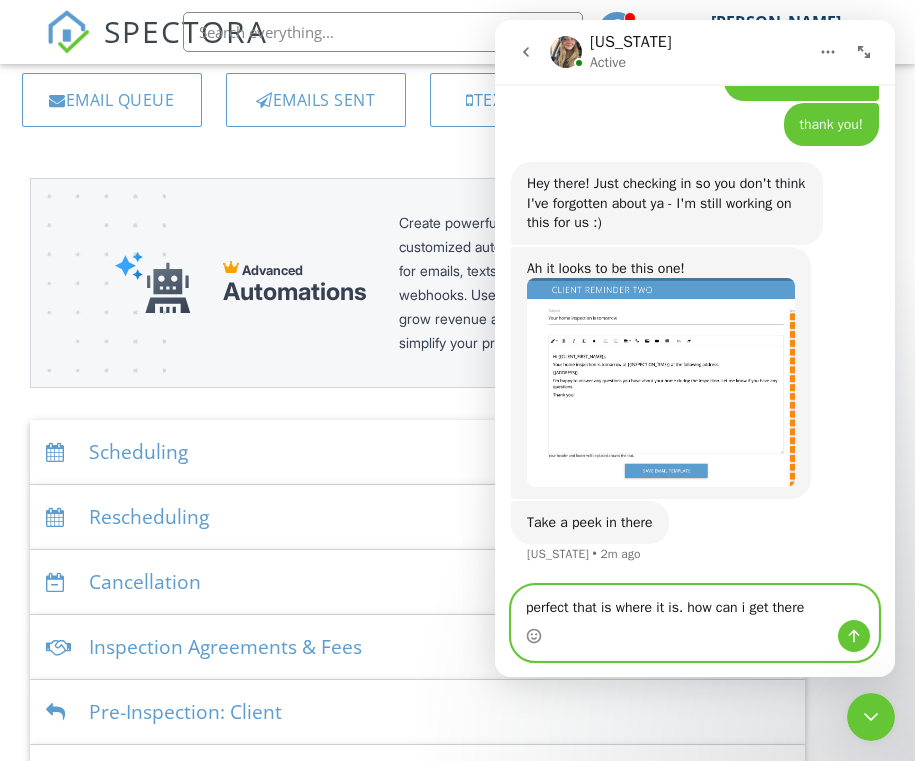 type on "perfect that is where it is. how can i get there?" 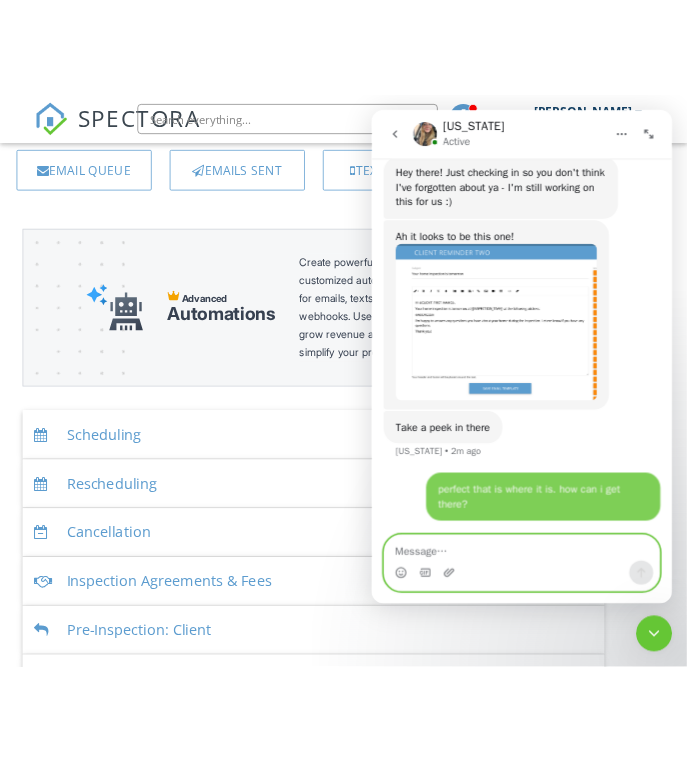 scroll, scrollTop: 5032, scrollLeft: 0, axis: vertical 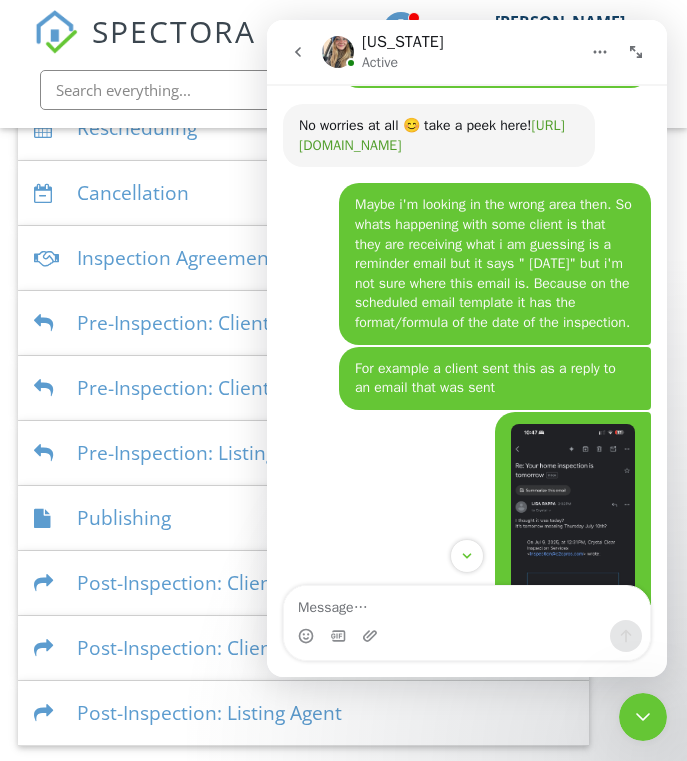 click on "https://share.zight.com/2NuDJNp7" at bounding box center [432, 135] 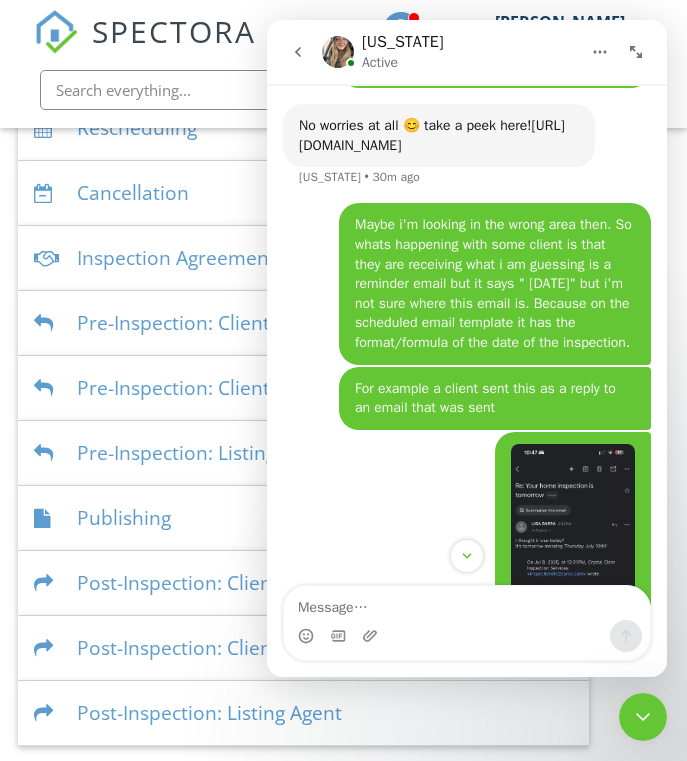 scroll, scrollTop: 5132, scrollLeft: 0, axis: vertical 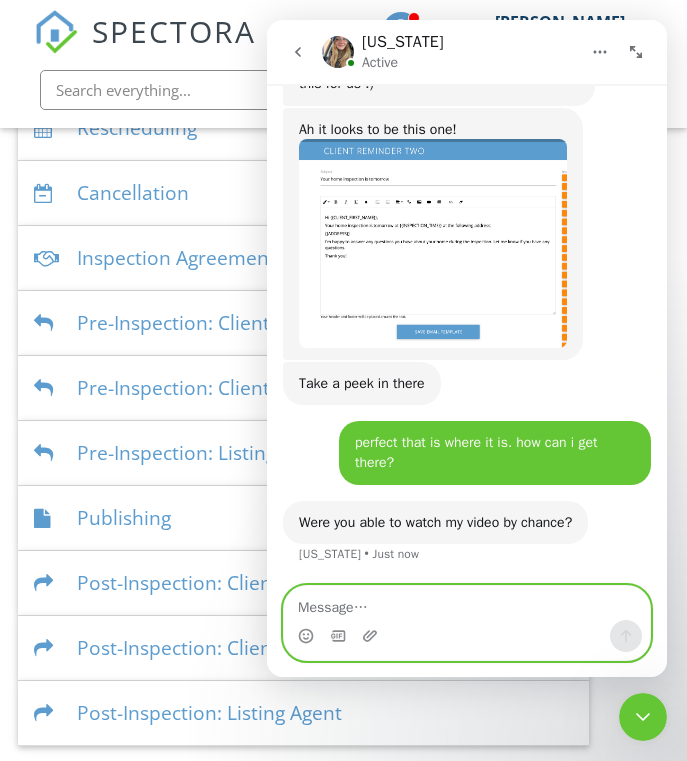click at bounding box center (467, 603) 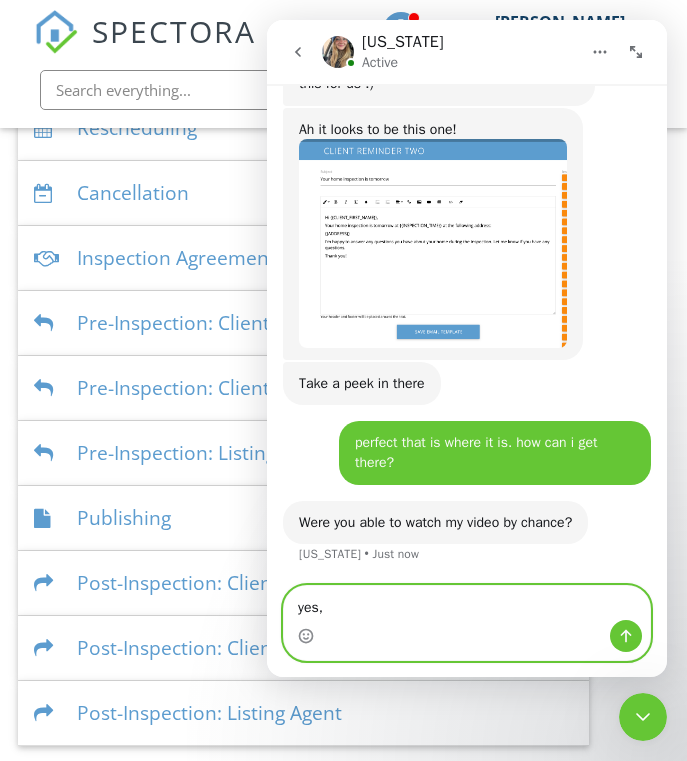type on "yes" 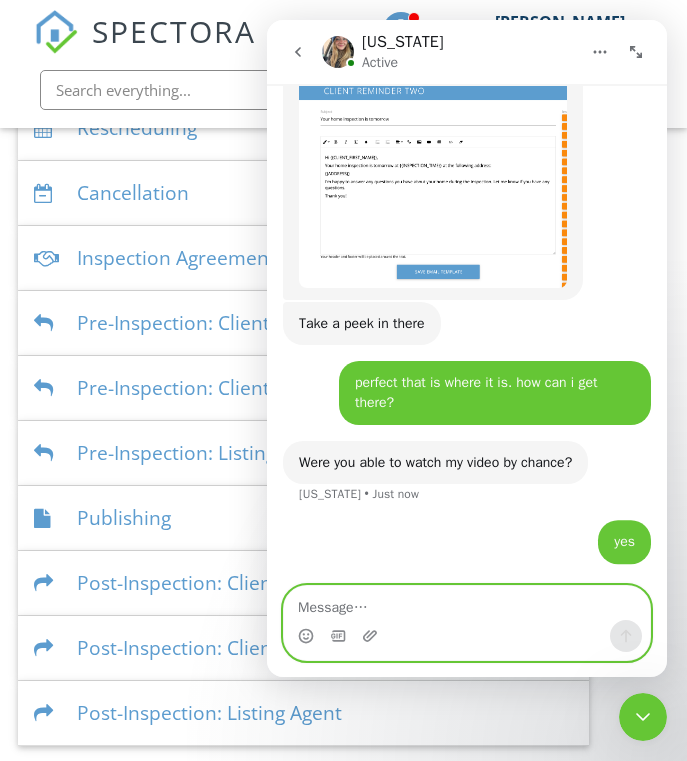 scroll, scrollTop: 5191, scrollLeft: 0, axis: vertical 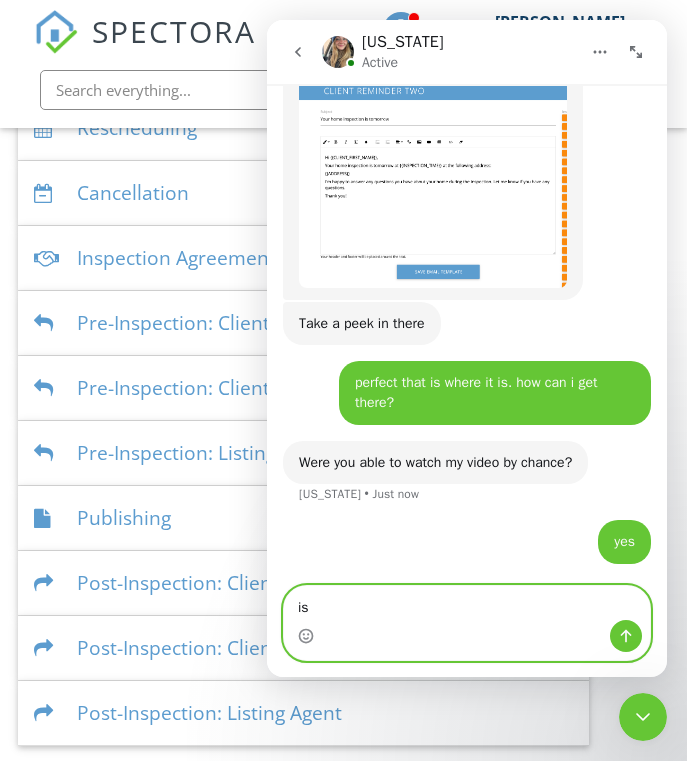 type on "i" 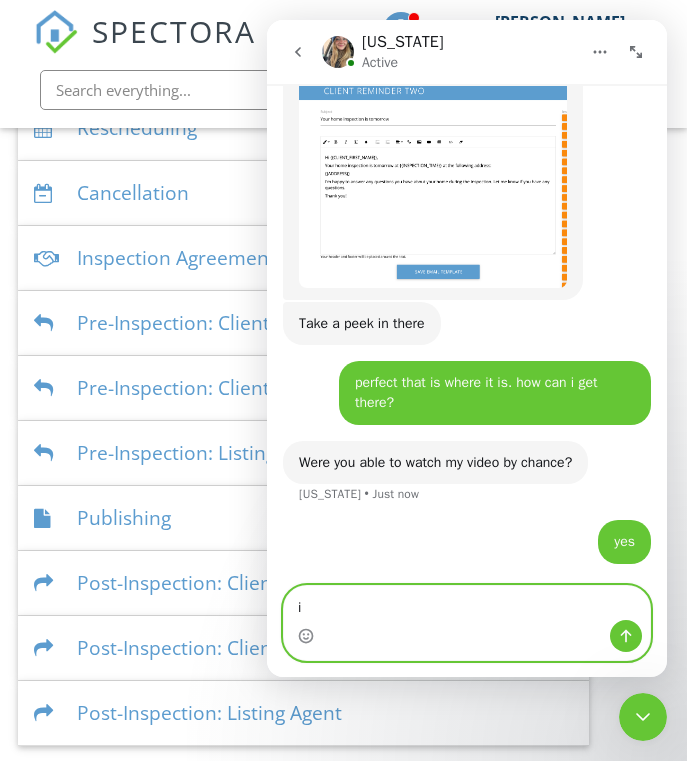 type 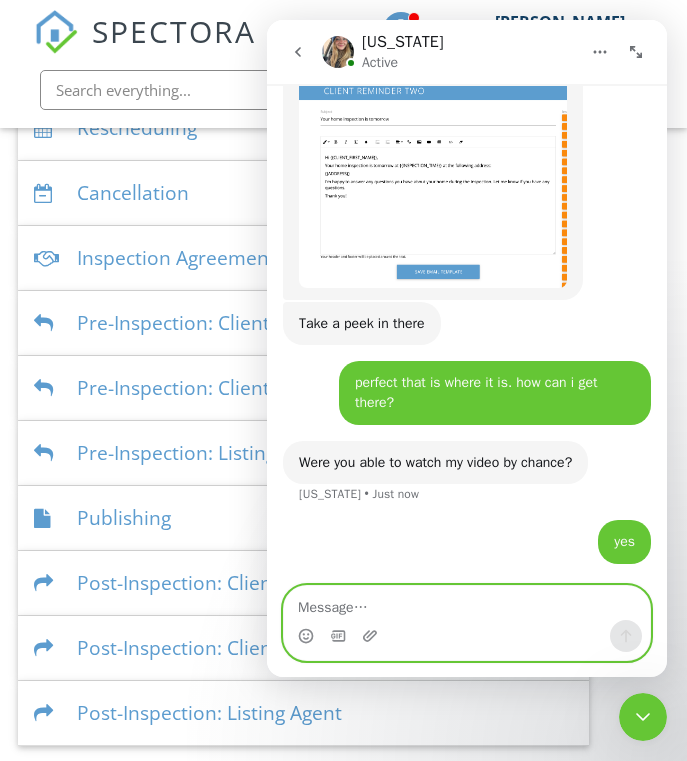 scroll, scrollTop: 5038, scrollLeft: 0, axis: vertical 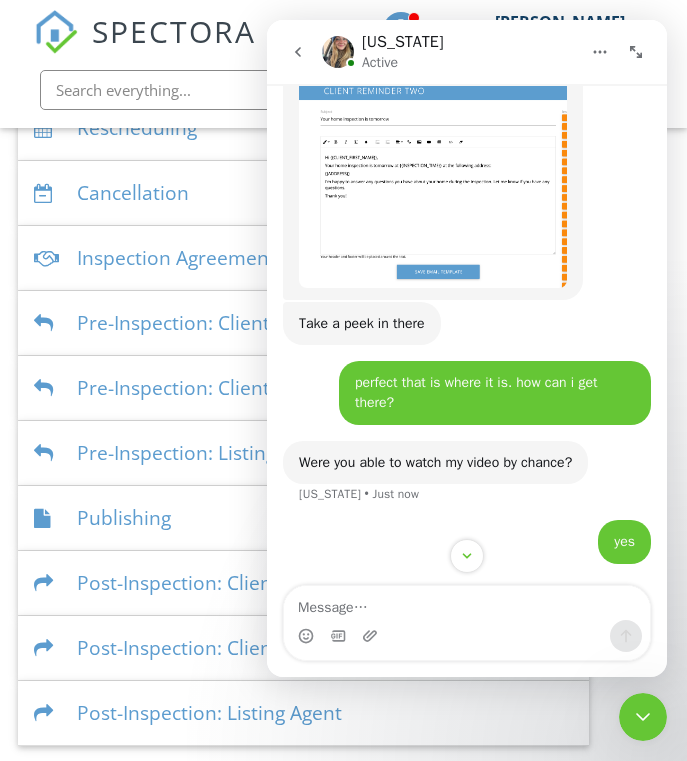 click at bounding box center (433, 183) 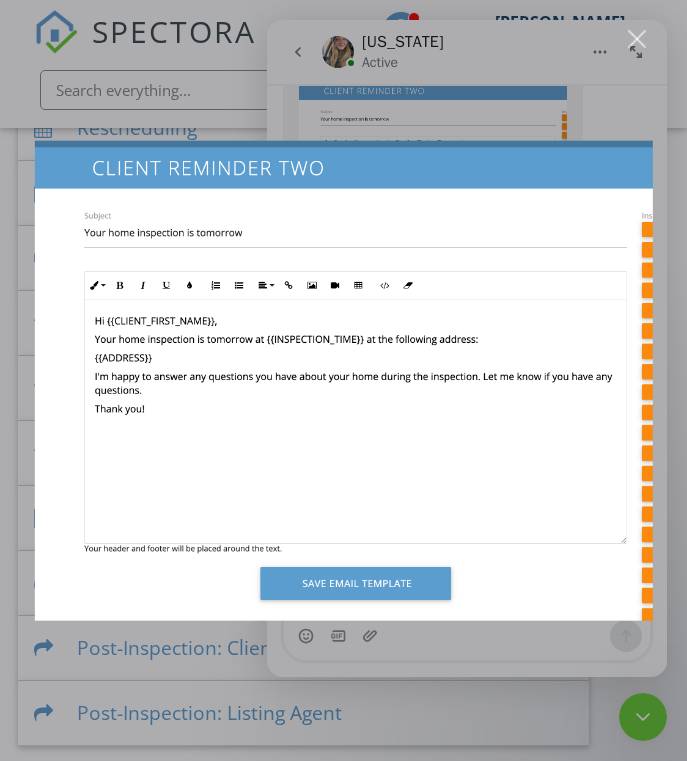 scroll, scrollTop: 0, scrollLeft: 0, axis: both 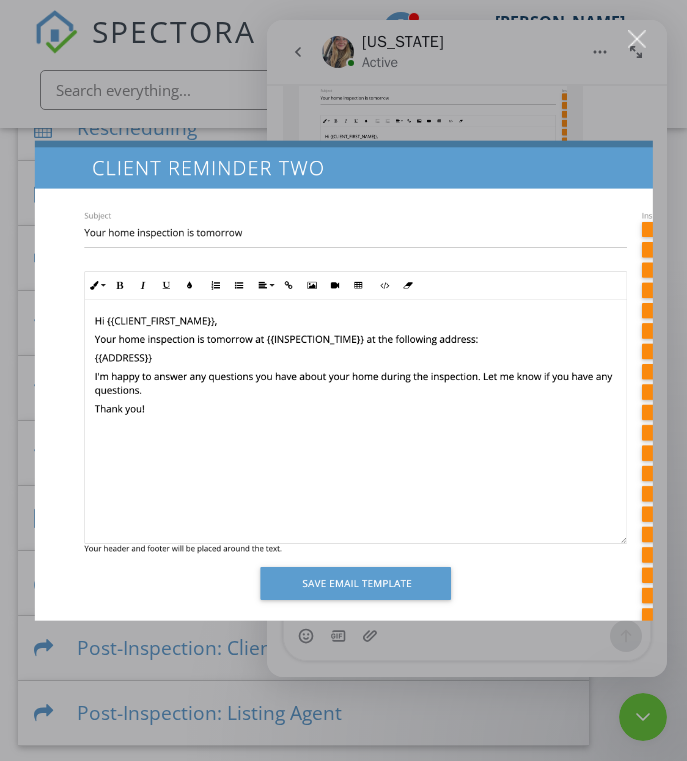 click at bounding box center [343, 380] 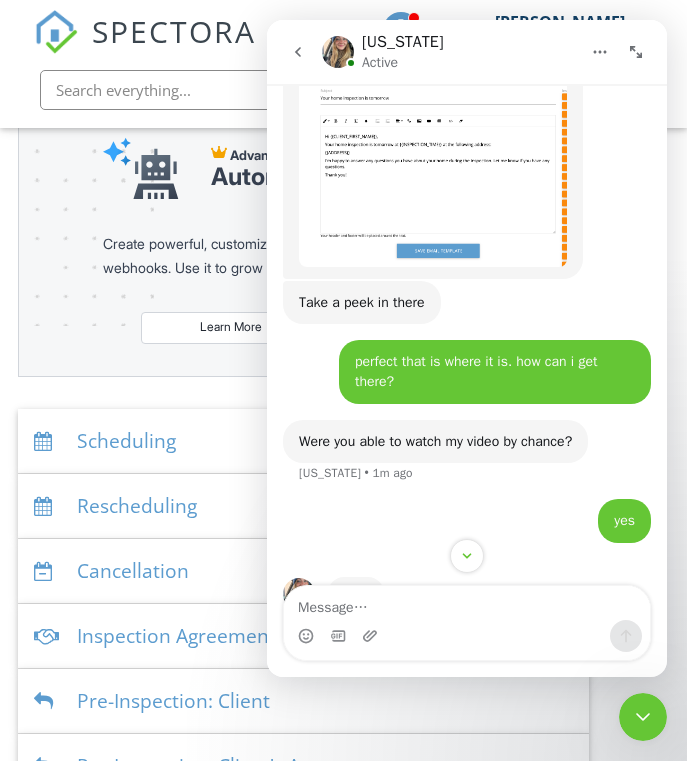 scroll, scrollTop: 450, scrollLeft: 40, axis: both 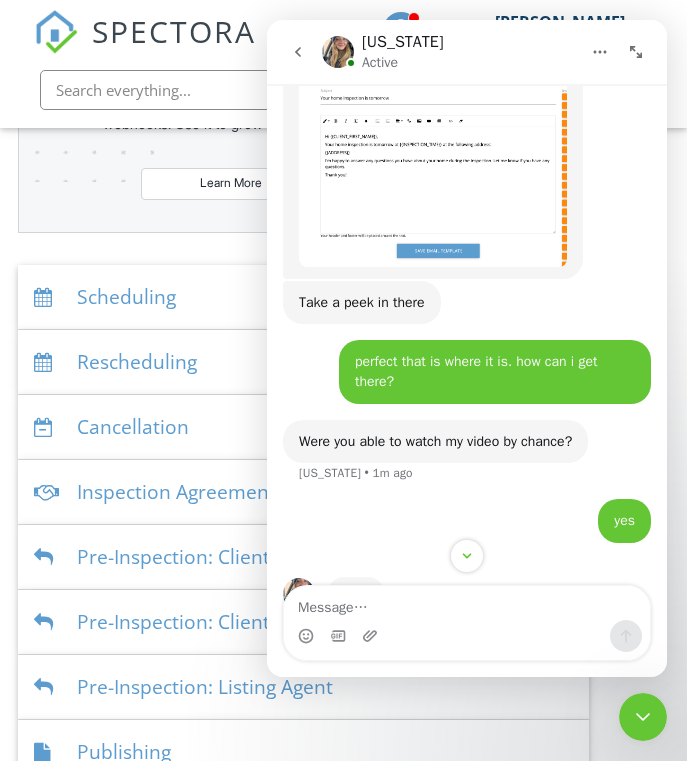 click on "Scheduling" at bounding box center [303, 297] 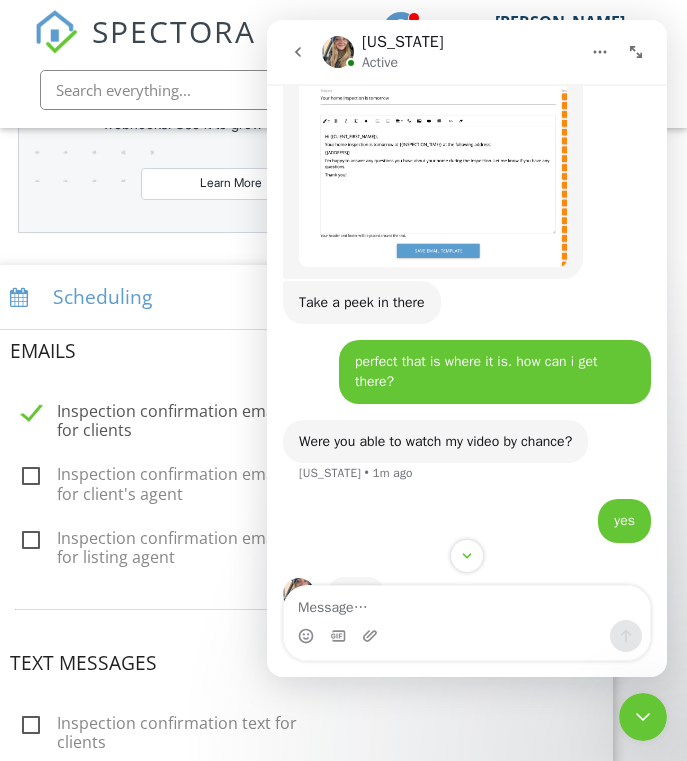 click on "Scheduling" at bounding box center [303, 297] 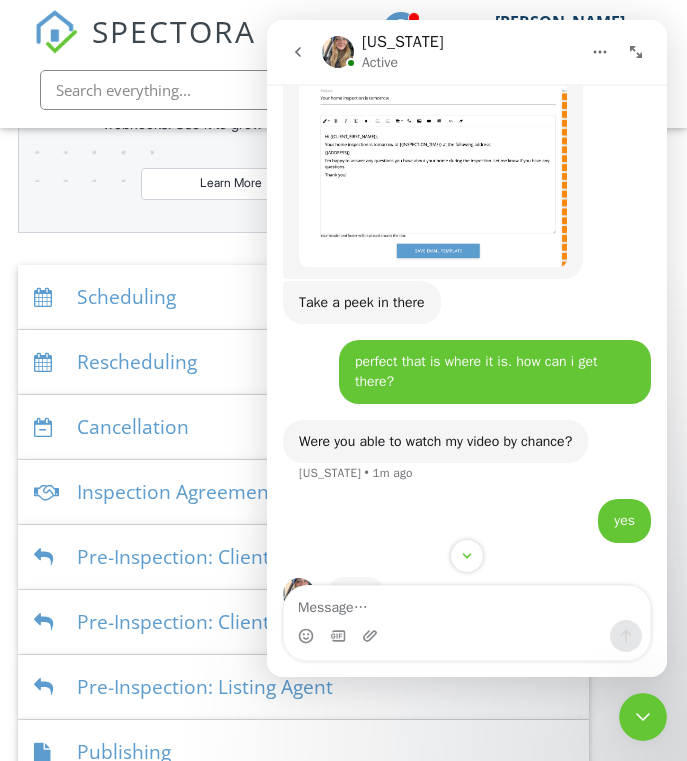 click on "Scheduling" at bounding box center [303, 297] 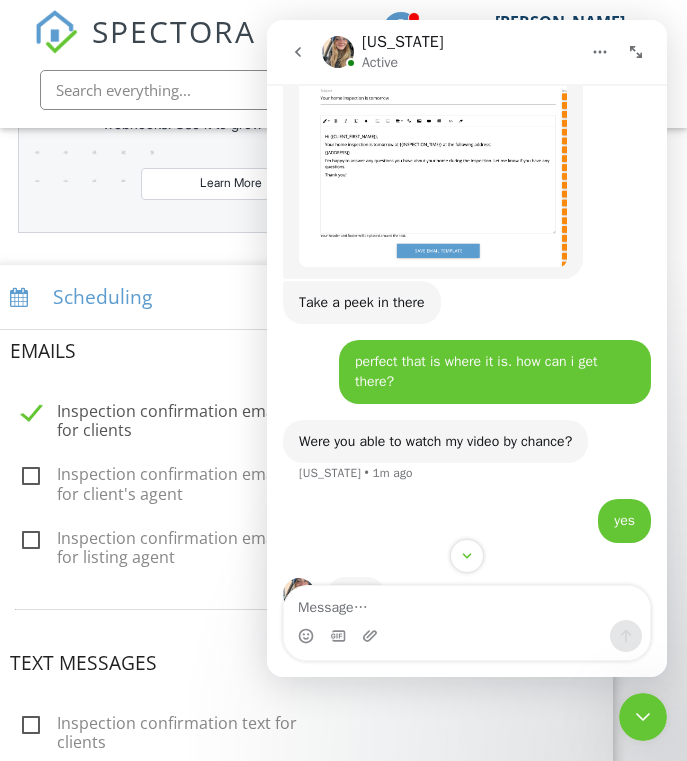 click on "Inspection confirmation email for clients
Edit Template" at bounding box center [303, 414] 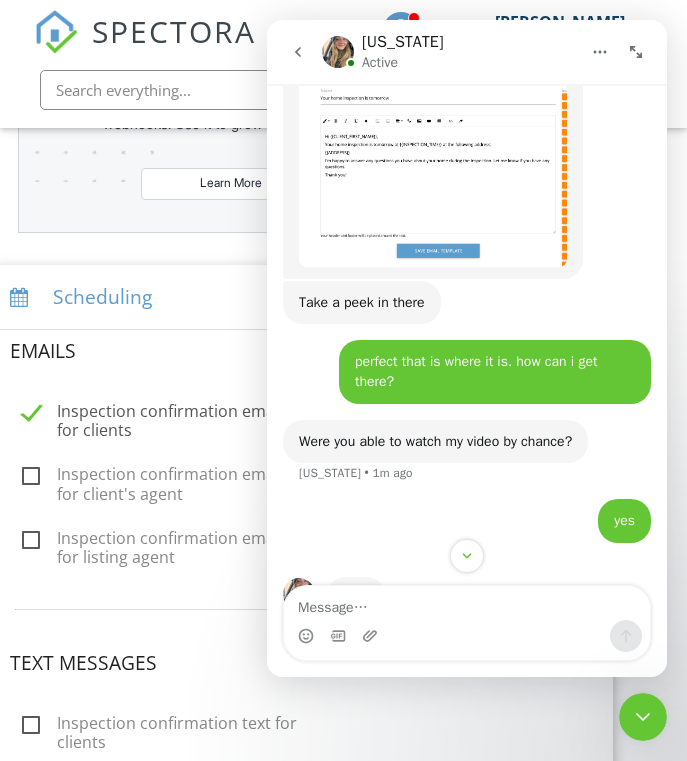 click at bounding box center (643, 717) 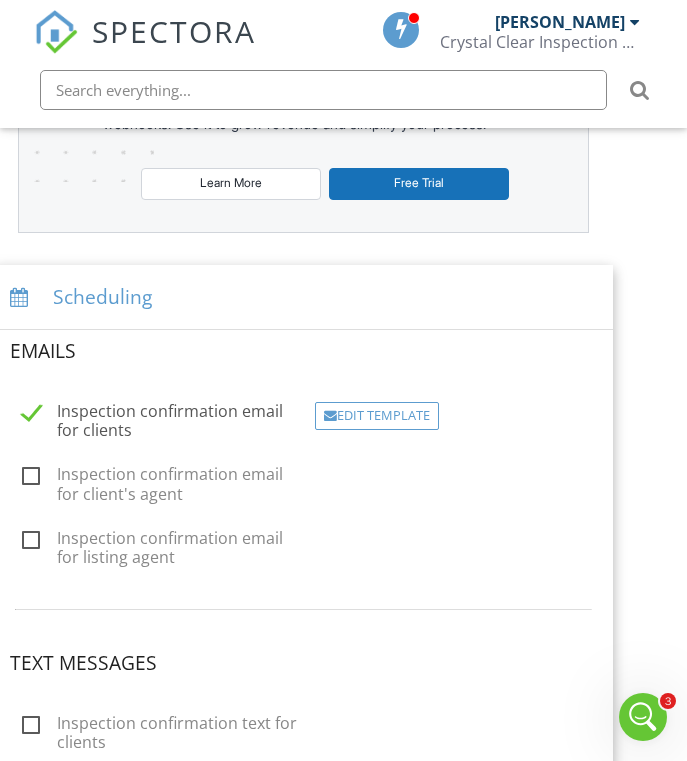 click on "Inspection confirmation email for clients
Edit Template" at bounding box center [303, 414] 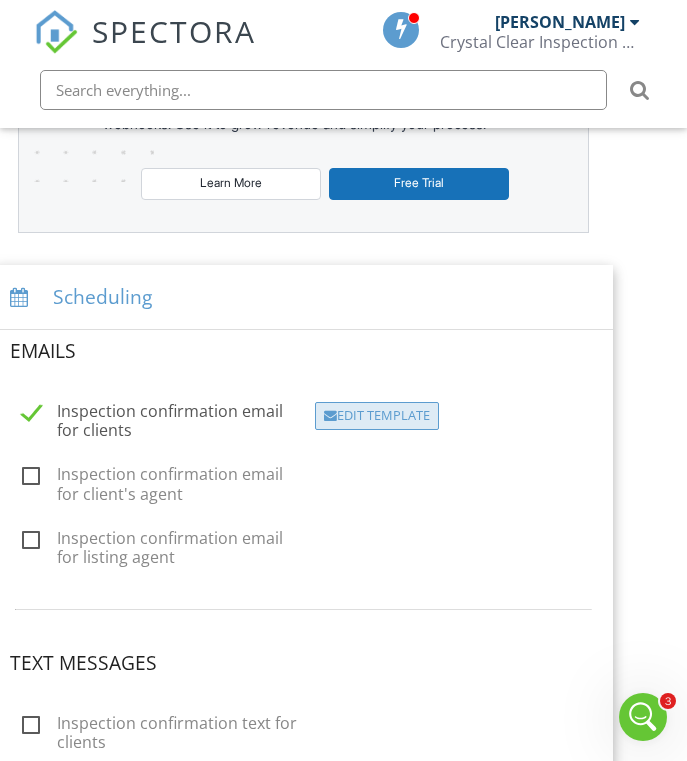 click on "Edit Template" at bounding box center (377, 416) 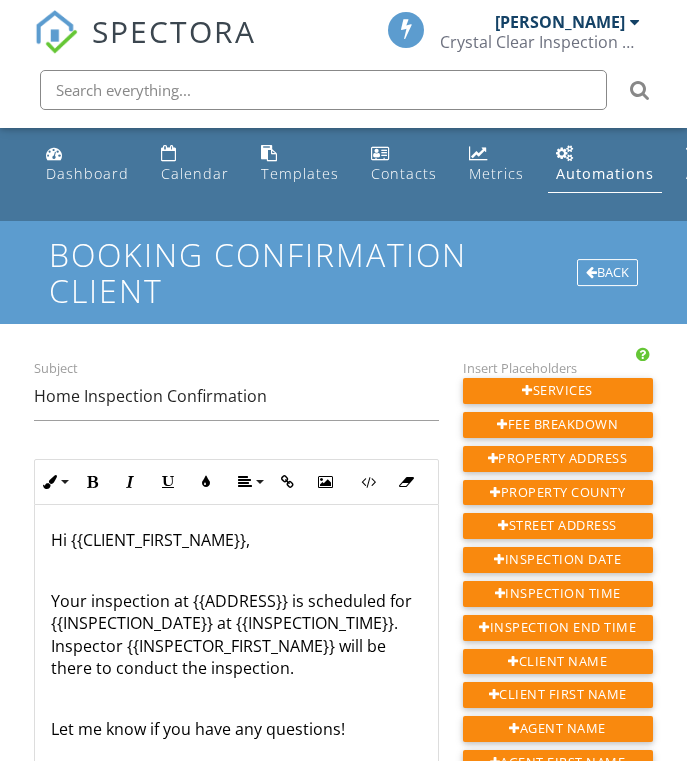 scroll, scrollTop: 0, scrollLeft: 0, axis: both 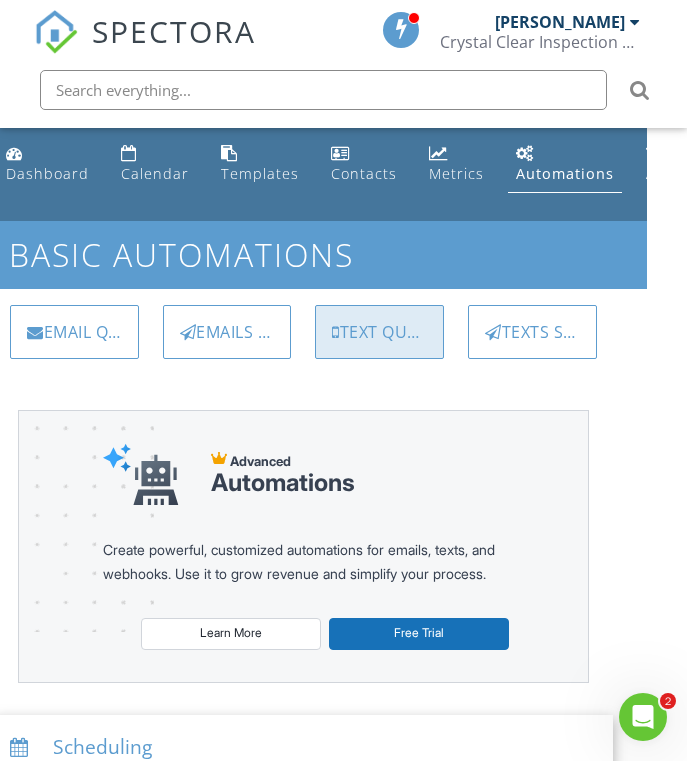 click on "Text Queue" at bounding box center (379, 332) 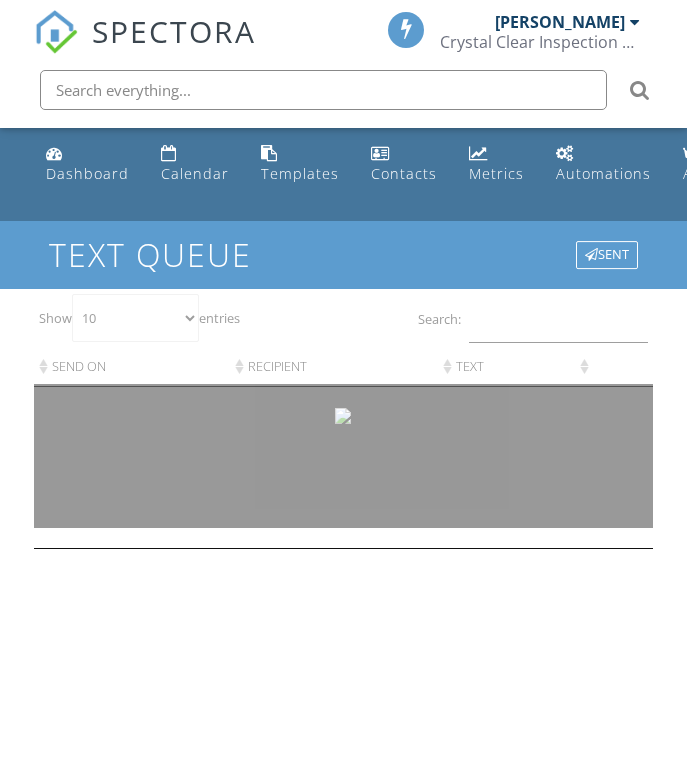 scroll, scrollTop: 0, scrollLeft: 0, axis: both 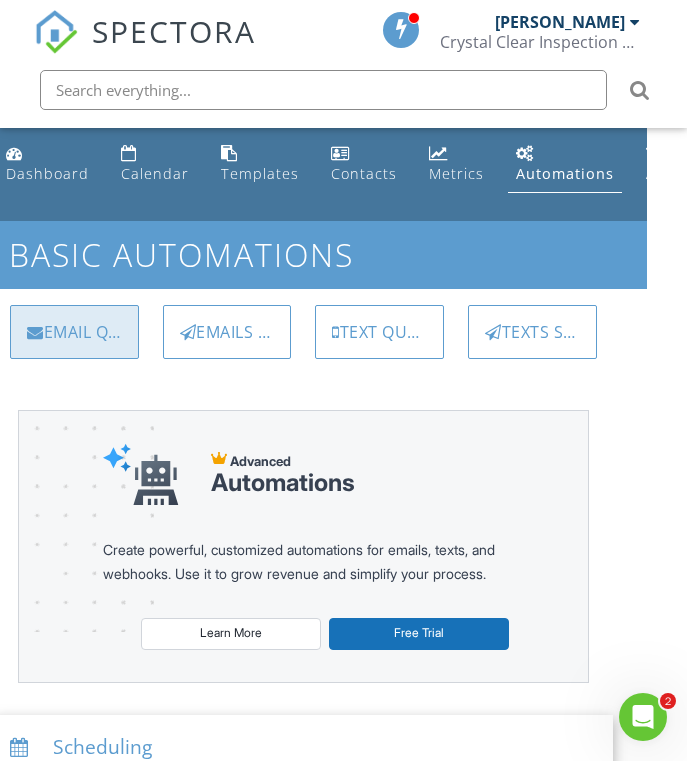 click on "Email Queue" at bounding box center [74, 332] 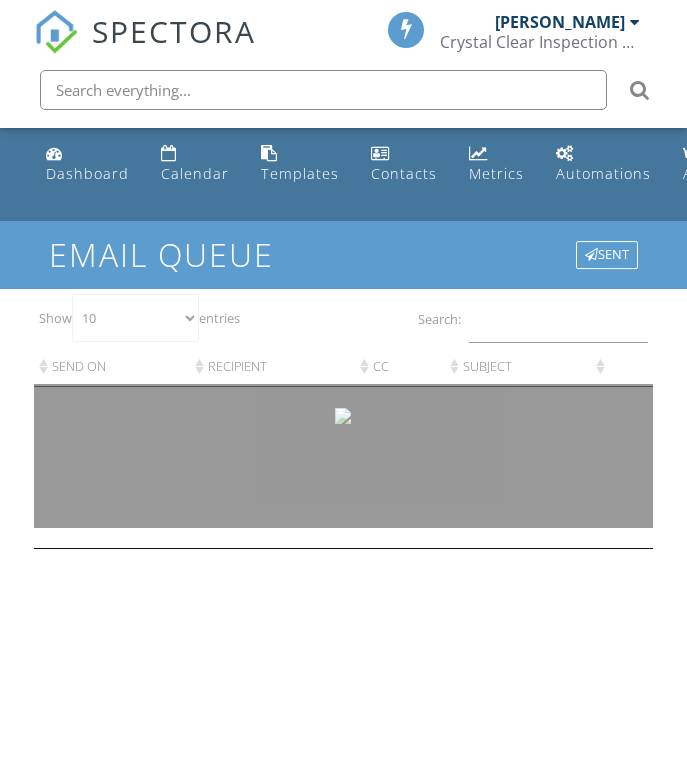 scroll, scrollTop: 0, scrollLeft: 0, axis: both 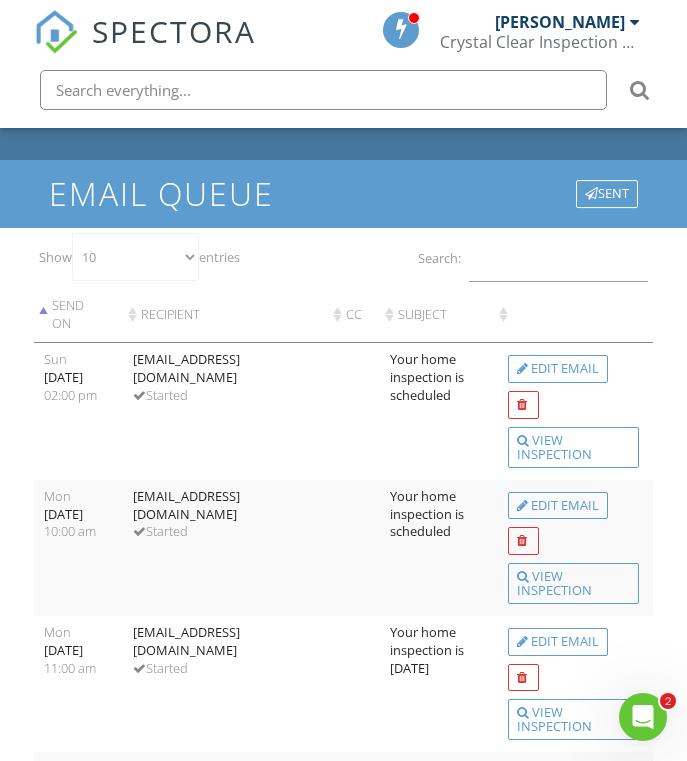 click 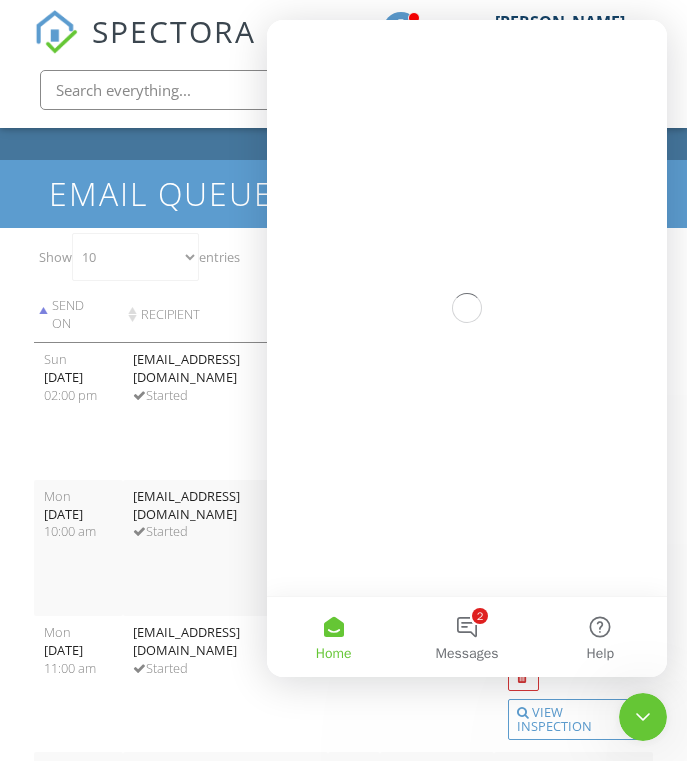 scroll, scrollTop: 0, scrollLeft: 0, axis: both 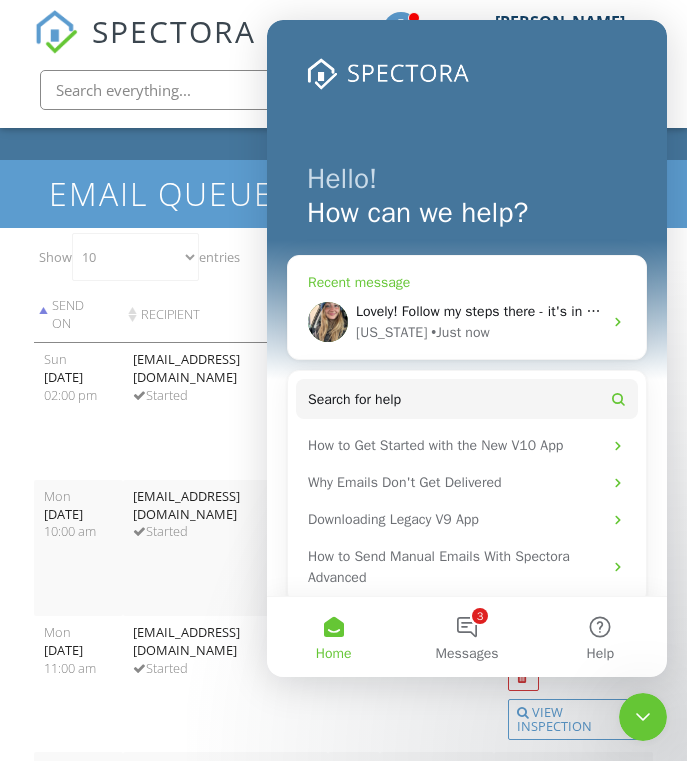 click on "[US_STATE] •  Just now" at bounding box center [479, 332] 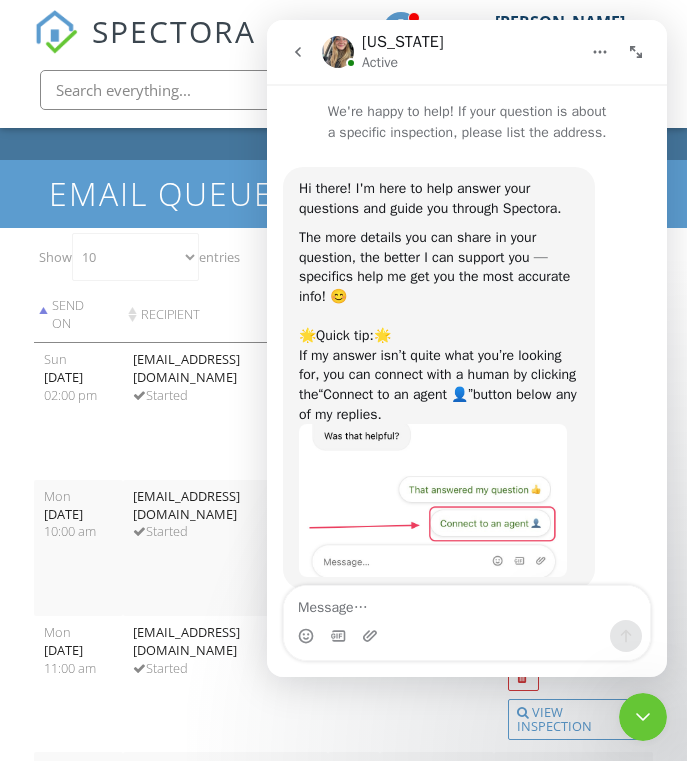 scroll, scrollTop: 3, scrollLeft: 0, axis: vertical 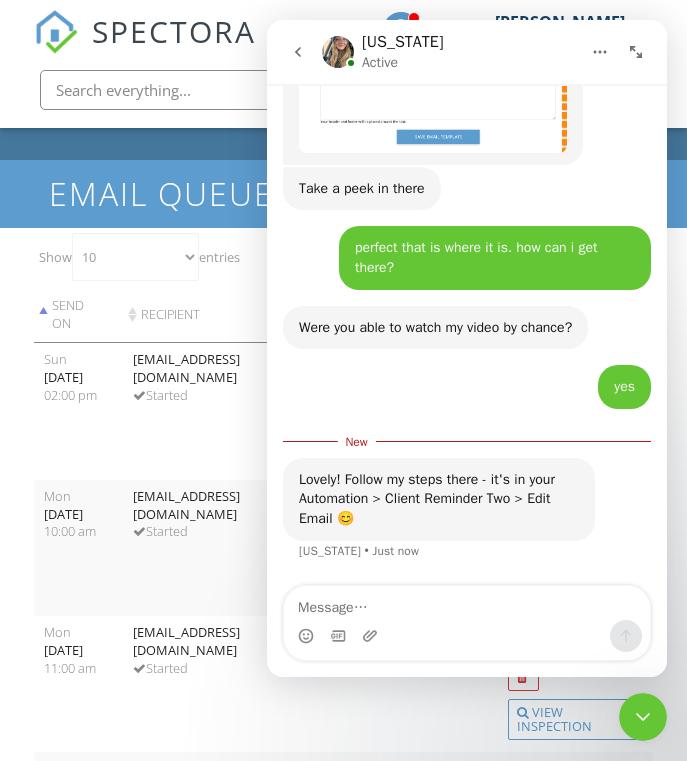 click on "jorgeferrer21@icloud.com" at bounding box center (225, 369) 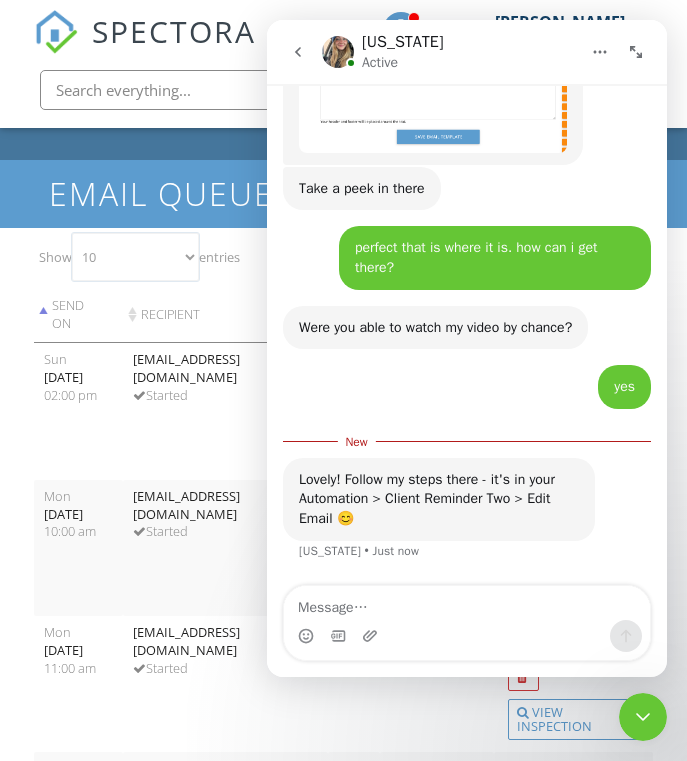 click on "10 25 50 100" at bounding box center [135, 257] 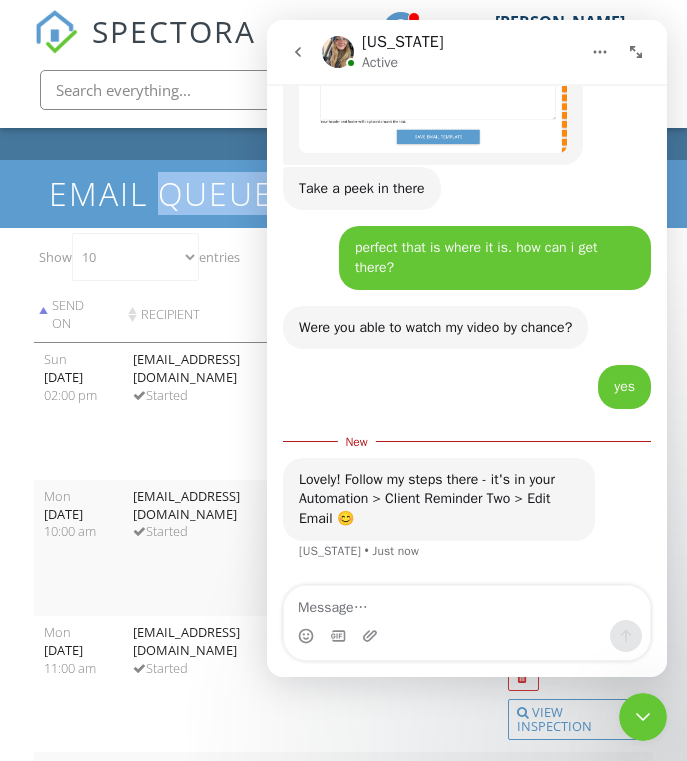 click on "Email Queue" at bounding box center (344, 193) 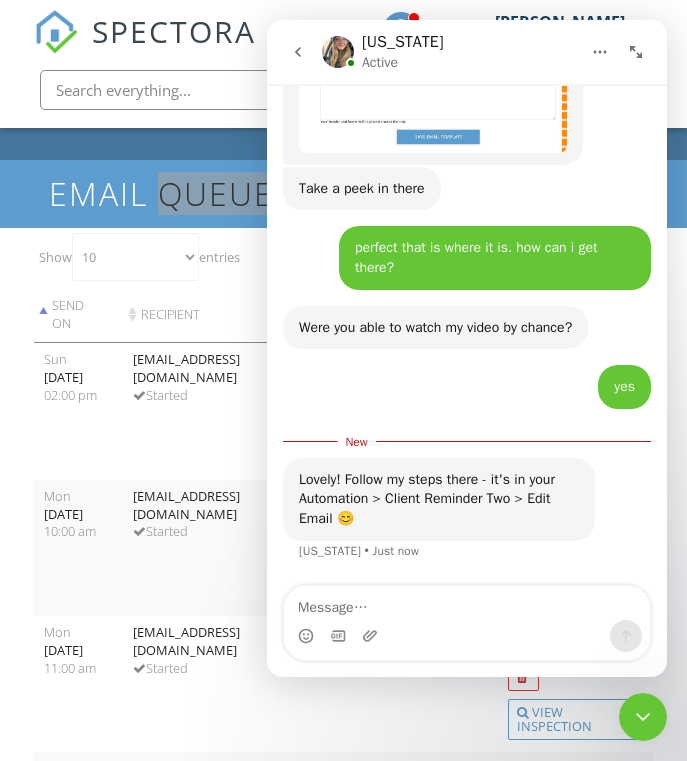 click at bounding box center (643, 717) 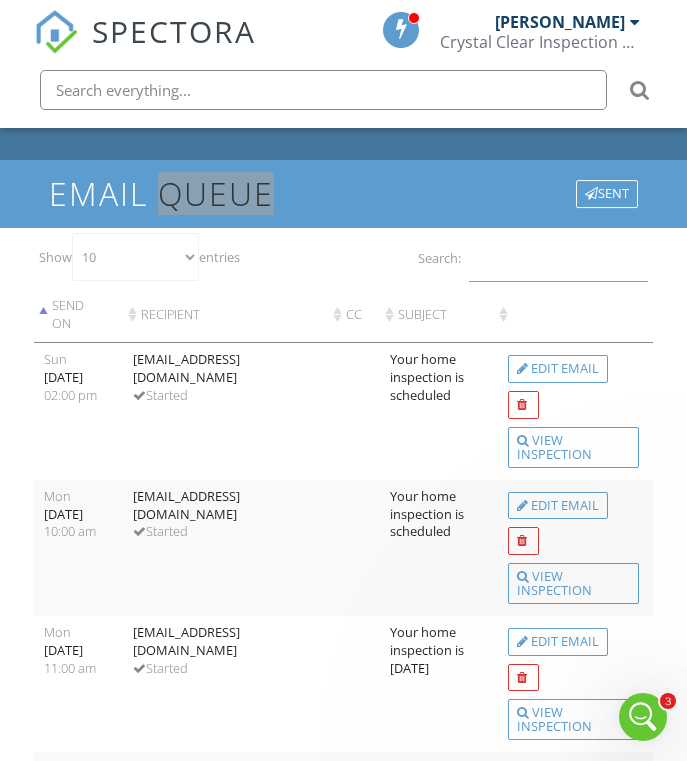 scroll, scrollTop: 0, scrollLeft: 0, axis: both 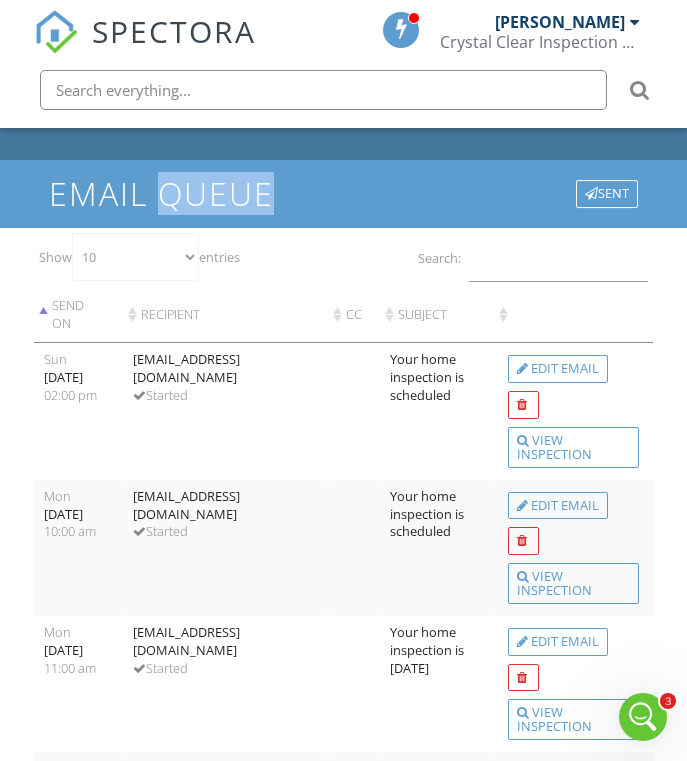 click on "[PERSON_NAME]" at bounding box center [560, 22] 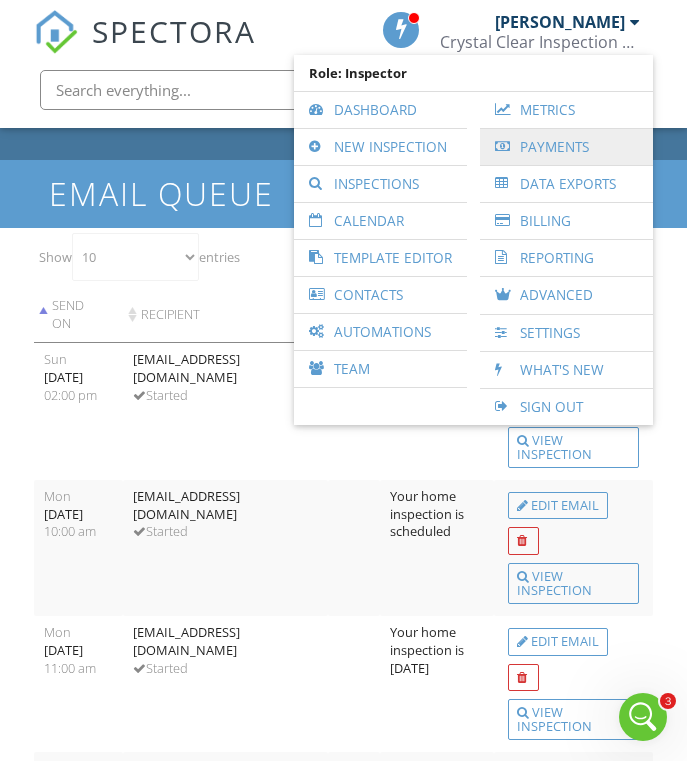 click on "Payments" at bounding box center [566, 147] 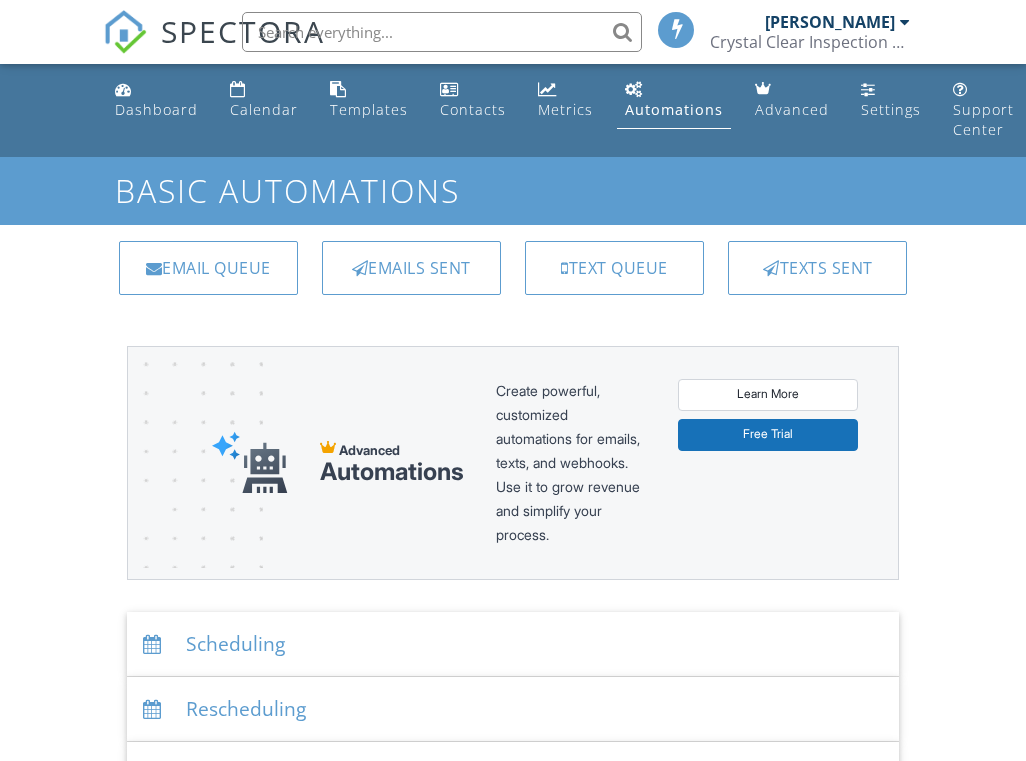 scroll, scrollTop: 0, scrollLeft: 0, axis: both 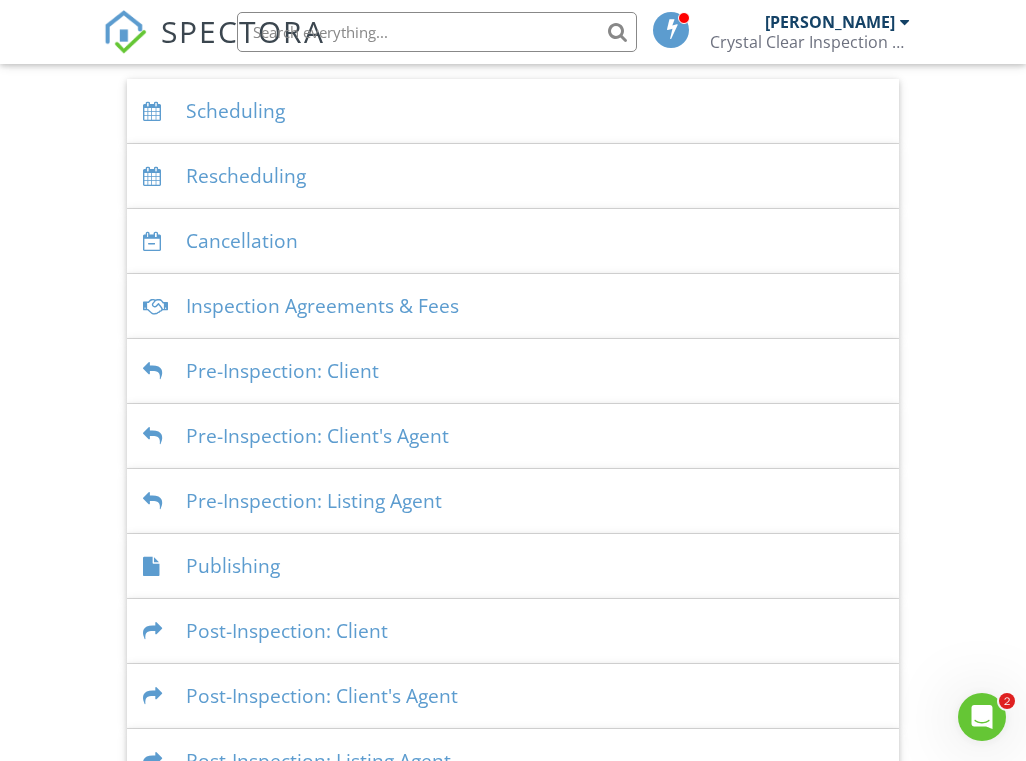 click 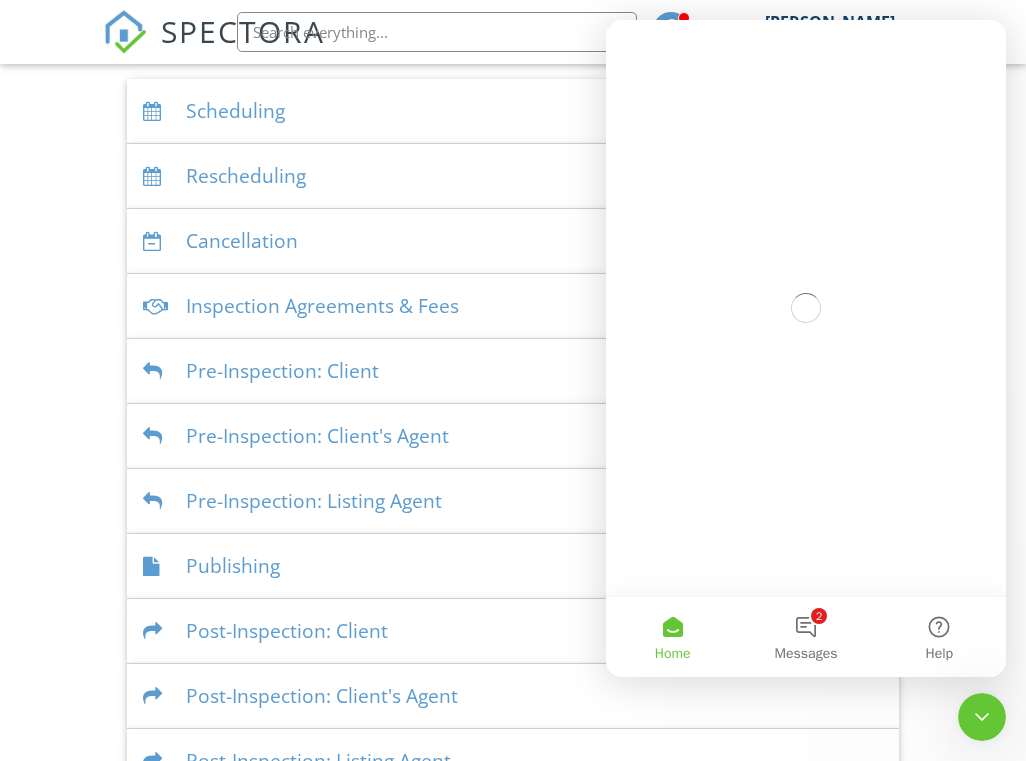 scroll, scrollTop: 0, scrollLeft: 0, axis: both 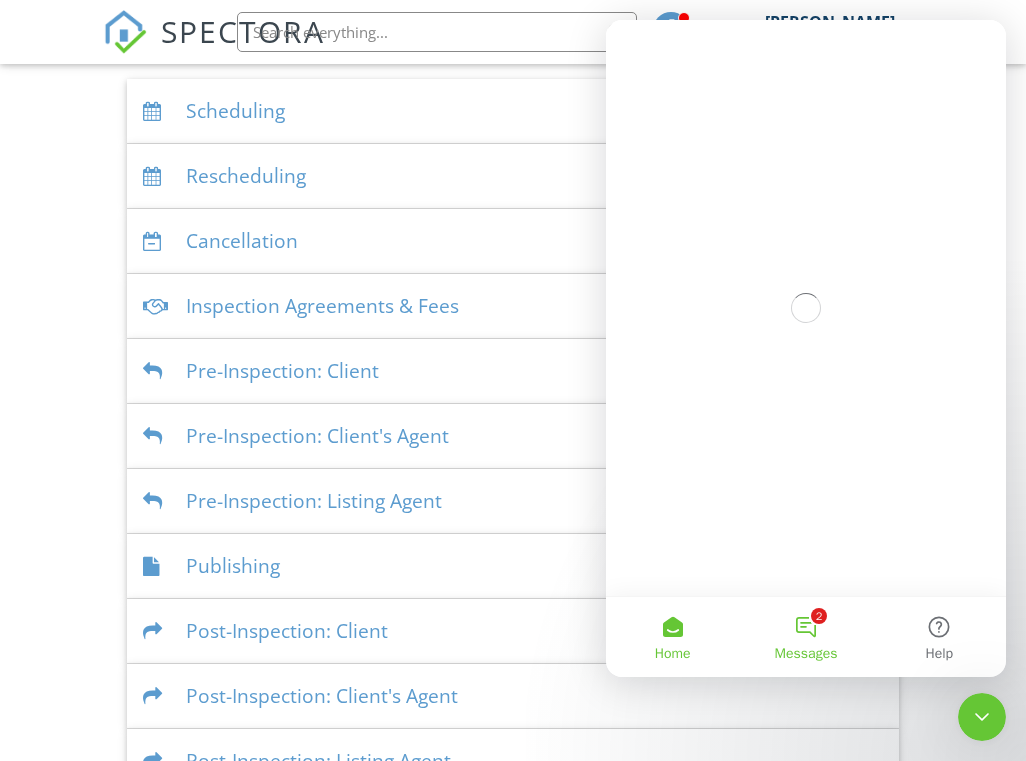 click on "2 Messages" at bounding box center [805, 637] 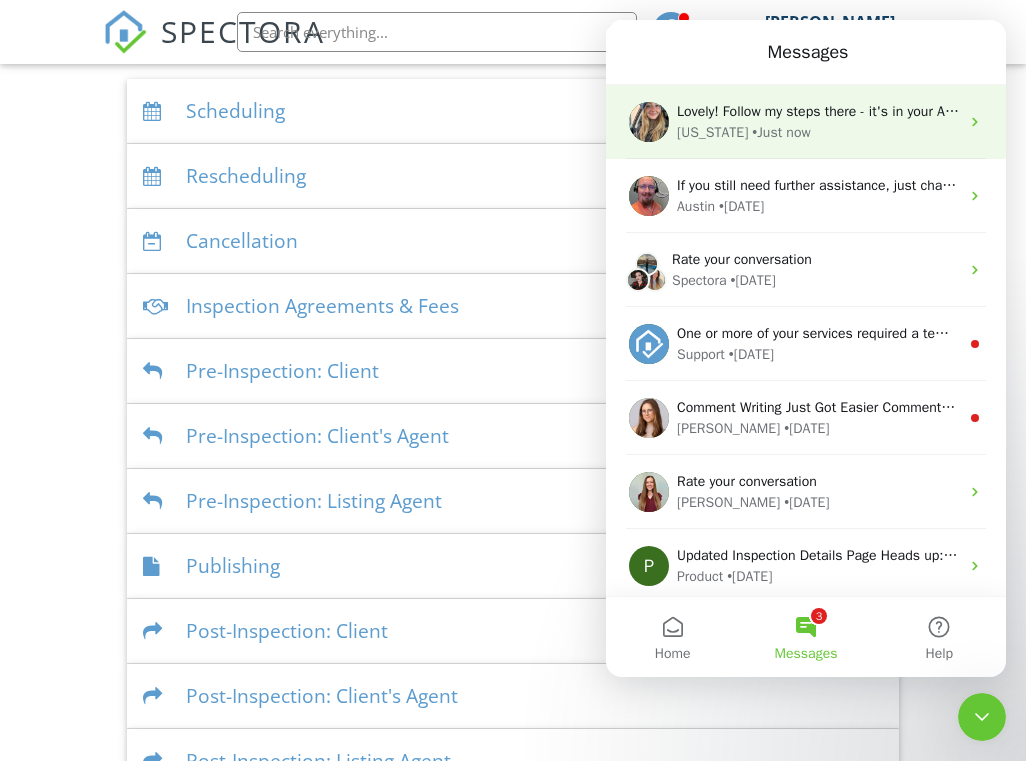 click on "Georgia •  Just now" at bounding box center [818, 132] 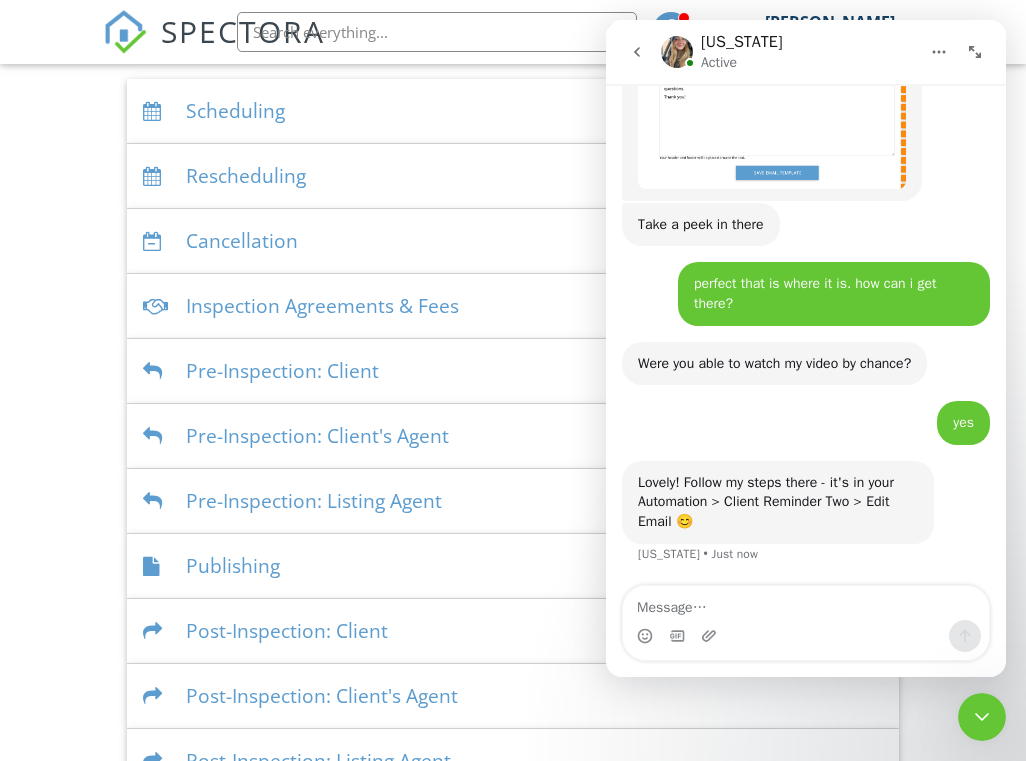 scroll, scrollTop: 5270, scrollLeft: 0, axis: vertical 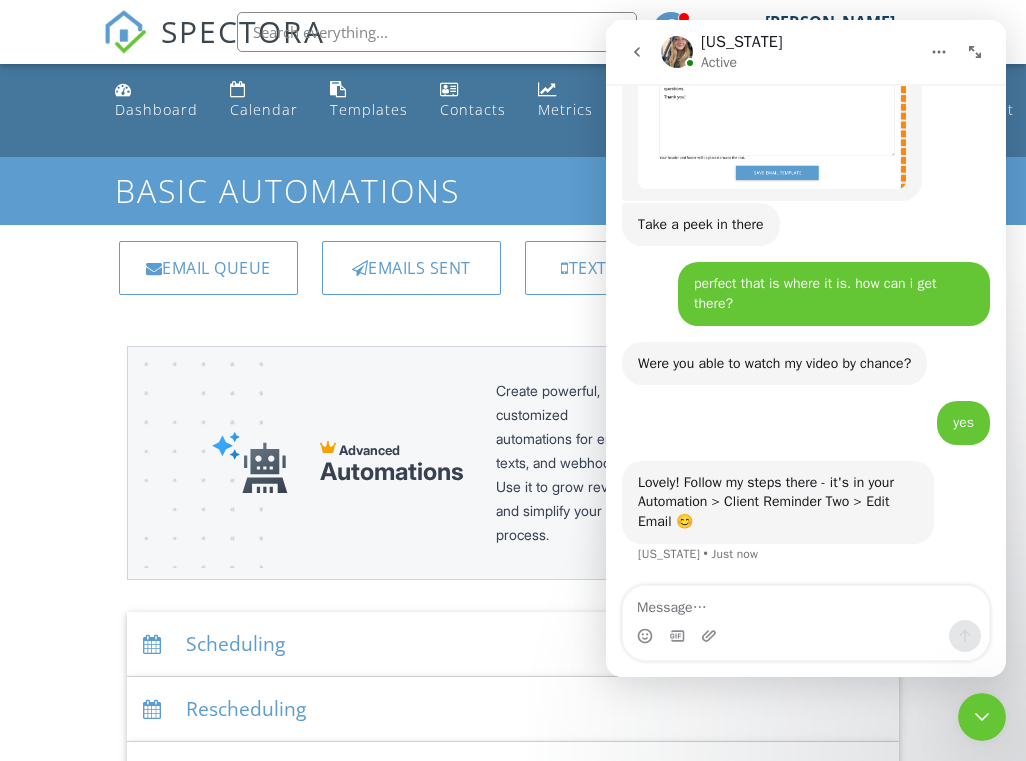 click on "Dashboard
Calendar
Templates
Contacts
Metrics
Automations
Advanced
Settings
Support Center
Basic Automations
Email Queue
Emails Sent
Text Queue
Texts Sent
Advanced
Automations
Create powerful, customized automations for emails, texts, and webhooks.
Use it to grow revenue and simplify your process.
Learn More
Free Trial
Scheduling
Emails
Inspection confirmation email for clients
Edit Template
Inspection confirmation email for client's agent
Edit Template
Inspection confirmation email for listing agent
Edit Template
Text Messages
Inspection confirmation text for clients
Edit Template
Inspection confirmation text for client's agent
Edit Template" at bounding box center (513, 695) 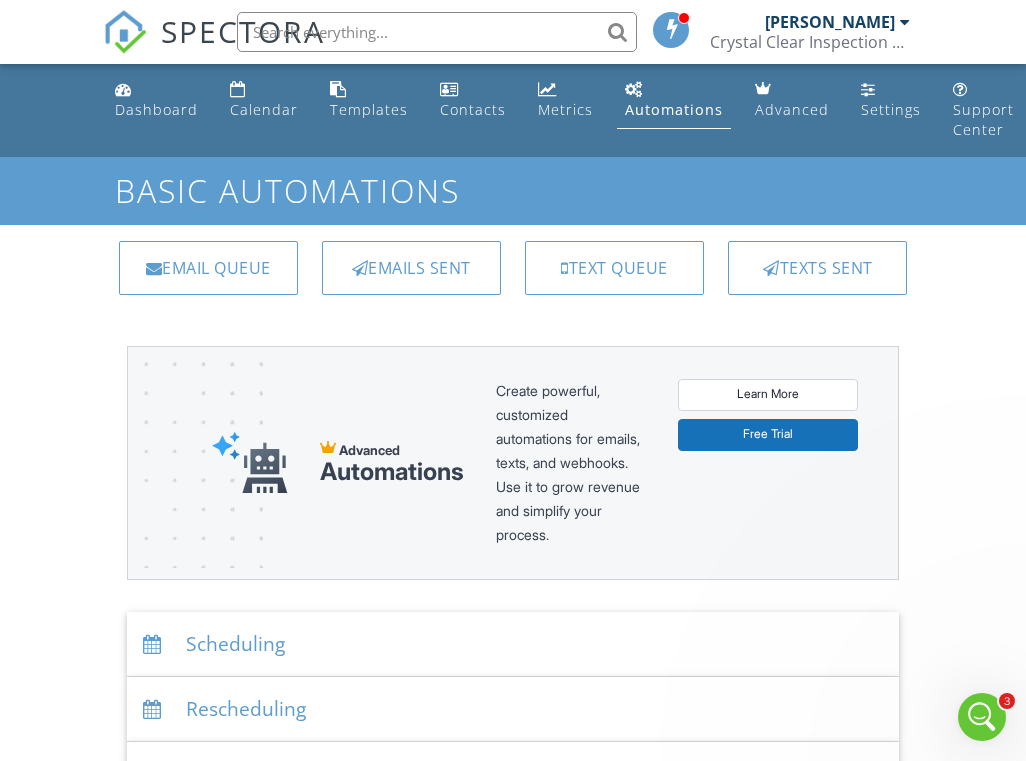 scroll, scrollTop: 0, scrollLeft: 0, axis: both 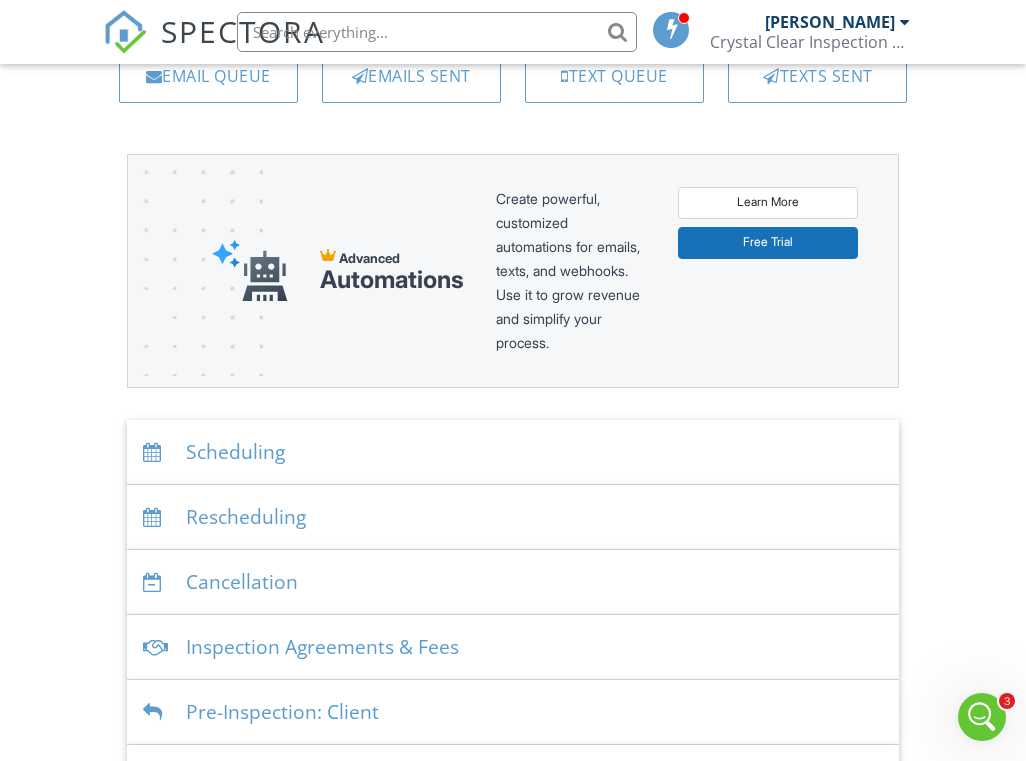 click on "Scheduling" at bounding box center (513, 452) 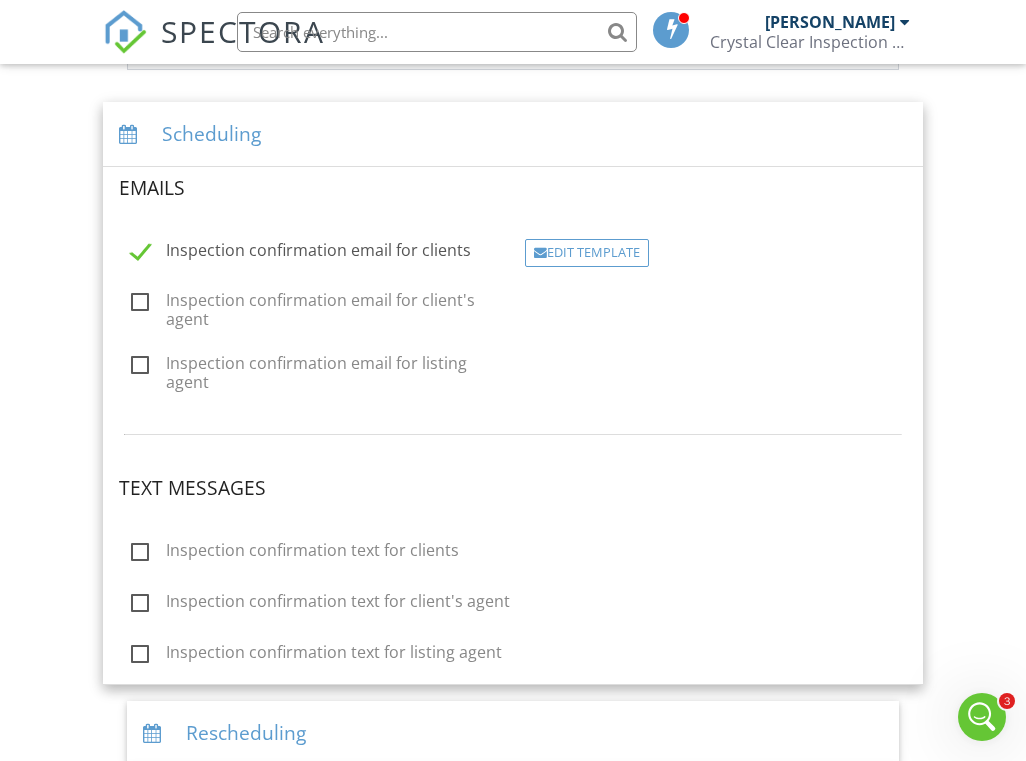 scroll, scrollTop: 511, scrollLeft: 0, axis: vertical 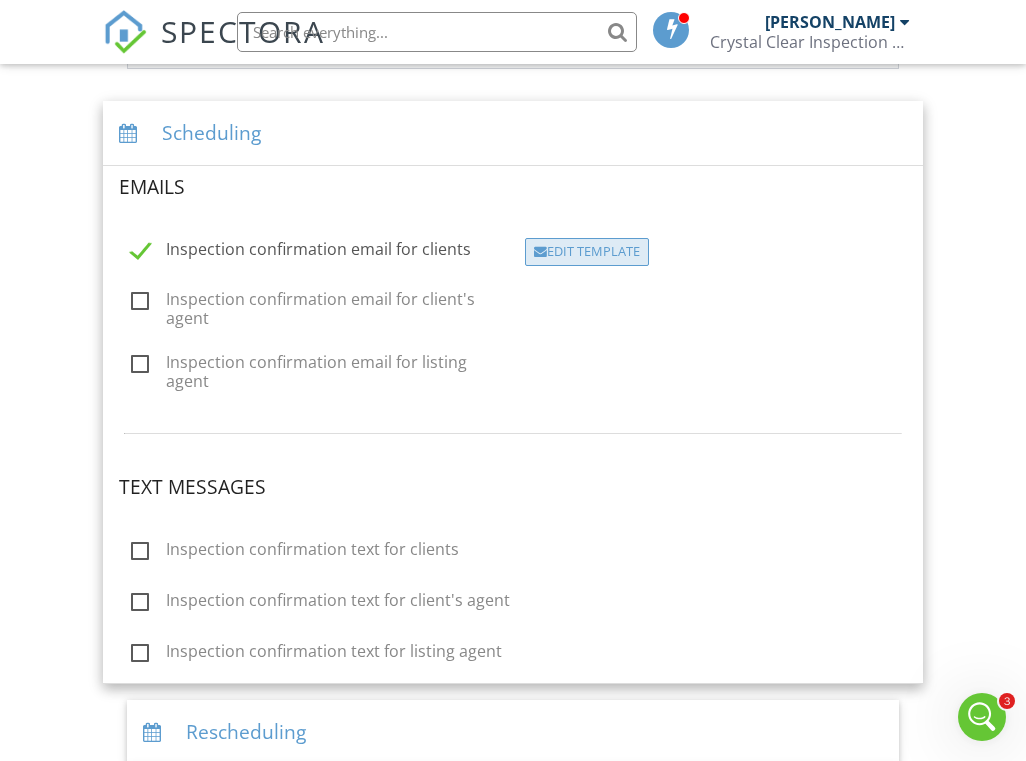 click on "Edit Template" at bounding box center [587, 252] 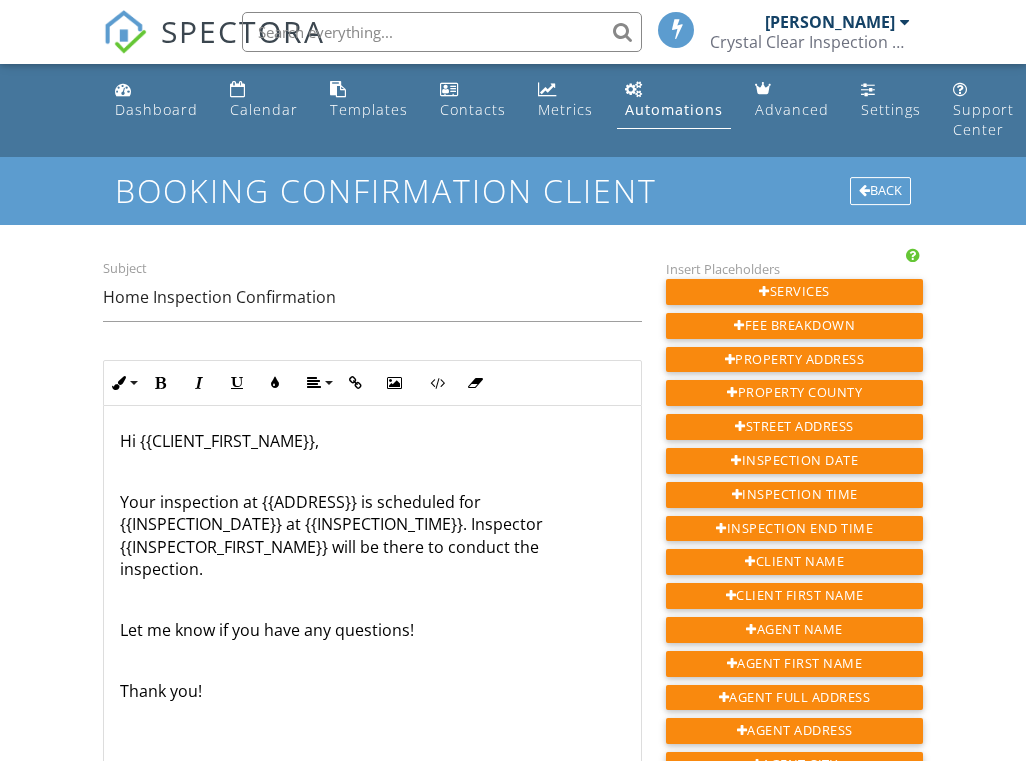 scroll, scrollTop: 0, scrollLeft: 0, axis: both 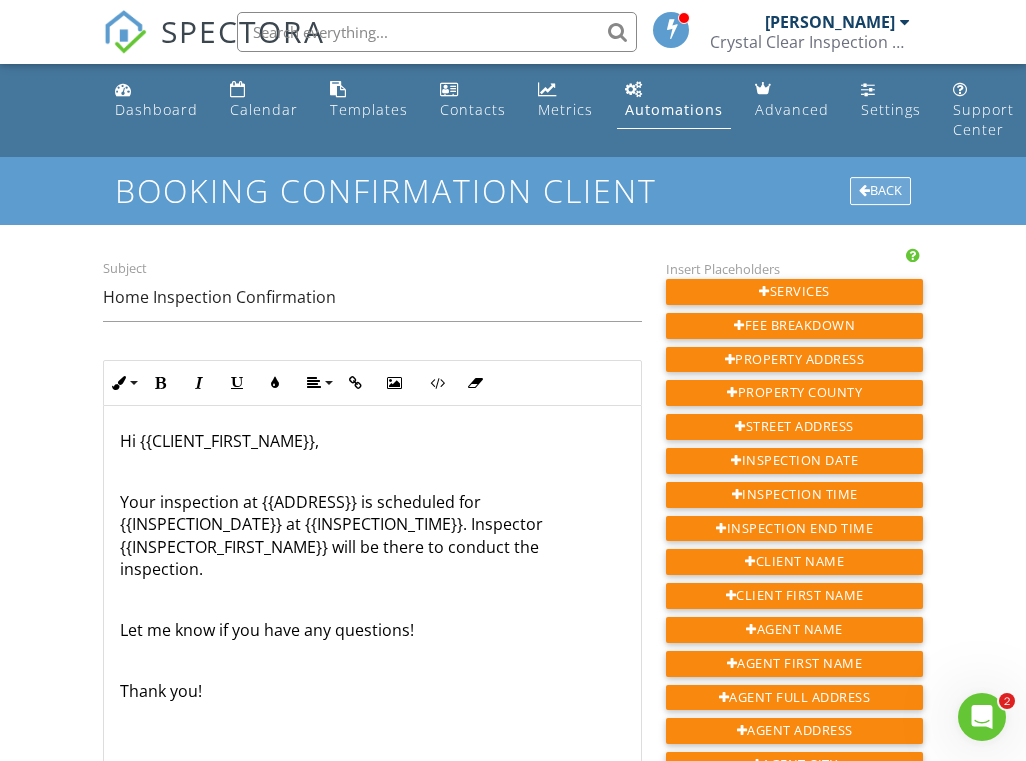 click on "Back" at bounding box center (880, 191) 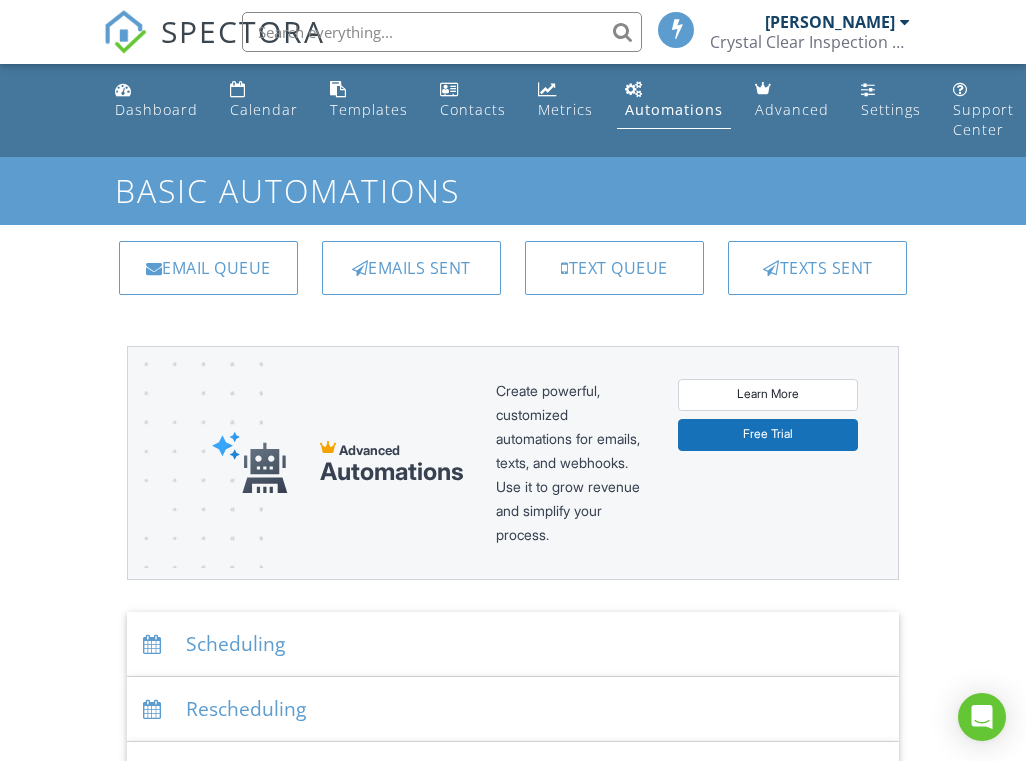 scroll, scrollTop: 0, scrollLeft: 0, axis: both 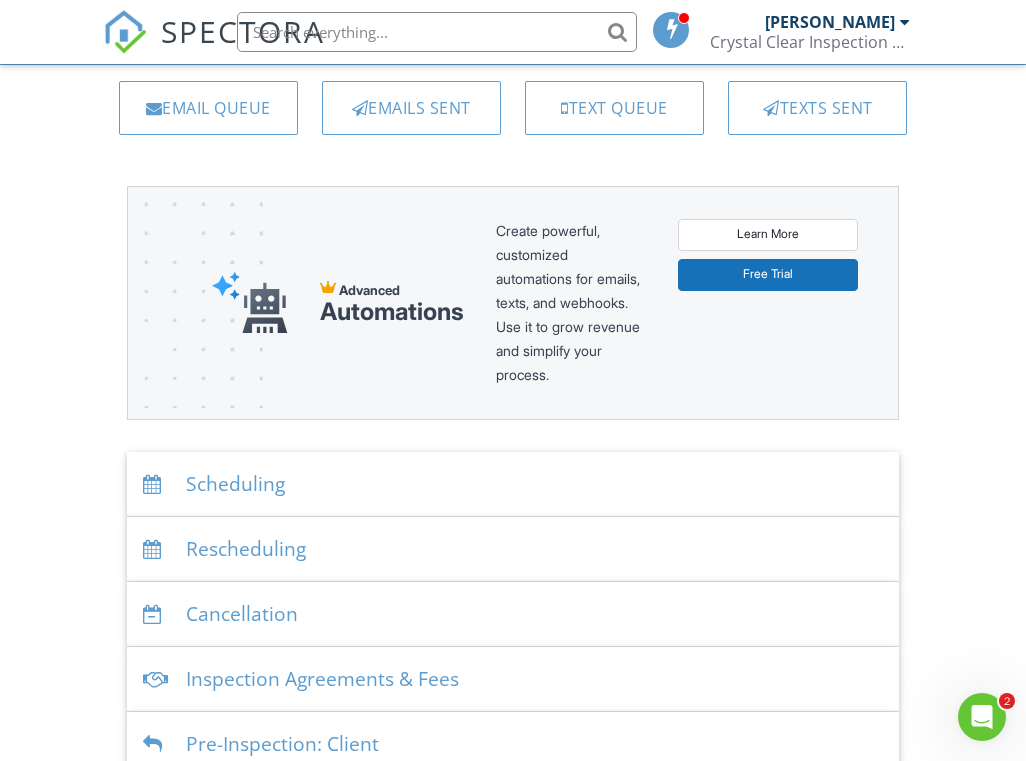 click on "Scheduling" at bounding box center [513, 484] 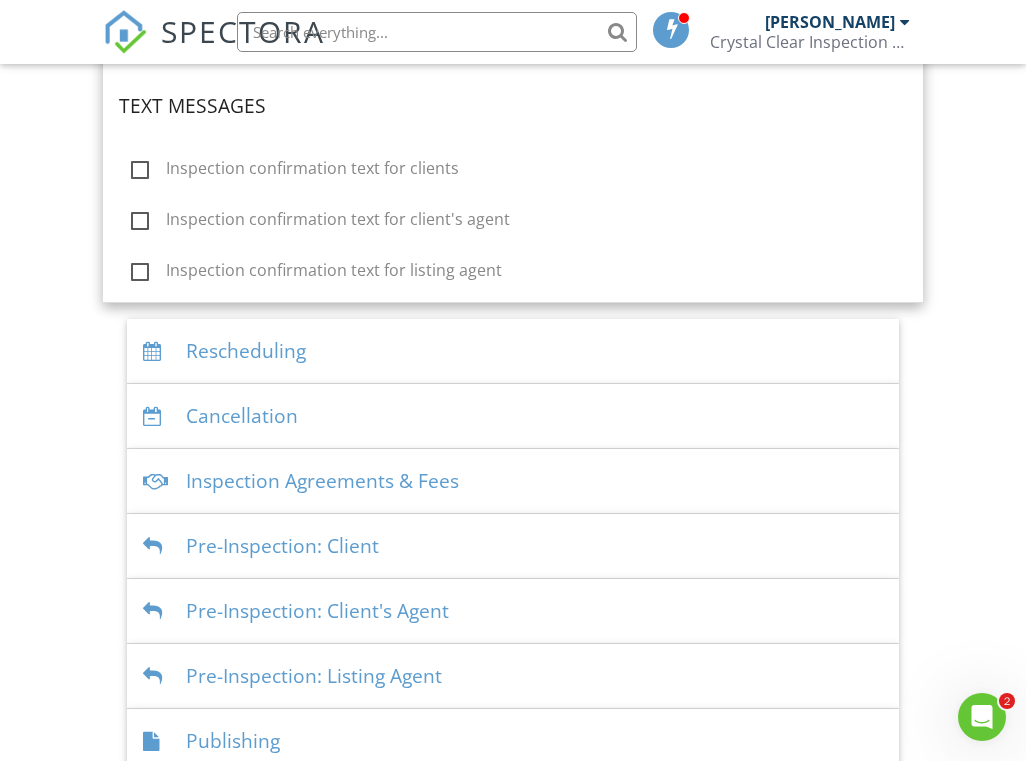 scroll, scrollTop: 1101, scrollLeft: 0, axis: vertical 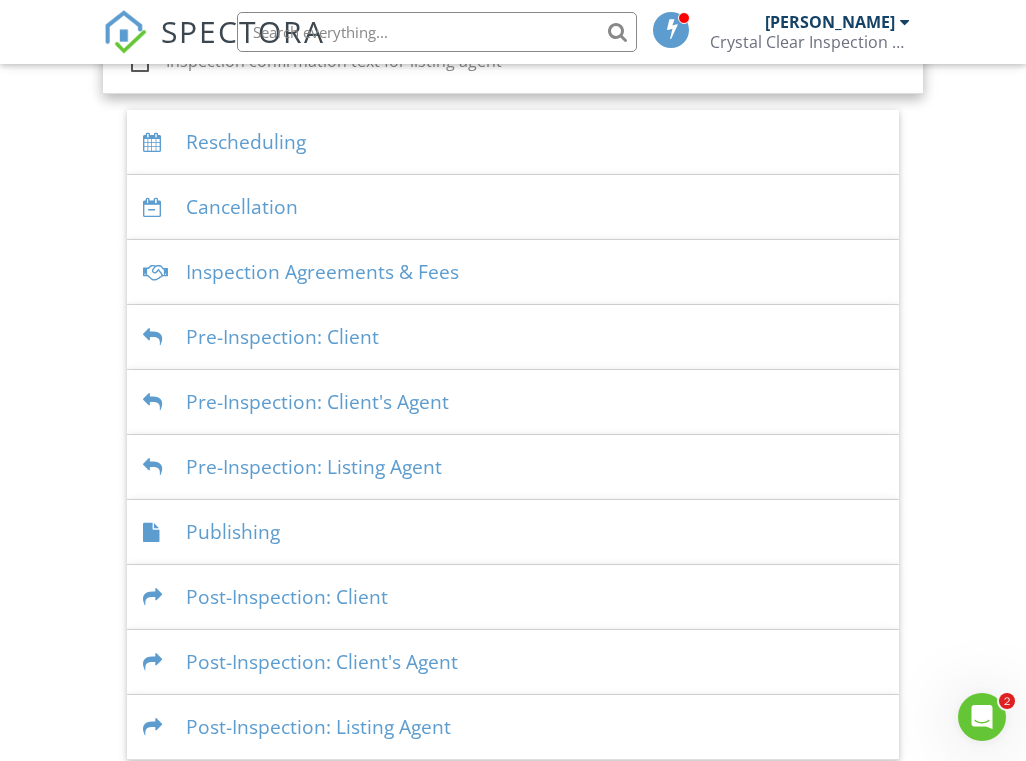 click 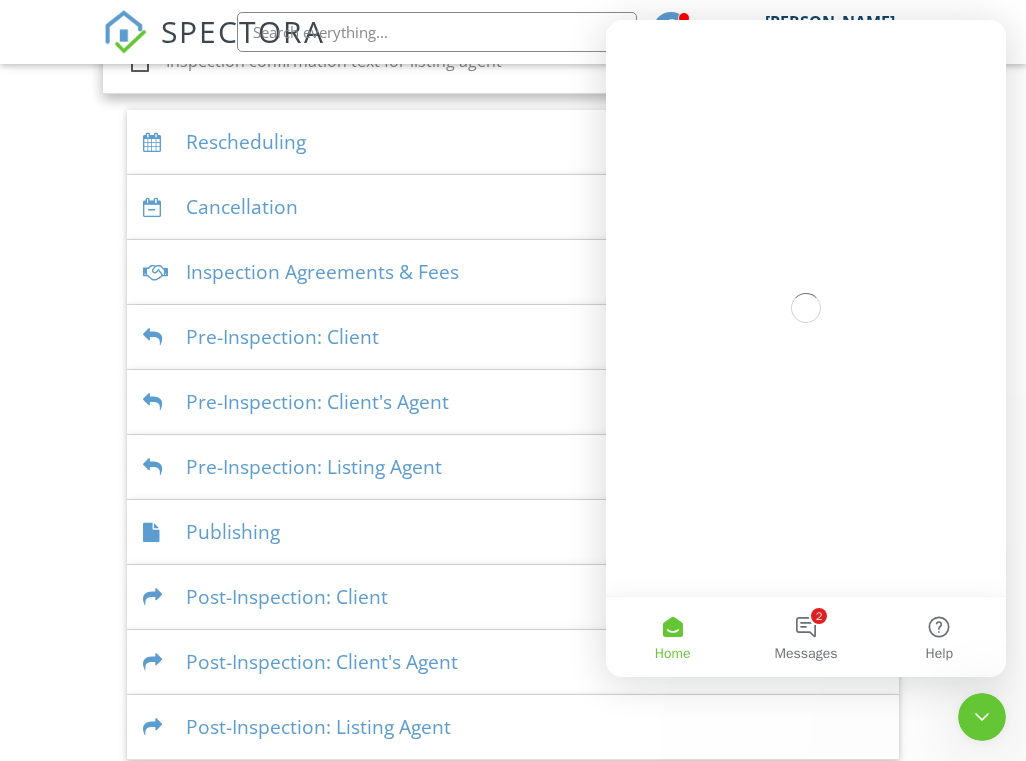 scroll, scrollTop: 0, scrollLeft: 0, axis: both 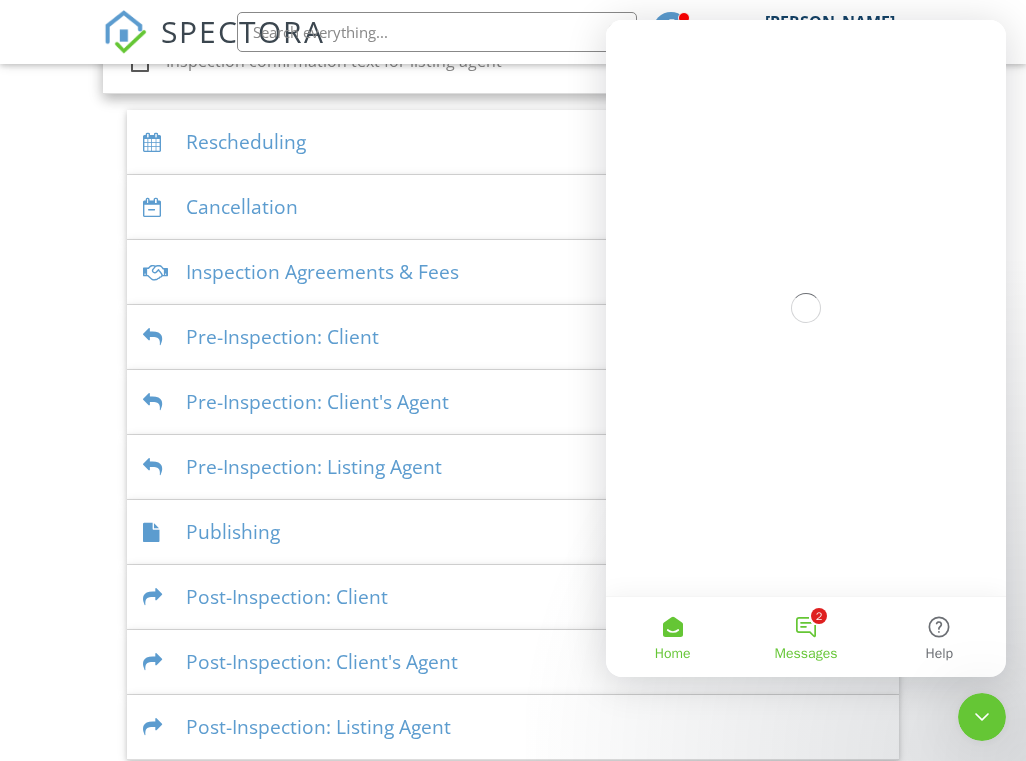click on "2 Messages" at bounding box center [805, 637] 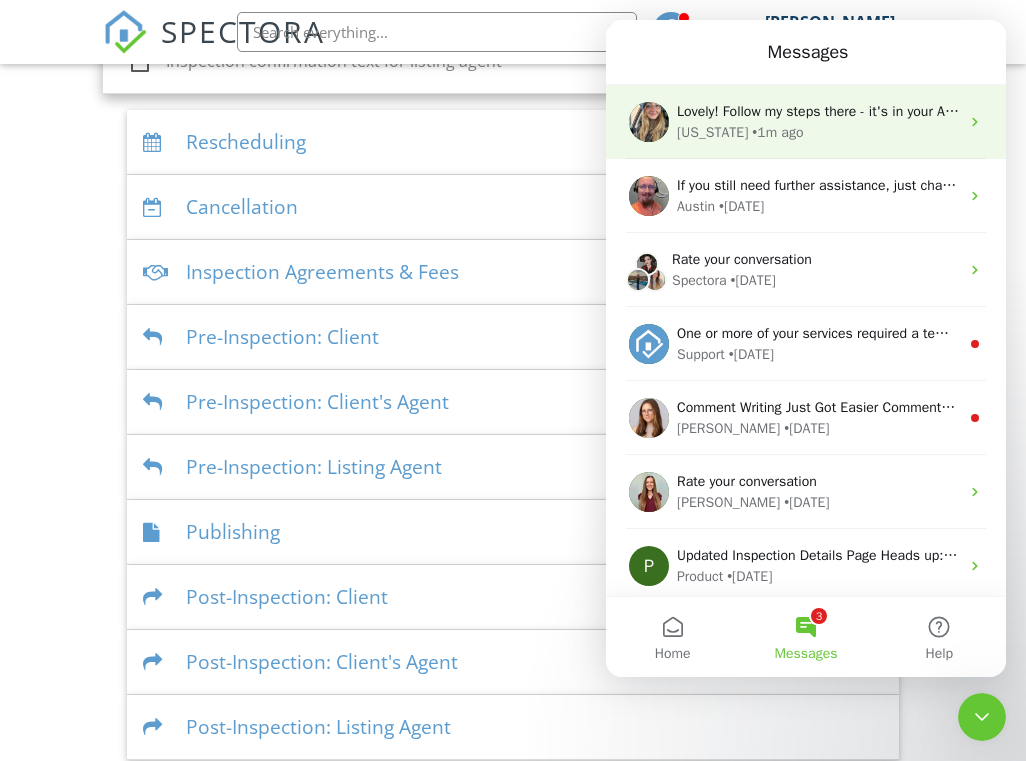 click on "Lovely! Follow my steps there - it's in your Automation > Client Reminder Two > Edit Email 😊" at bounding box center [962, 111] 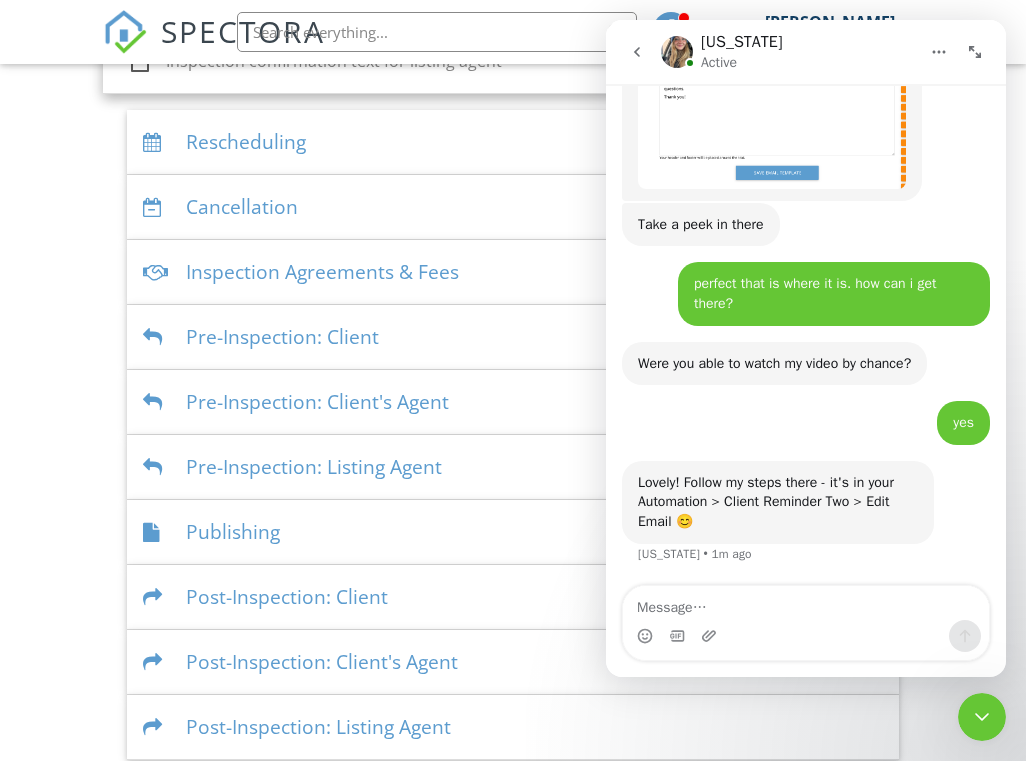 scroll, scrollTop: 5270, scrollLeft: 0, axis: vertical 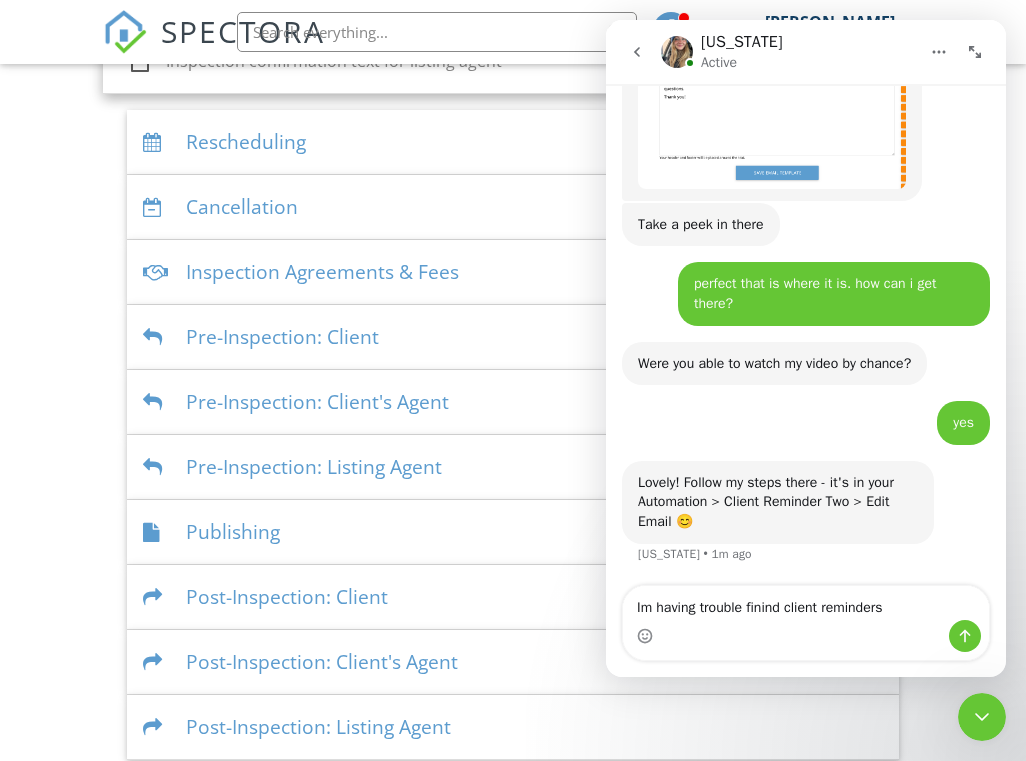 click on "Im having trouble finind client reminders" at bounding box center [806, 603] 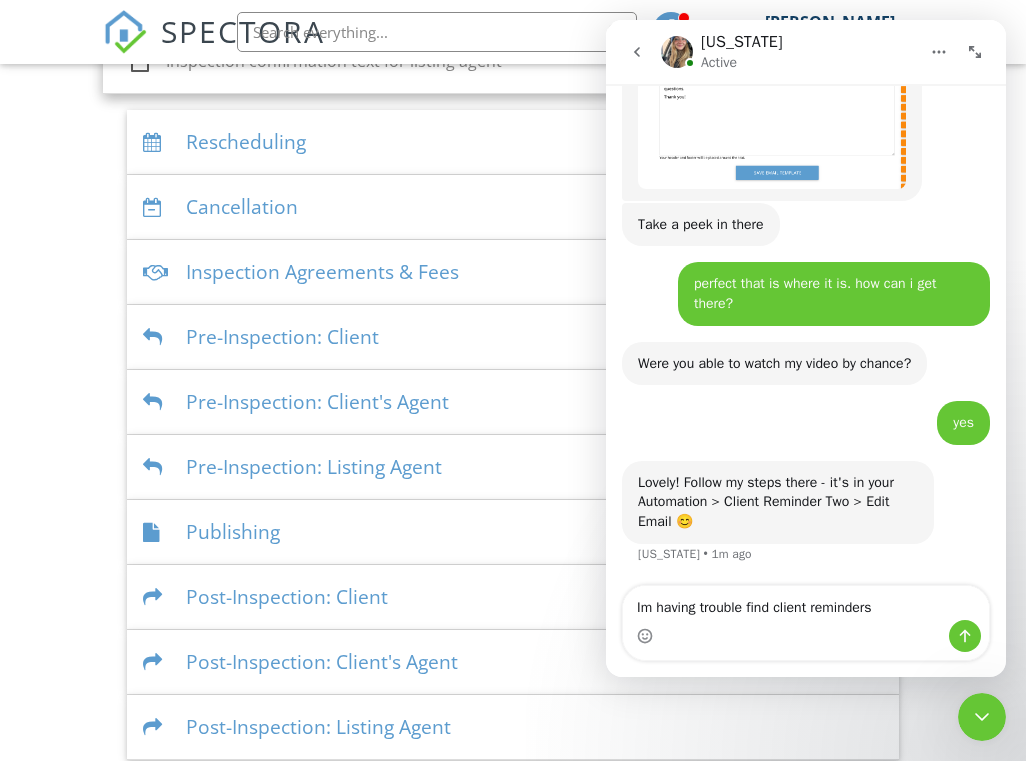 click on "Im having trouble find client reminders" at bounding box center [806, 603] 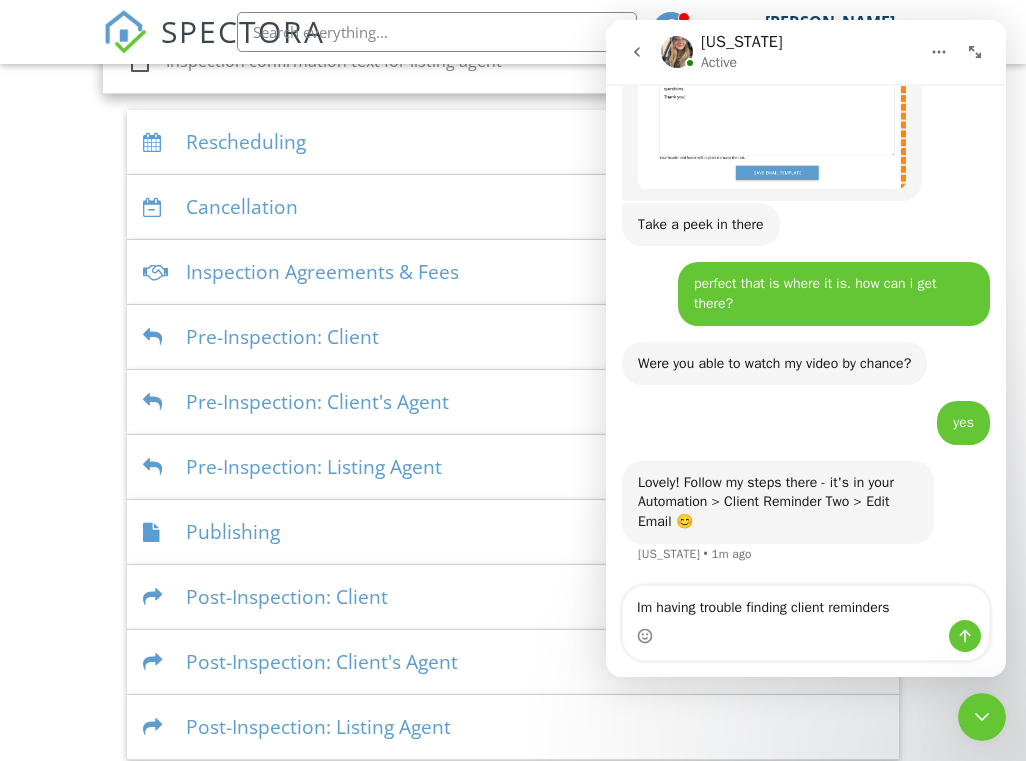 type on "Im having trouble finding client reminders" 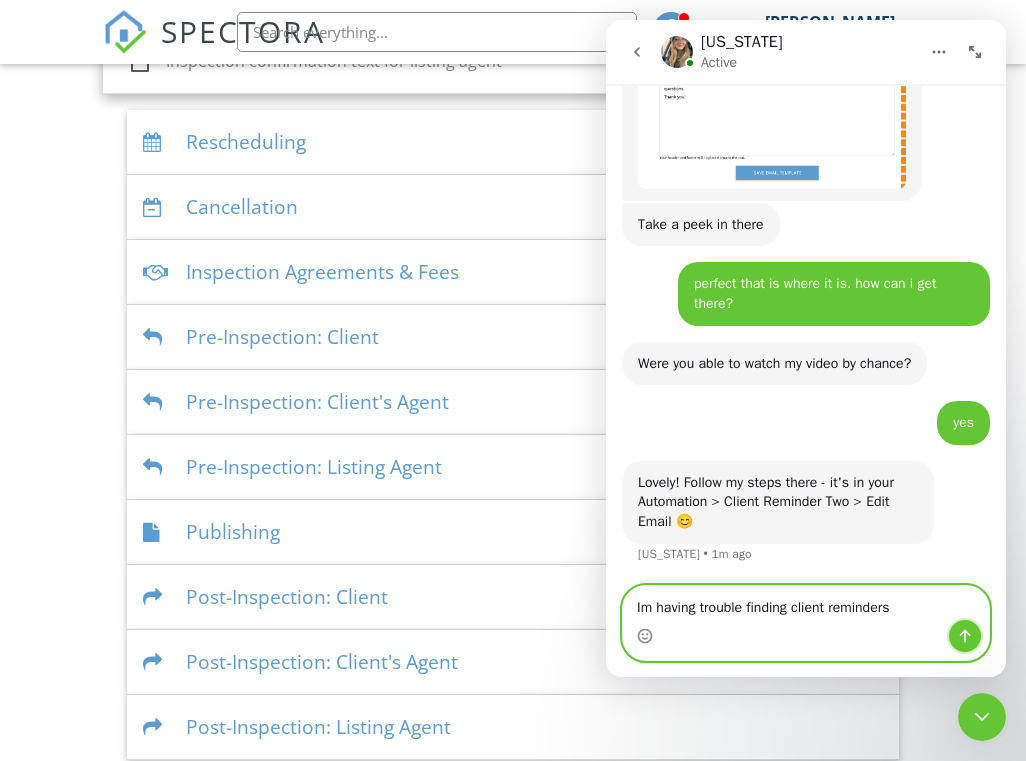click 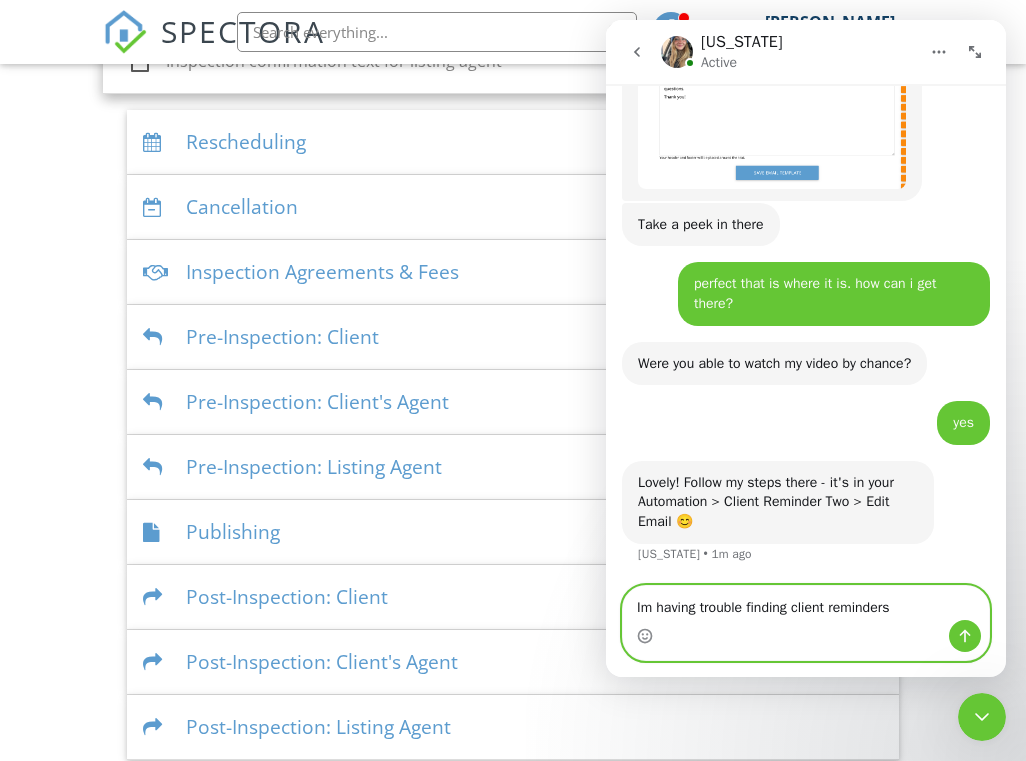 type 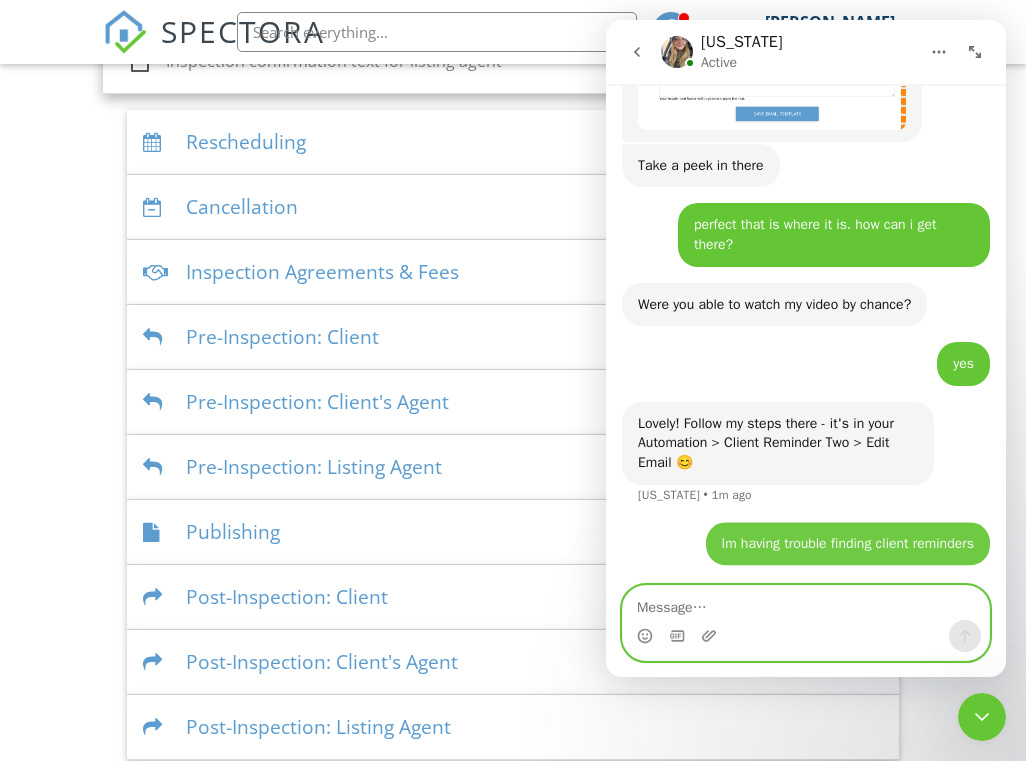 scroll, scrollTop: 5329, scrollLeft: 0, axis: vertical 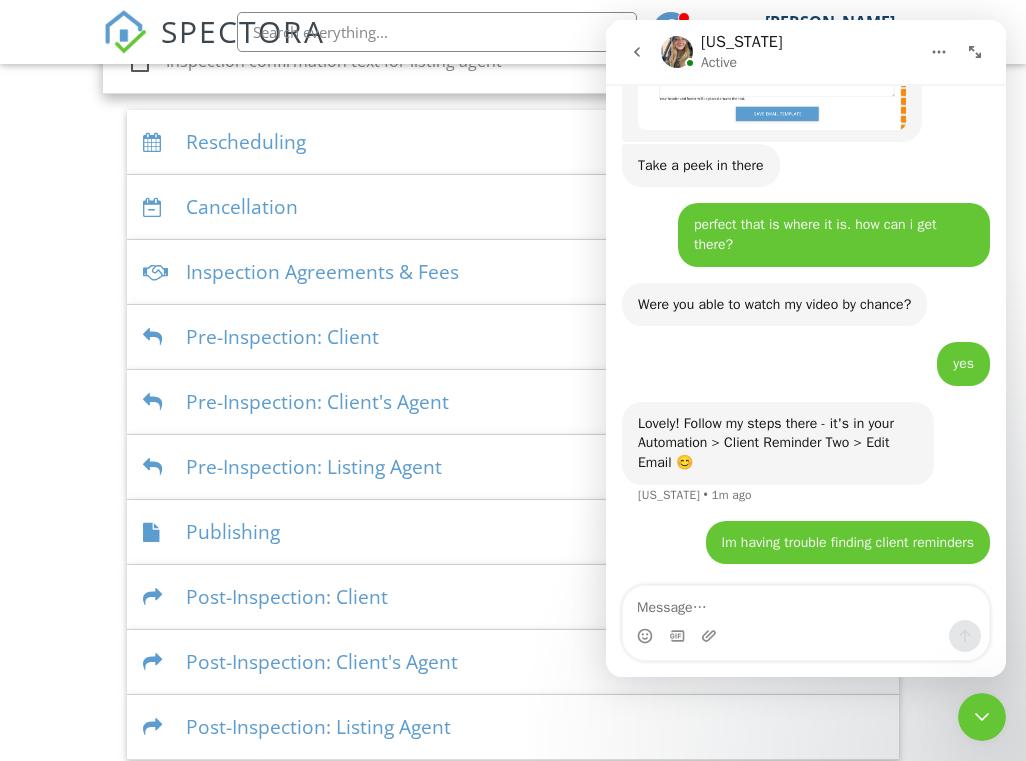 click on "Dashboard
Calendar
Templates
Contacts
Metrics
Automations
Advanced
Settings
Support Center
Basic Automations
Email Queue
Emails Sent
Text Queue
Texts Sent
Advanced
Automations
Create powerful, customized automations for emails, texts, and webhooks.
Use it to grow revenue and simplify your process.
Learn More
Free Trial
Scheduling
Emails
Inspection confirmation email for clients
Edit Template
Inspection confirmation email for client's agent
Edit Template
Inspection confirmation email for listing agent
Edit Template
Text Messages
Inspection confirmation text for clients
Edit Template
Inspection confirmation text for client's agent
Edit Template" at bounding box center (513, -139) 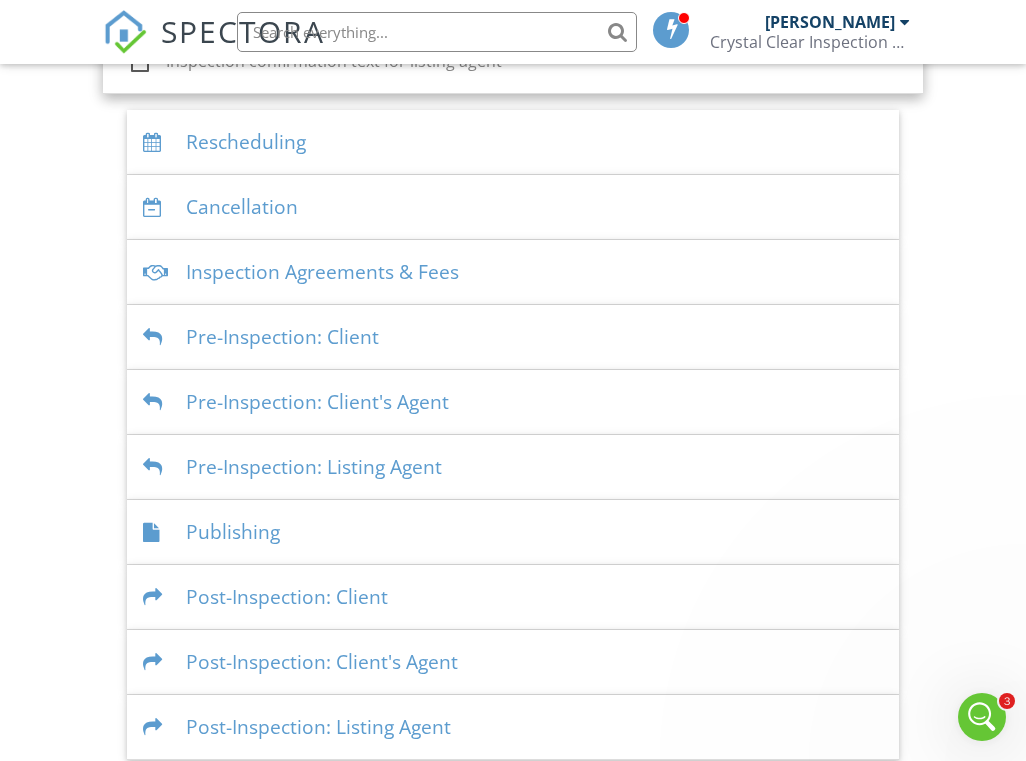 scroll, scrollTop: 0, scrollLeft: 0, axis: both 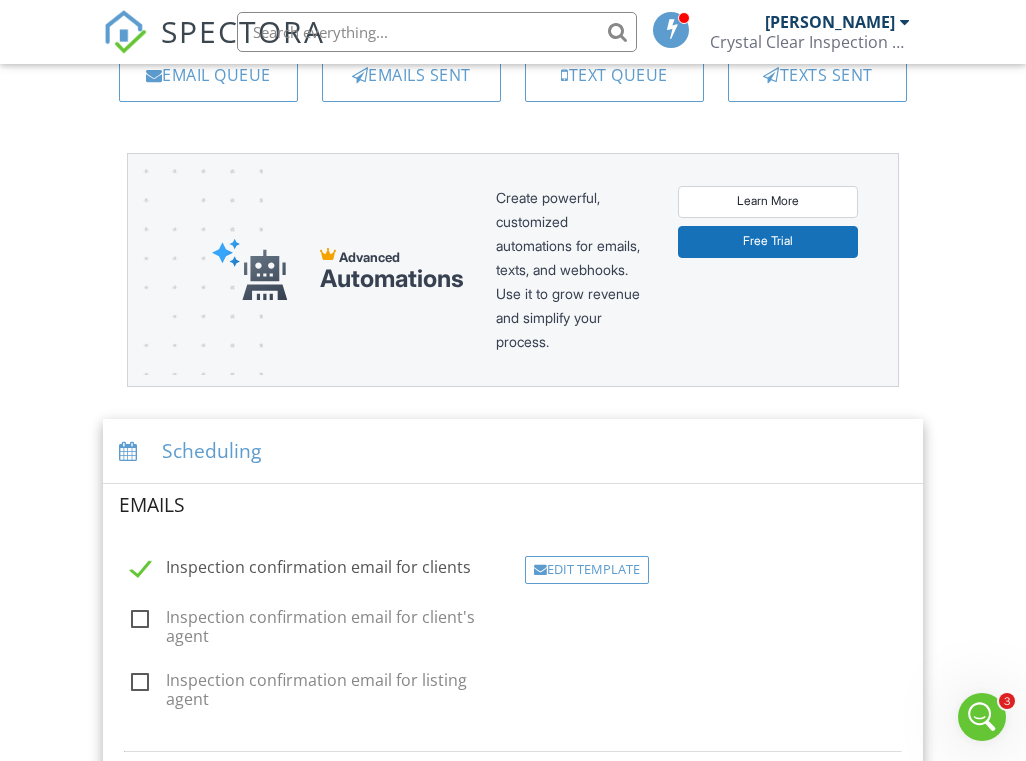 click on "Scheduling" at bounding box center [513, 451] 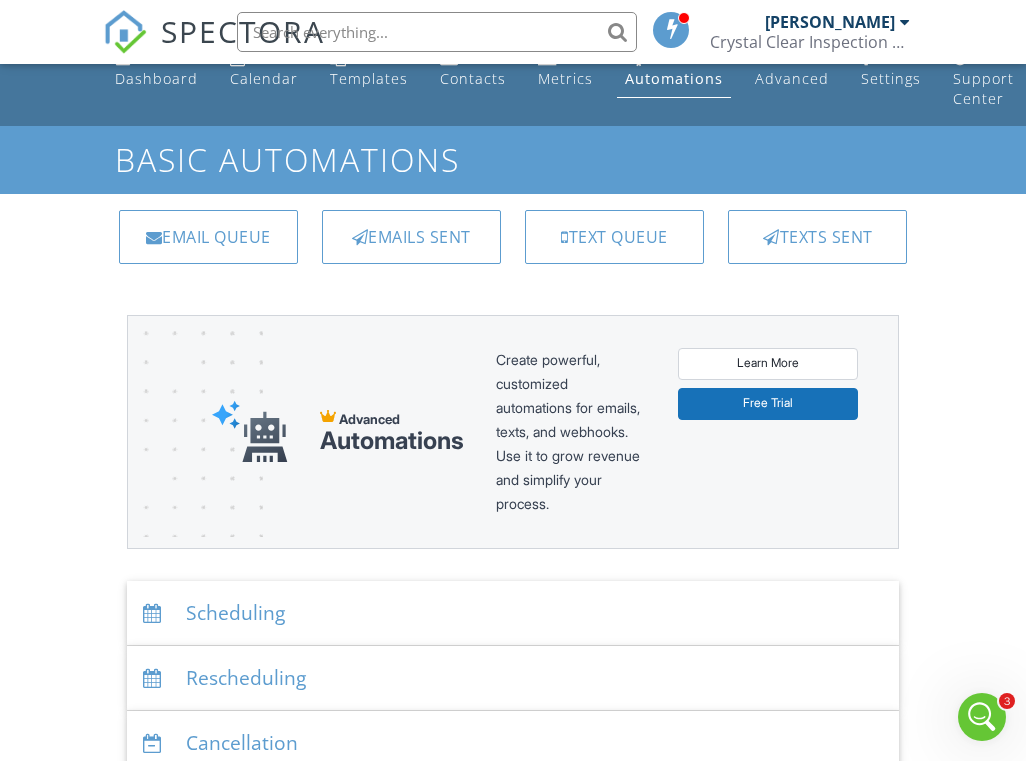 scroll, scrollTop: 27, scrollLeft: 0, axis: vertical 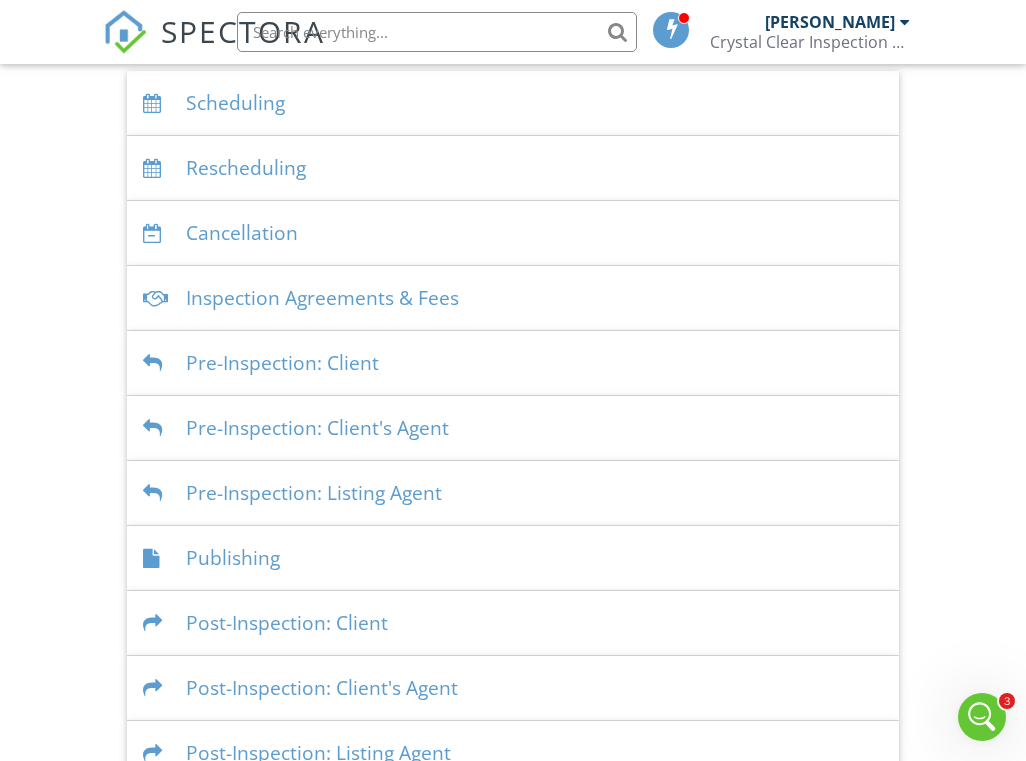 click on "Post-Inspection: Client's Agent" at bounding box center (513, 688) 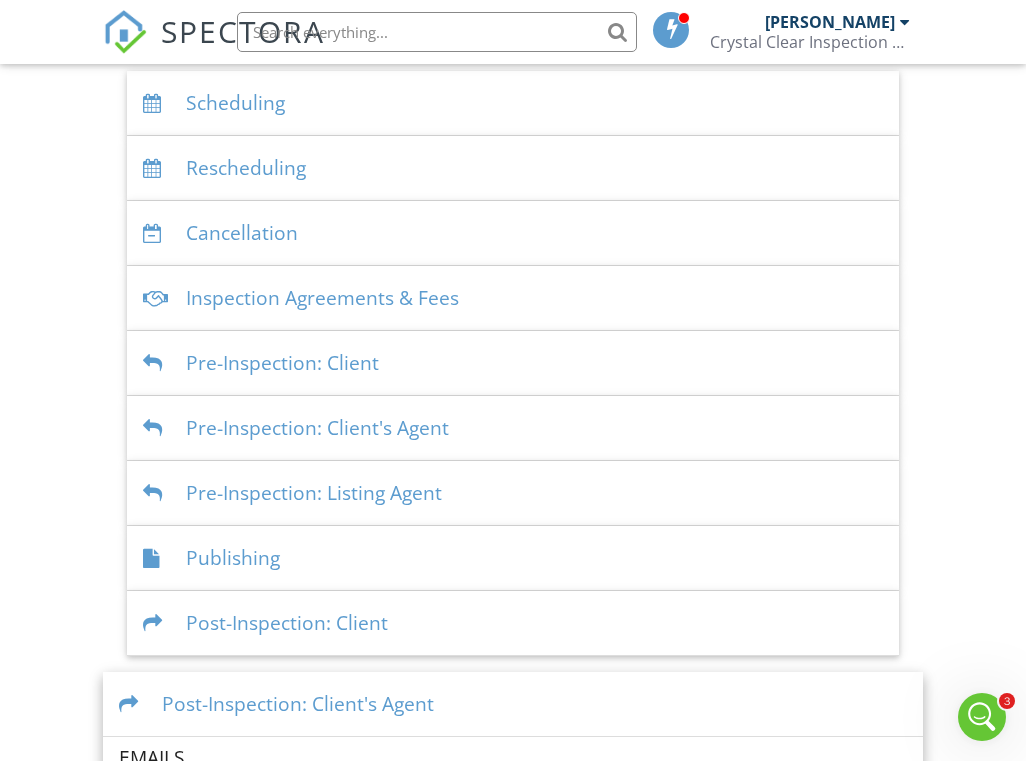 click on "Post-Inspection: Client's Agent" at bounding box center (513, 704) 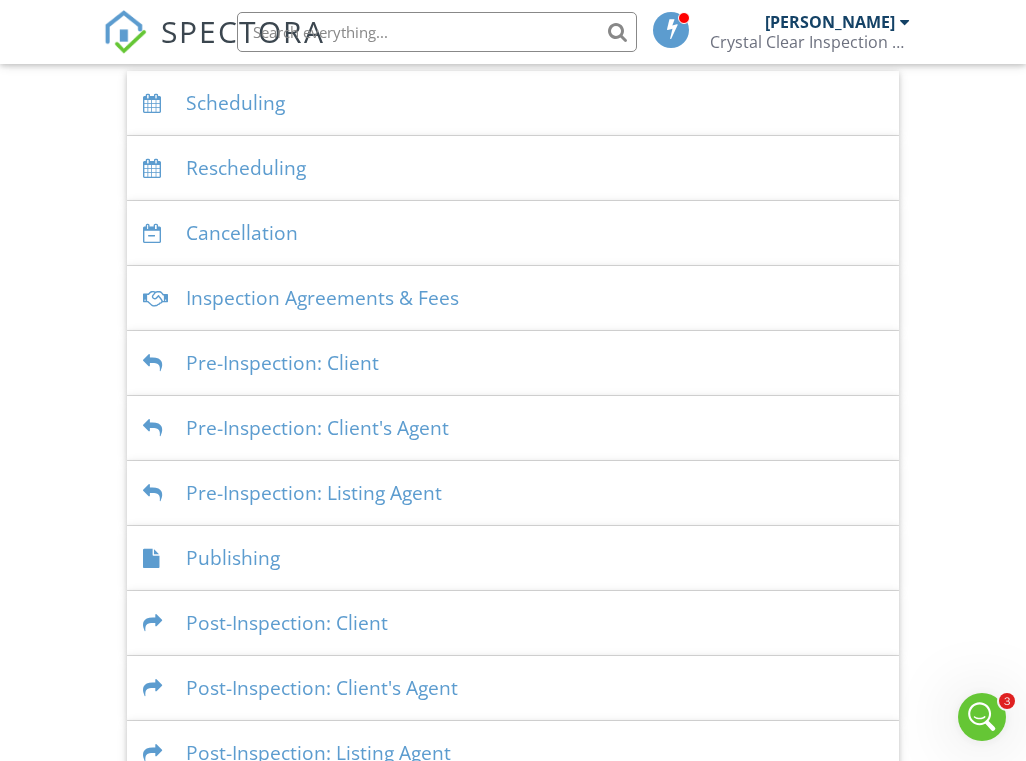 click on "Dashboard
Calendar
Templates
Contacts
Metrics
Automations
Advanced
Settings
Support Center
Basic Automations
Email Queue
Emails Sent
Text Queue
Texts Sent
Advanced
Automations
Create powerful, customized automations for emails, texts, and webhooks.
Use it to grow revenue and simplify your process.
Learn More
Free Trial
Scheduling
Emails
Inspection confirmation email for clients
Edit Template
Inspection confirmation email for client's agent
Edit Template
Inspection confirmation email for listing agent
Edit Template
Text Messages
Inspection confirmation text for clients
Edit Template
Inspection confirmation text for client's agent
Edit Template" at bounding box center [513, 154] 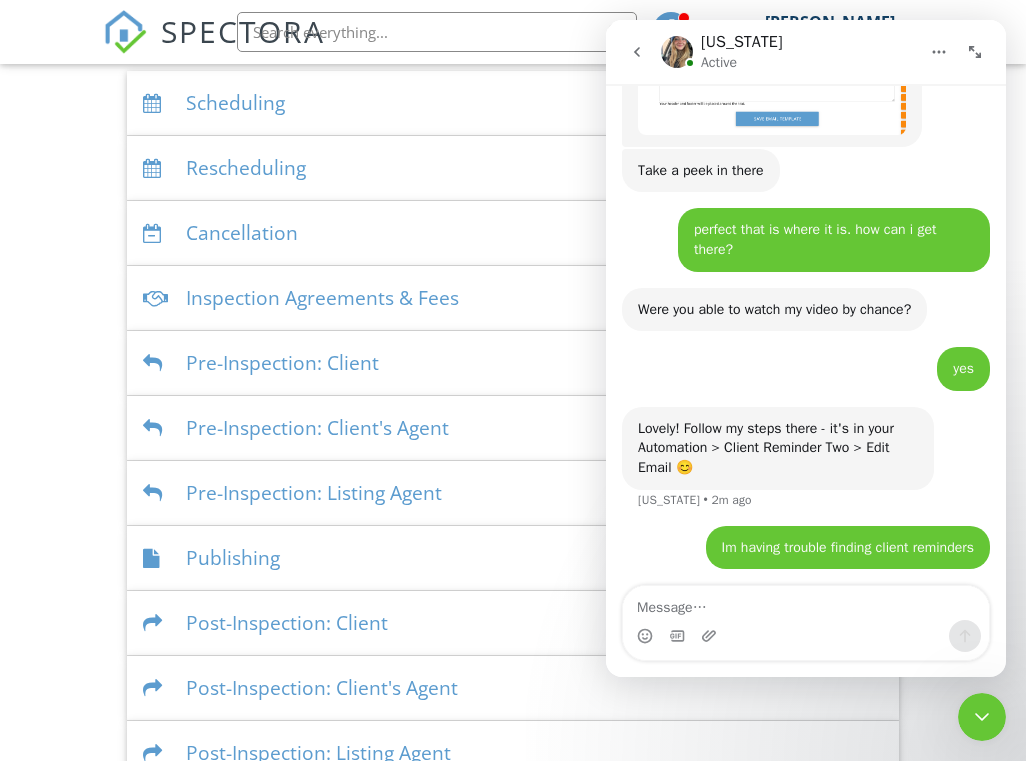 scroll, scrollTop: 5329, scrollLeft: 0, axis: vertical 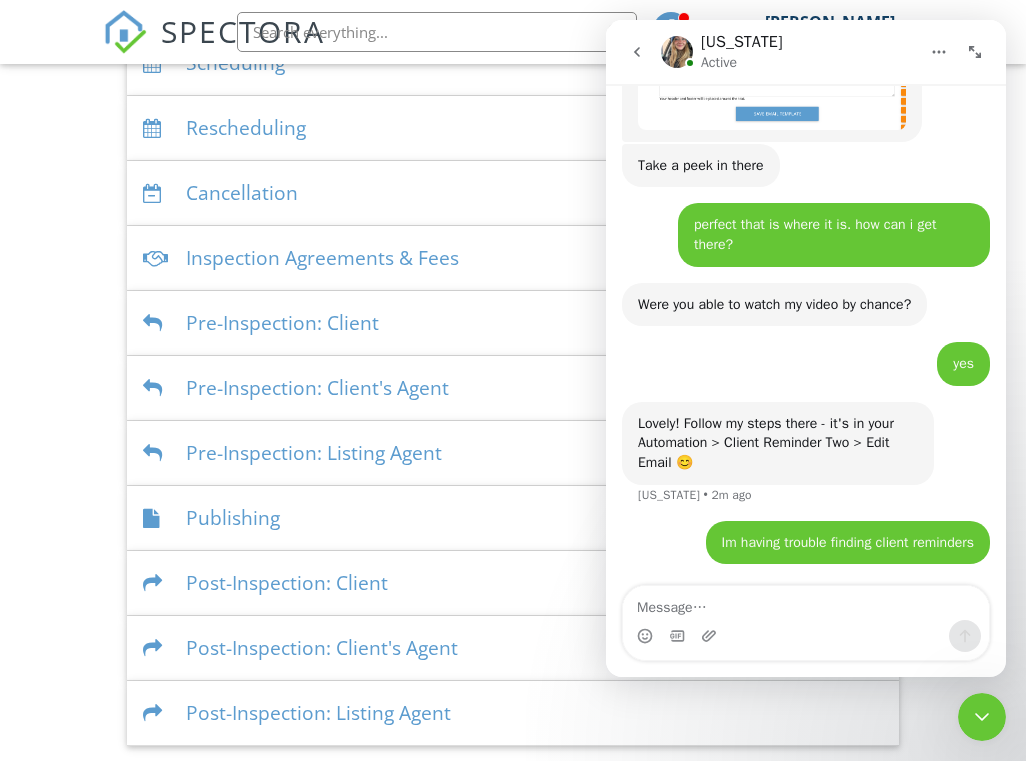 click at bounding box center (806, 603) 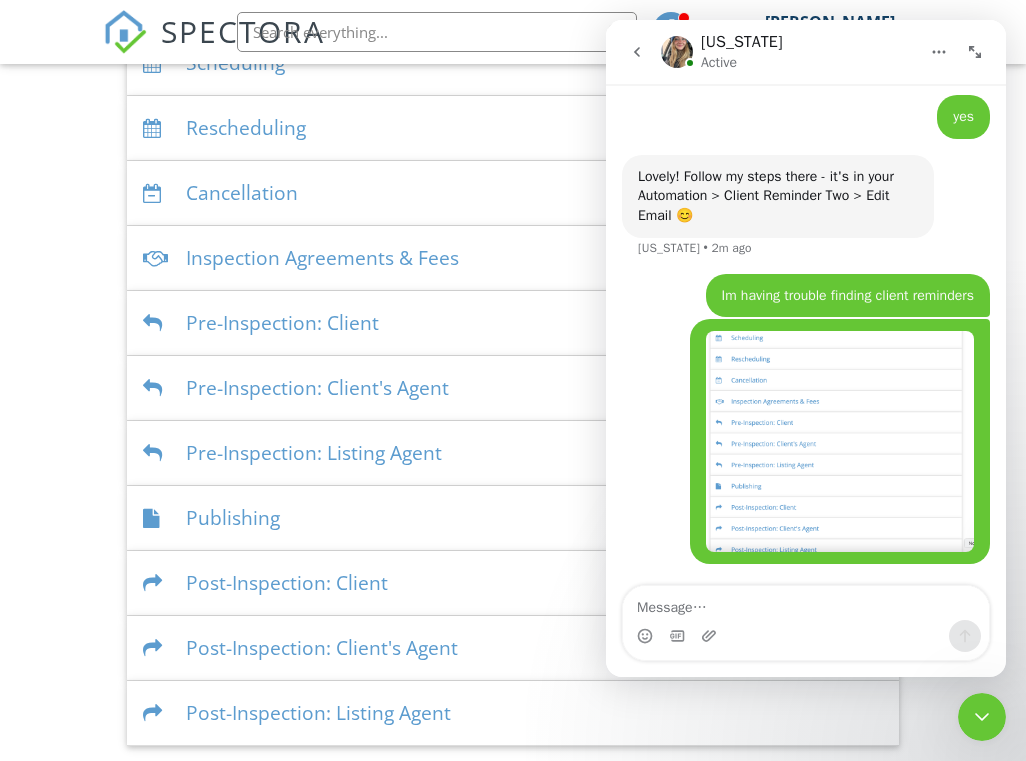scroll, scrollTop: 5576, scrollLeft: 0, axis: vertical 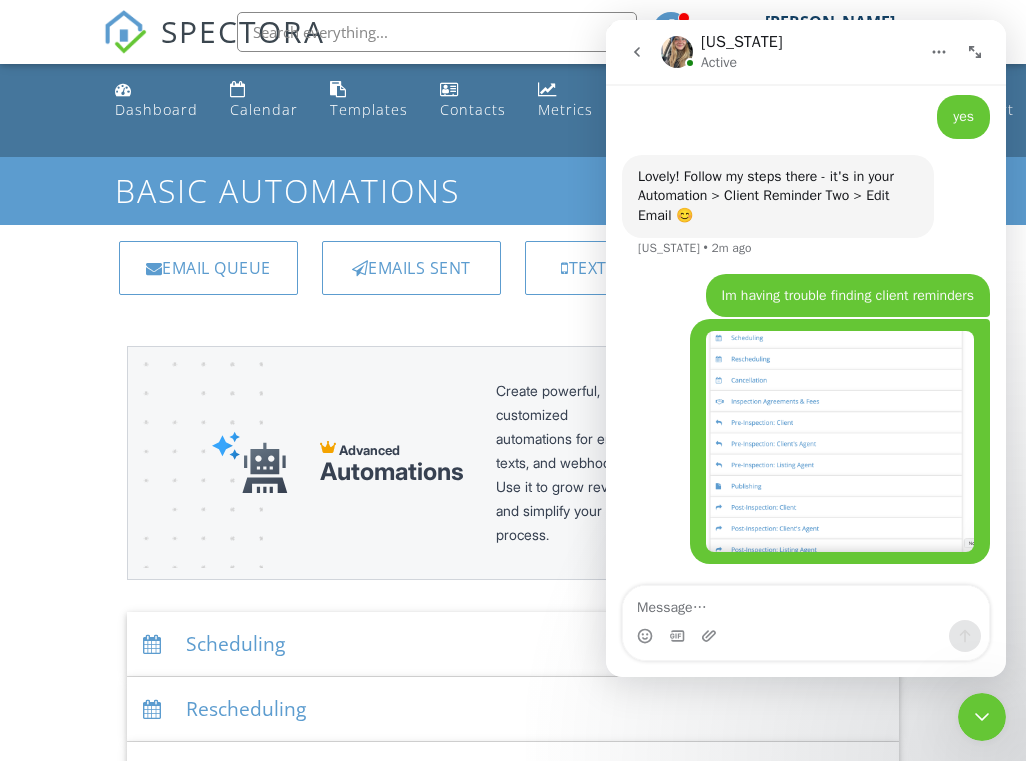 click on "Scheduling" at bounding box center (513, 644) 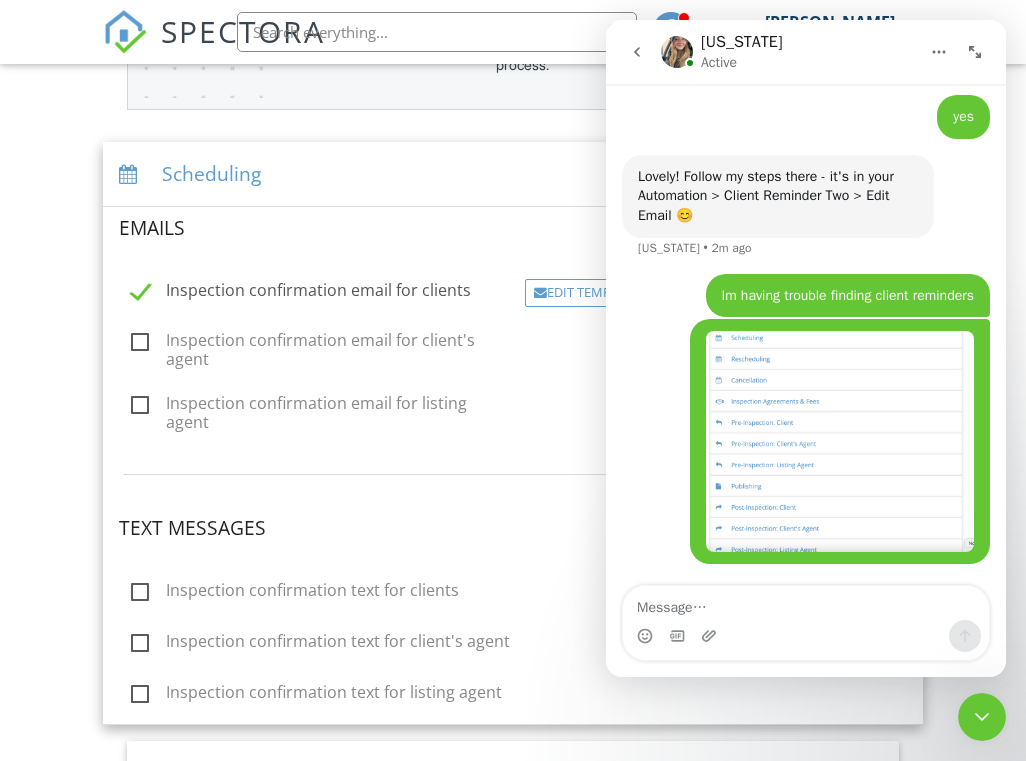 scroll, scrollTop: 458, scrollLeft: 0, axis: vertical 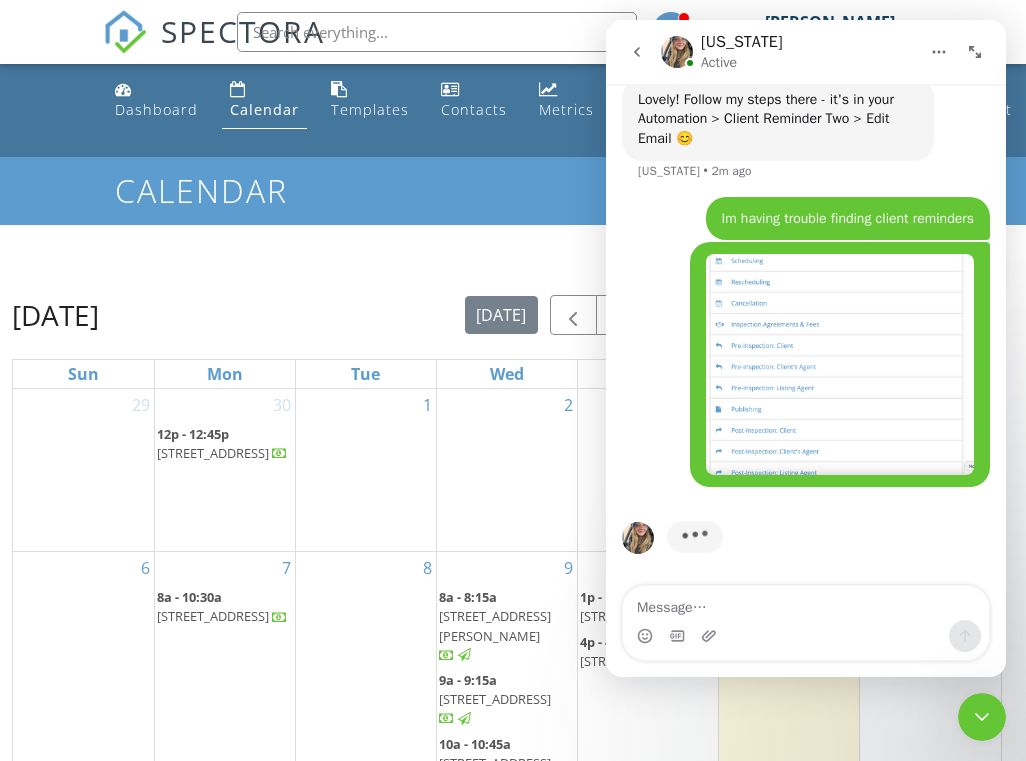 click on "Dashboard
Calendar
Templates
Contacts
Metrics
Automations
Advanced
Settings
Support Center" at bounding box center (513, 110) 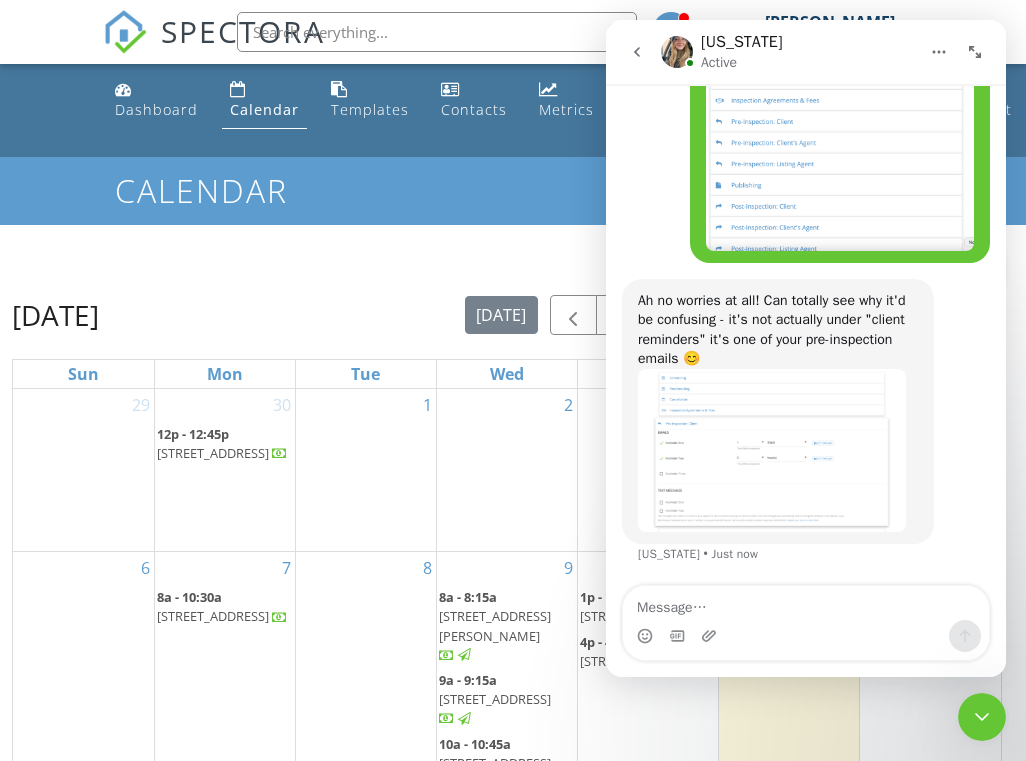 scroll, scrollTop: 5877, scrollLeft: 0, axis: vertical 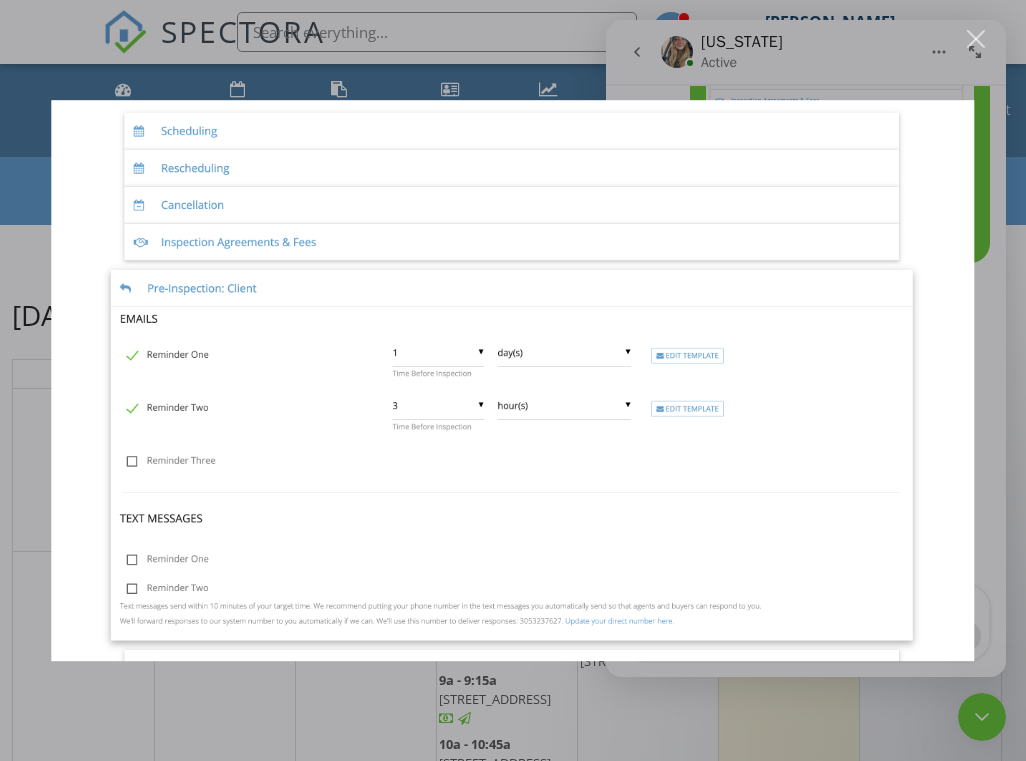 click at bounding box center (512, 381) 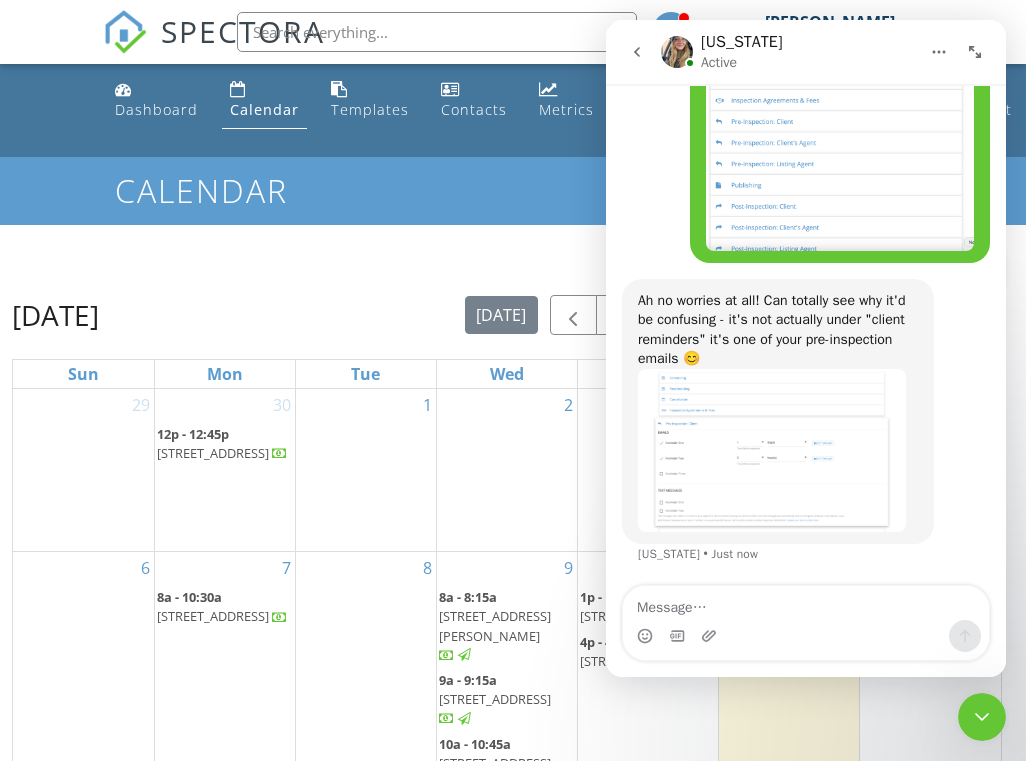 click at bounding box center (772, 450) 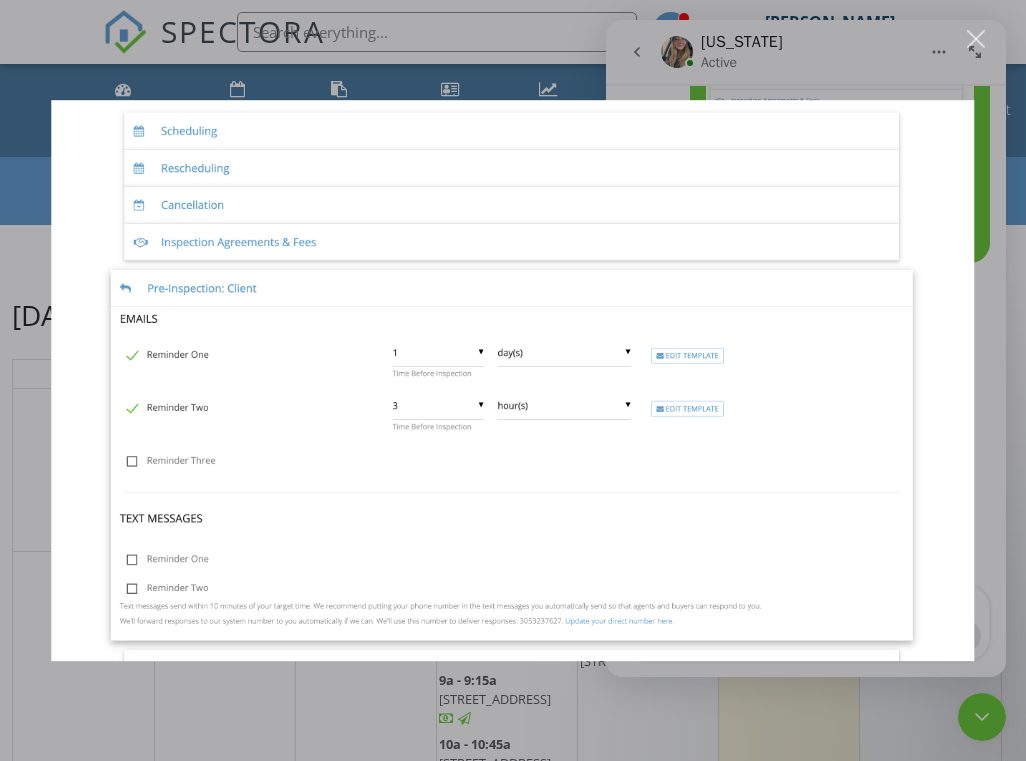 scroll, scrollTop: 0, scrollLeft: 0, axis: both 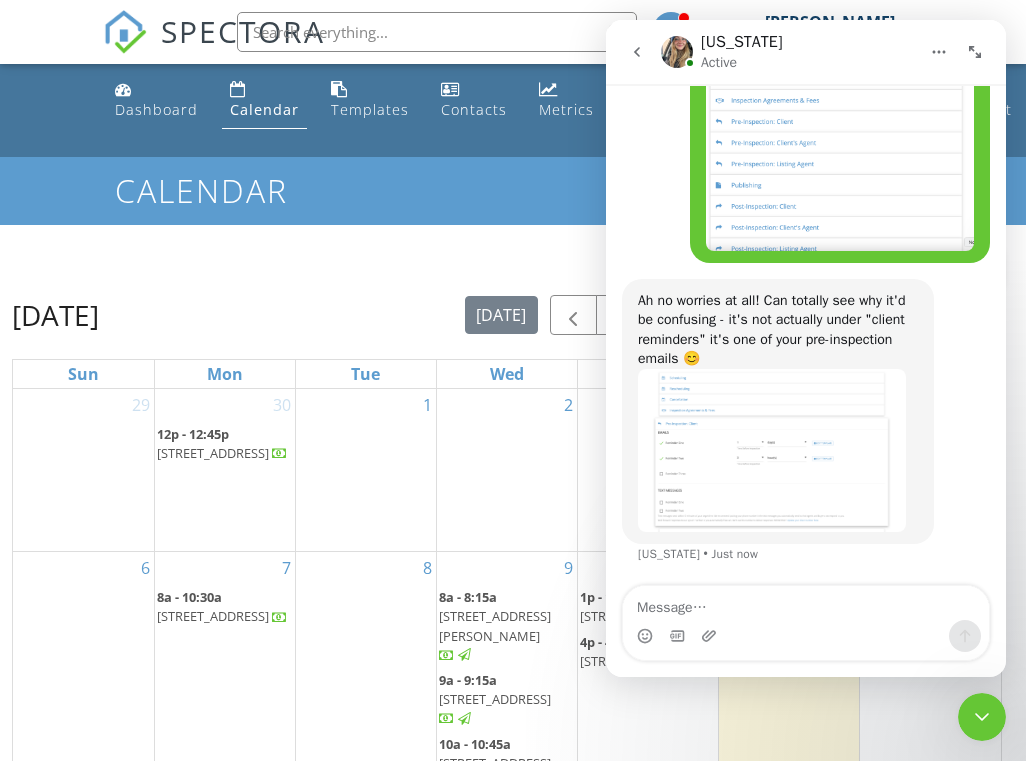 click at bounding box center (772, 450) 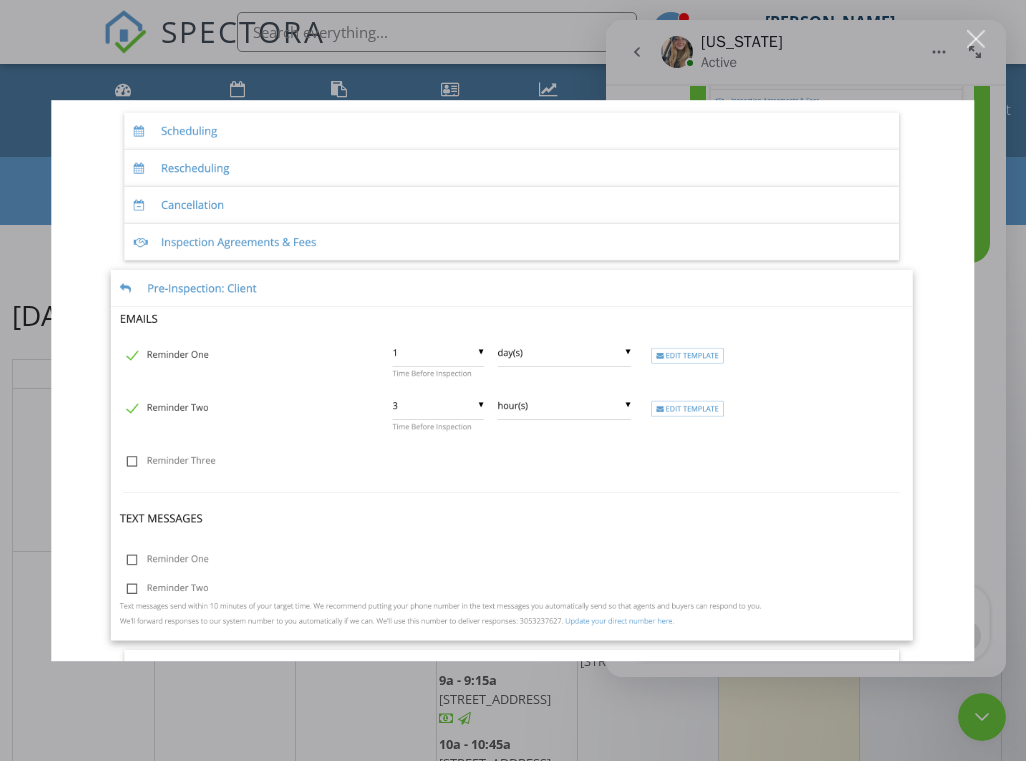 scroll, scrollTop: 0, scrollLeft: 0, axis: both 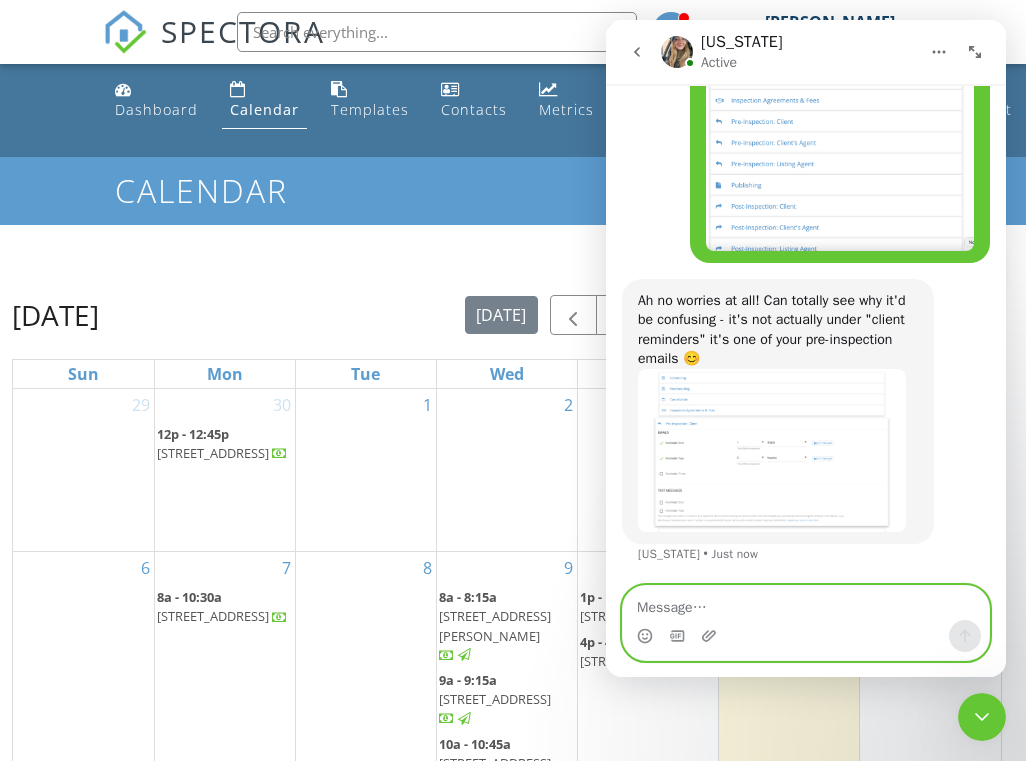 click at bounding box center (806, 603) 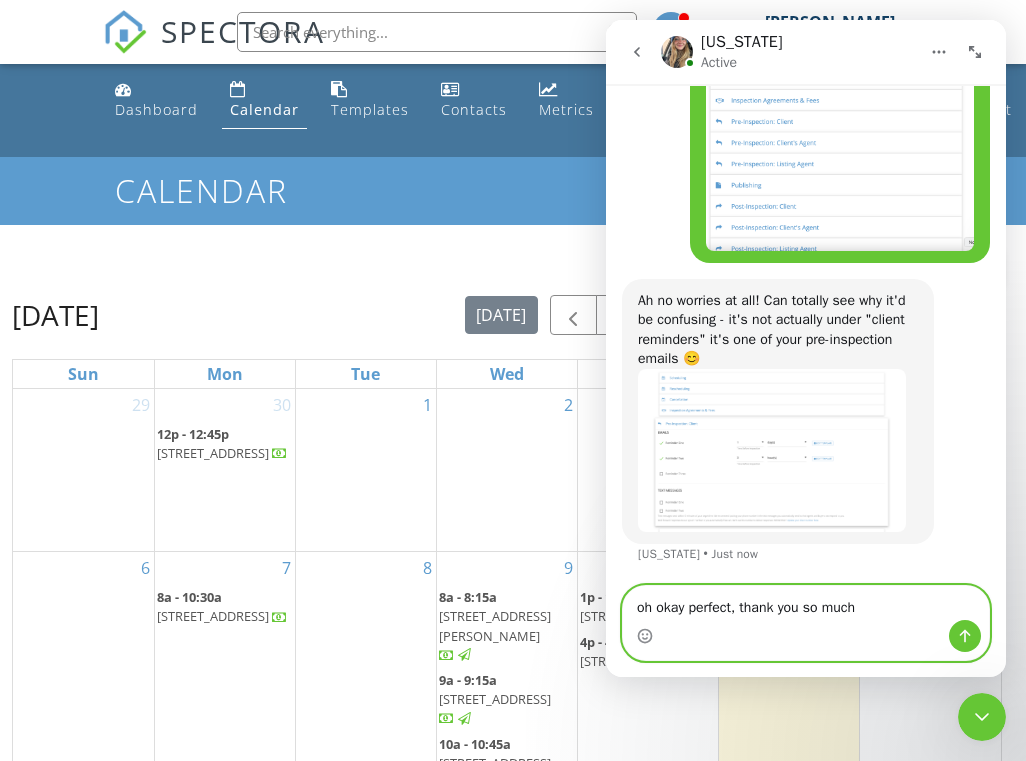 type on "oh okay perfect, thank you so much" 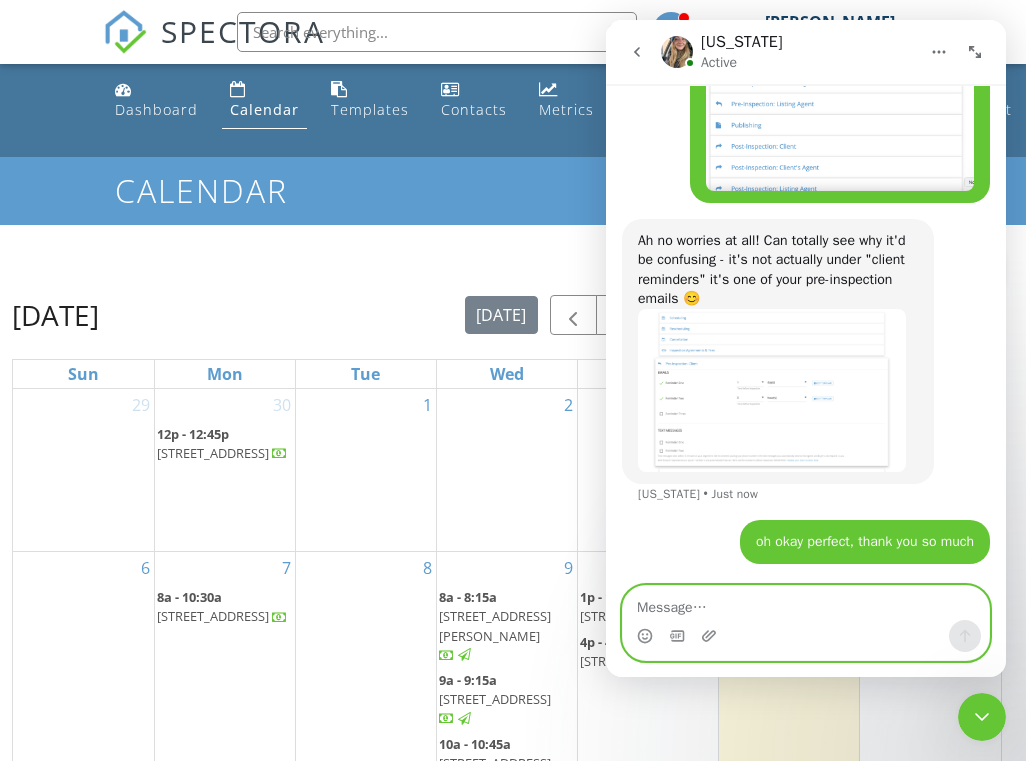 scroll, scrollTop: 5937, scrollLeft: 0, axis: vertical 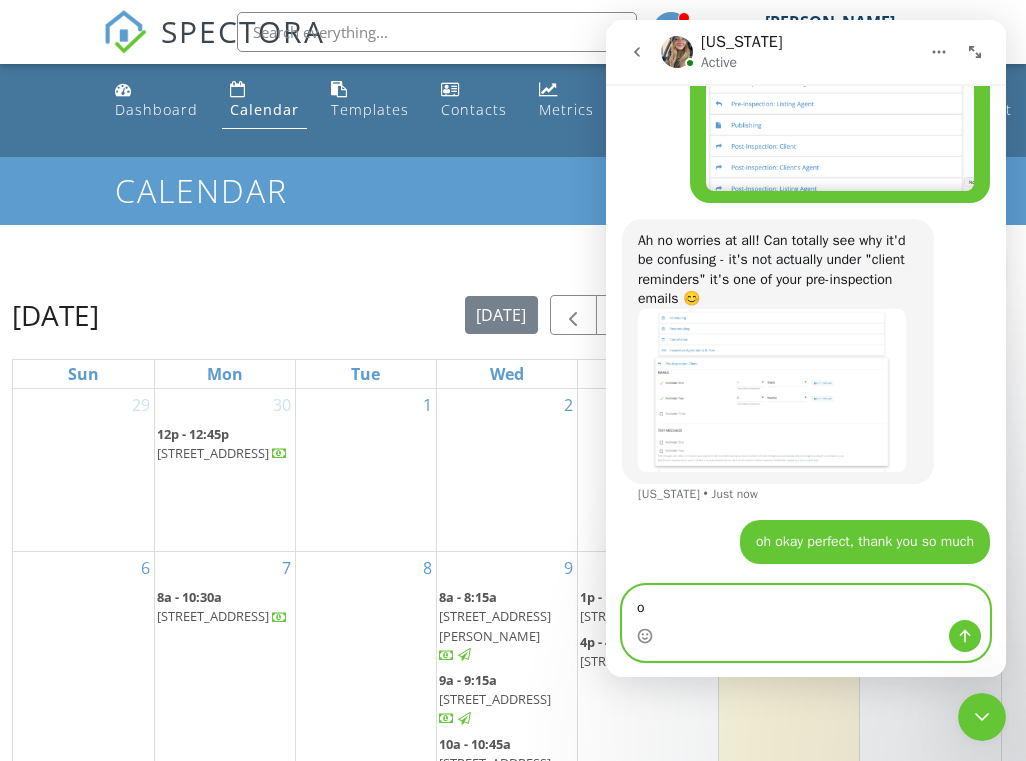 type on "o" 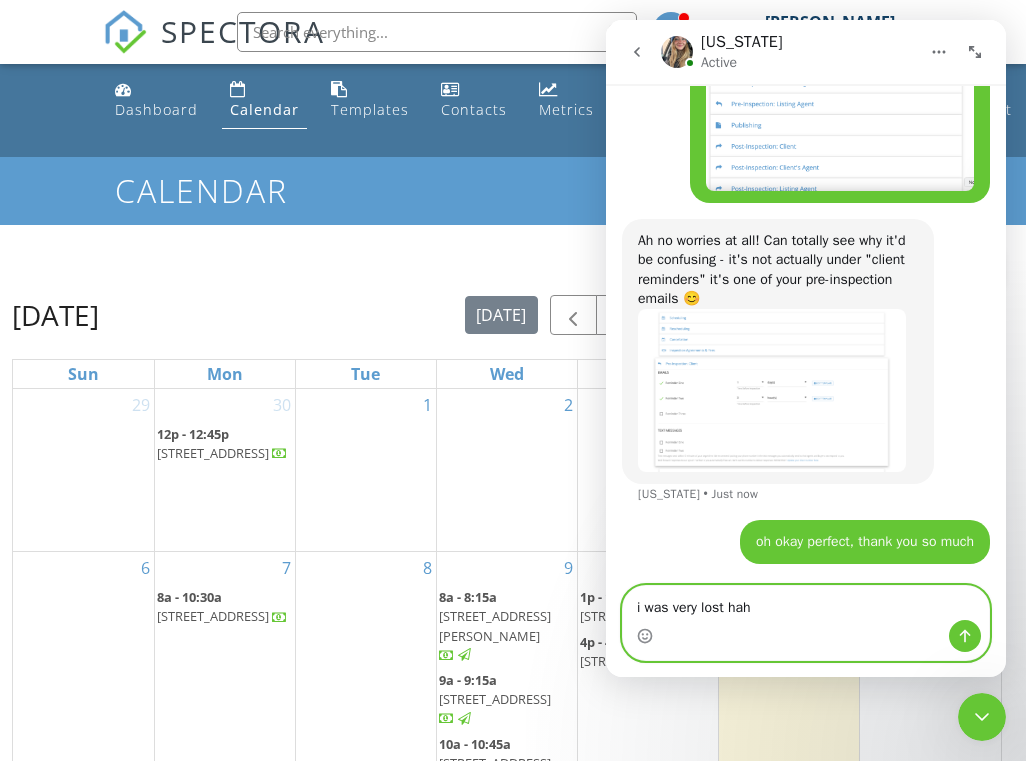 type on "i was very lost haha" 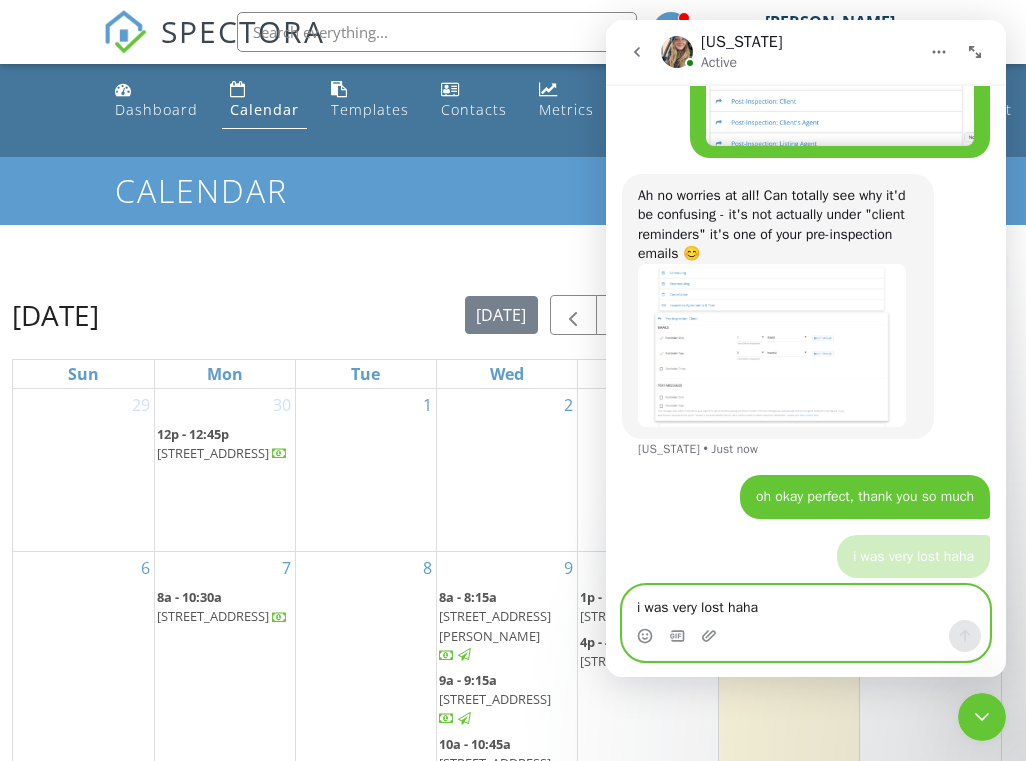 type 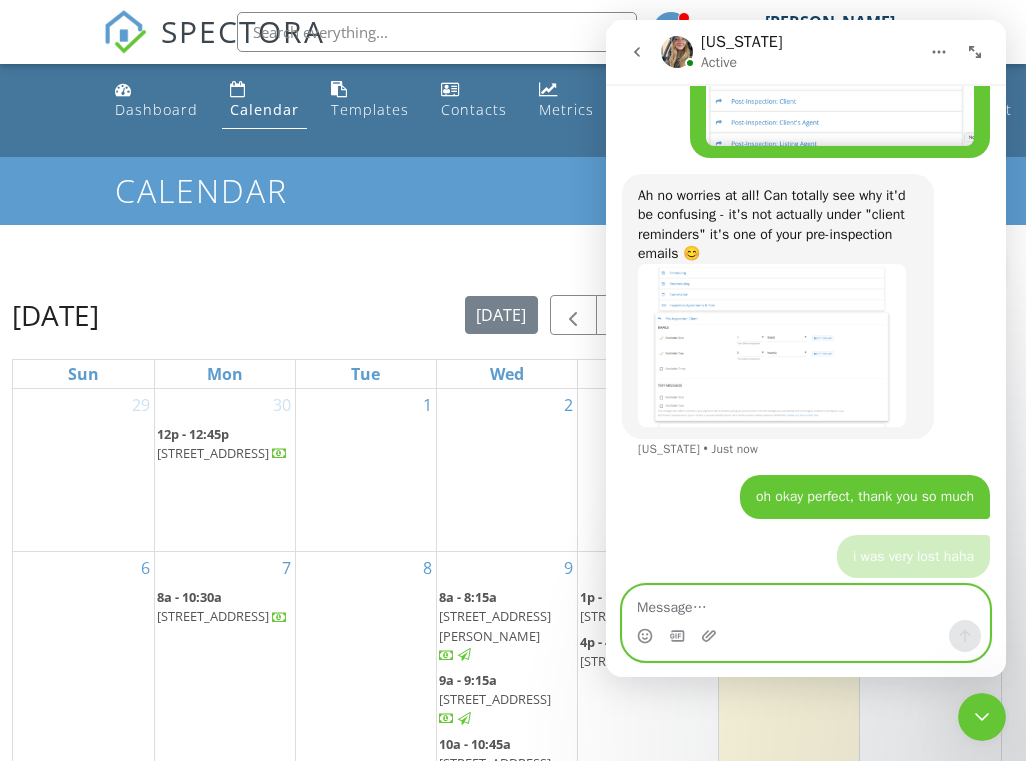 scroll, scrollTop: 5983, scrollLeft: 0, axis: vertical 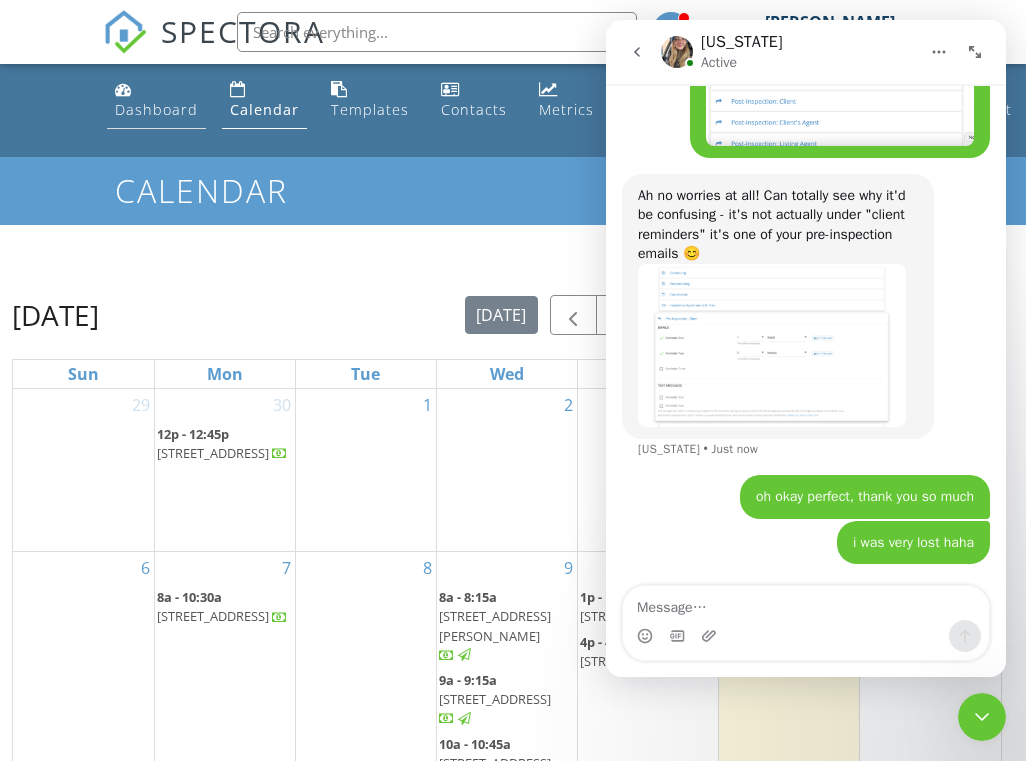 click on "Dashboard" at bounding box center [156, 109] 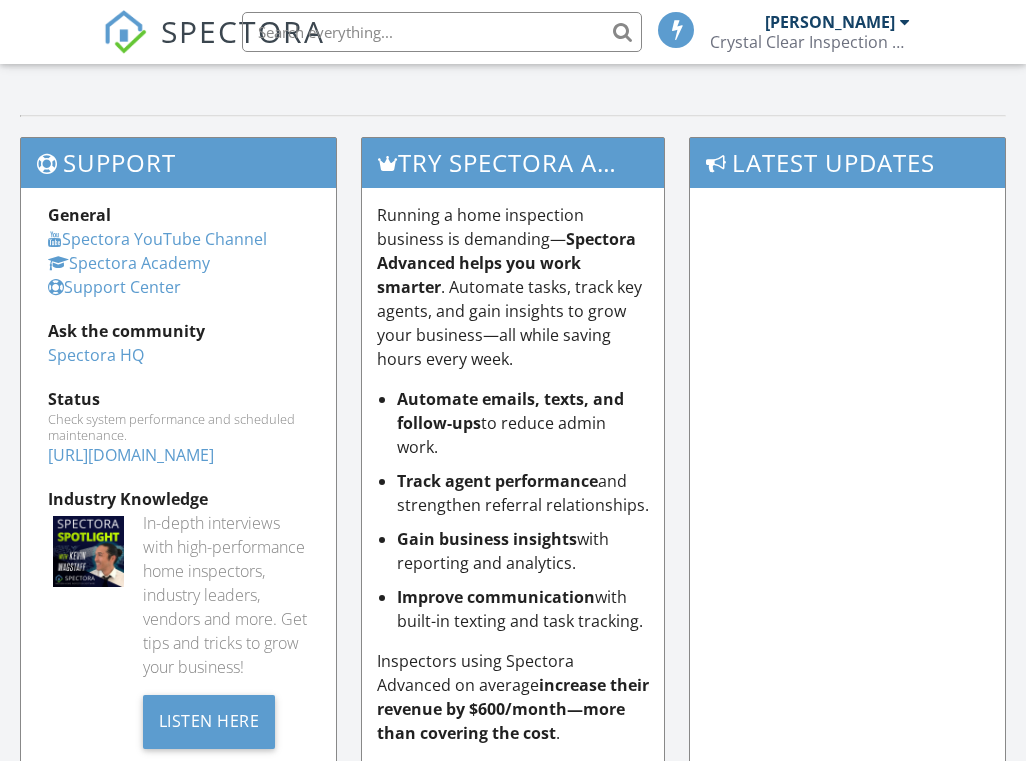 scroll, scrollTop: 0, scrollLeft: 0, axis: both 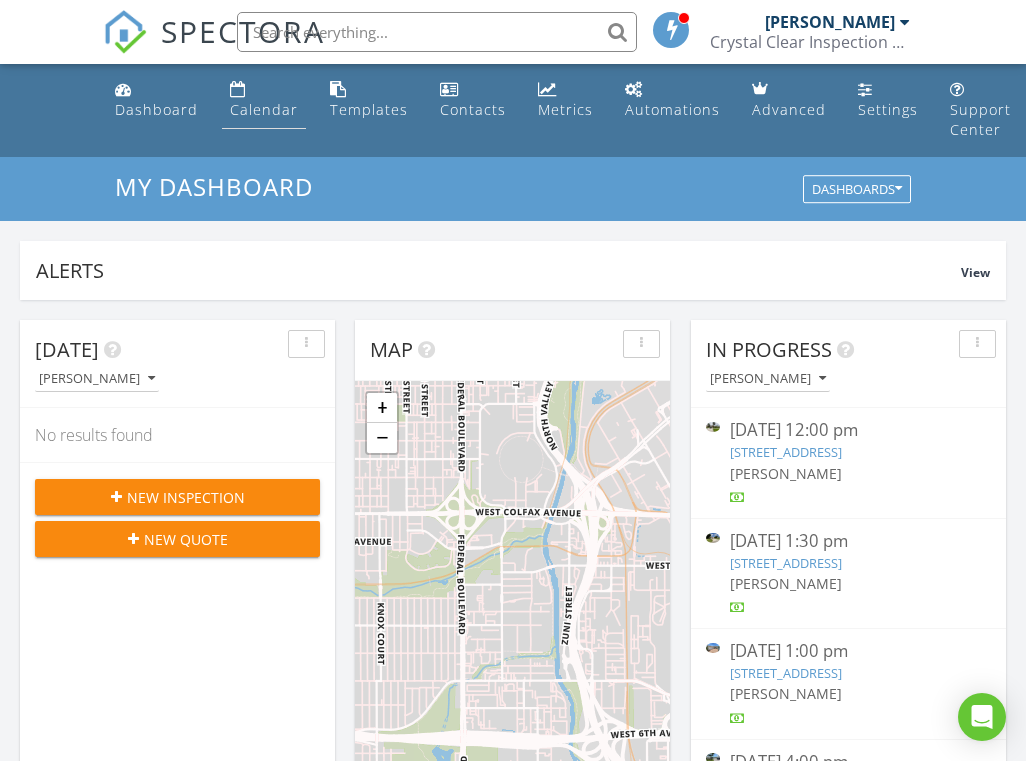 click on "Calendar" at bounding box center [264, 100] 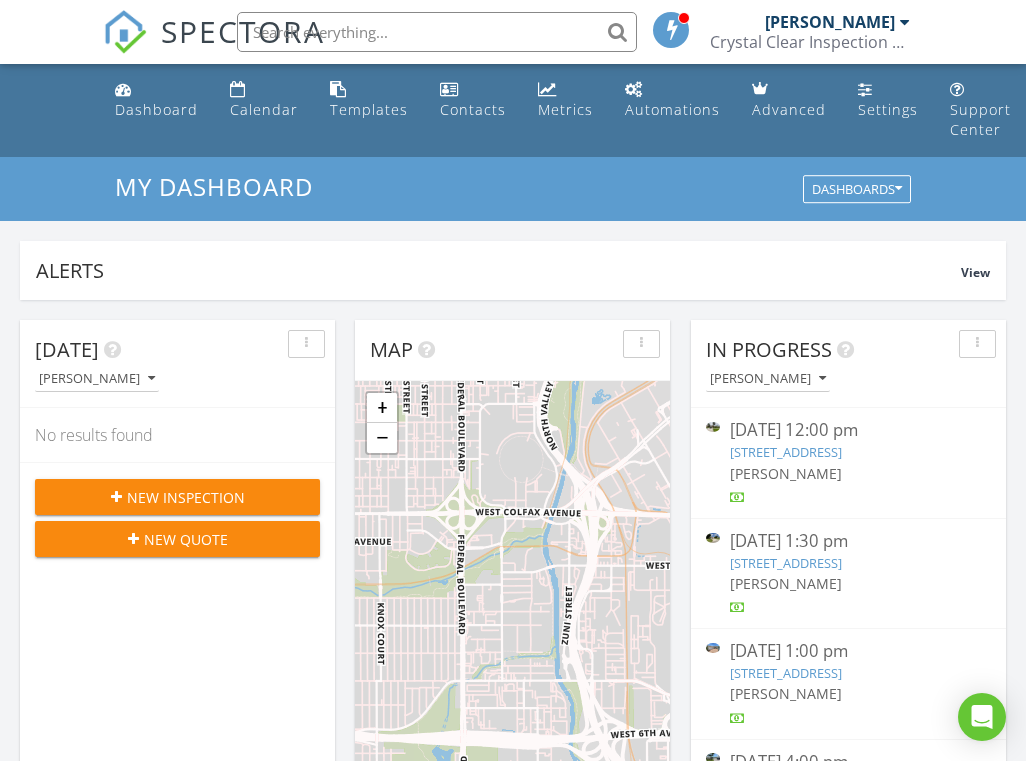 scroll, scrollTop: 0, scrollLeft: 0, axis: both 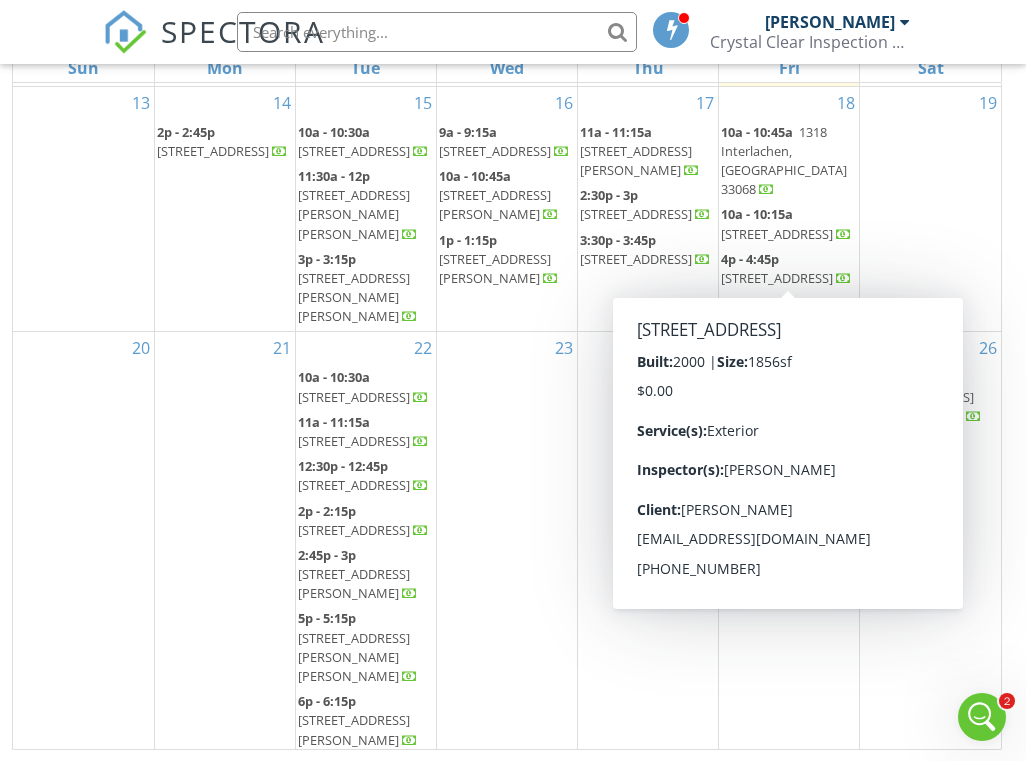 click on "10a - 10:15a
[STREET_ADDRESS]" at bounding box center [789, 224] 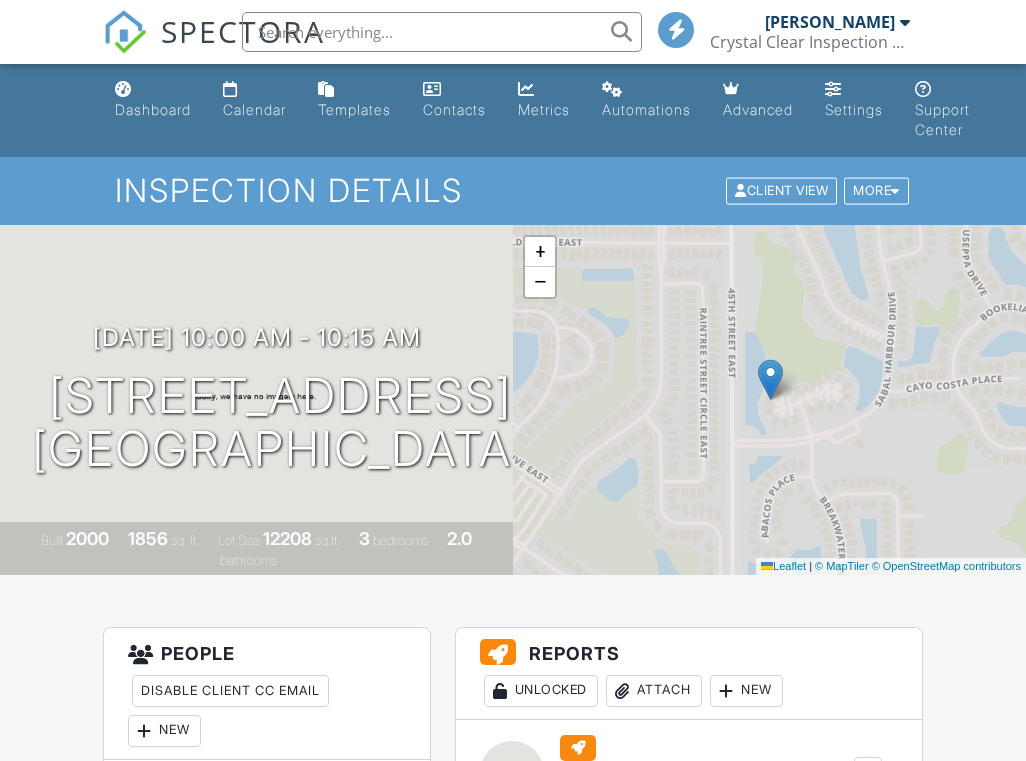 scroll, scrollTop: 0, scrollLeft: 0, axis: both 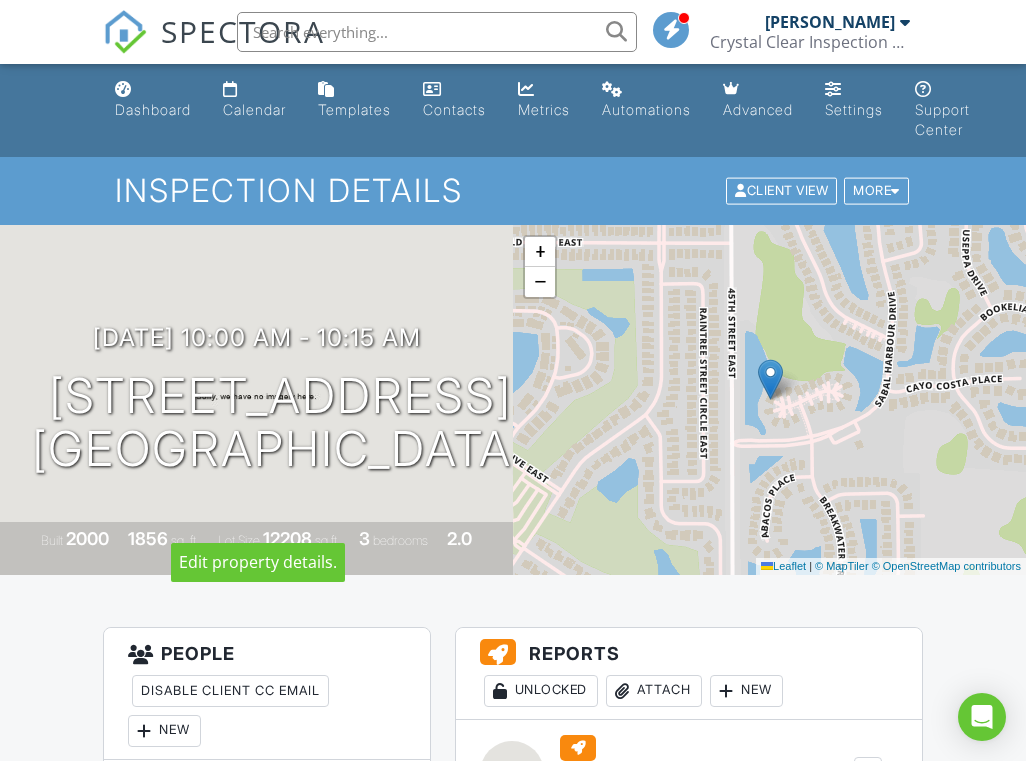drag, startPoint x: 266, startPoint y: 452, endPoint x: 64, endPoint y: 327, distance: 237.5479 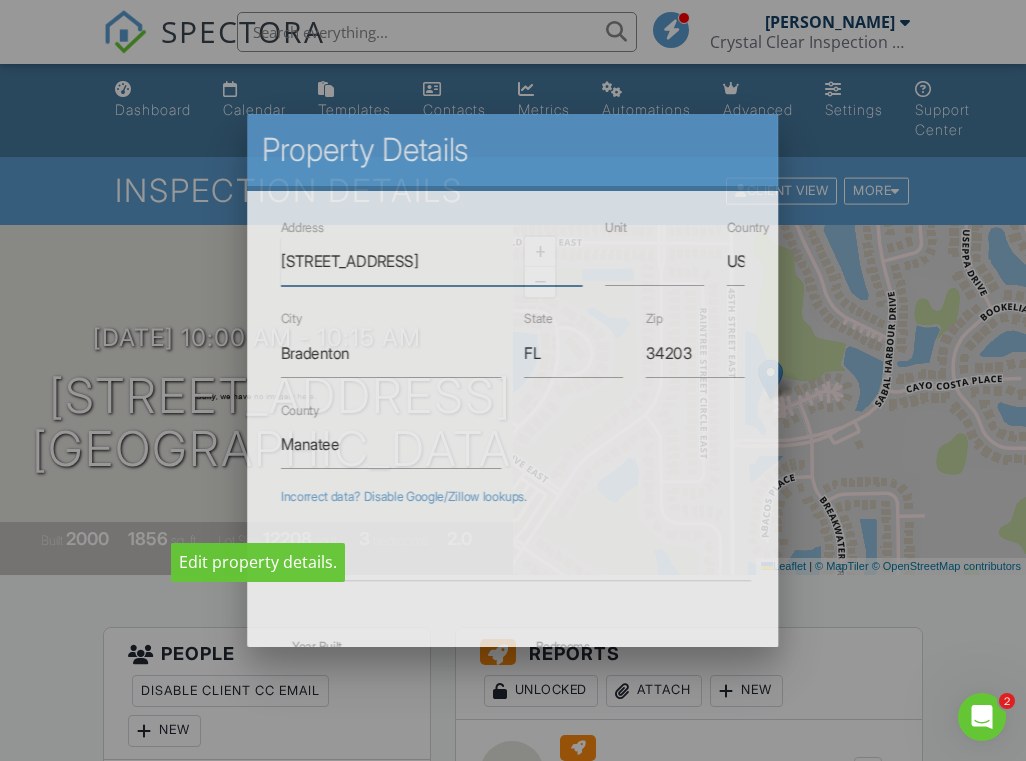 scroll, scrollTop: 0, scrollLeft: 0, axis: both 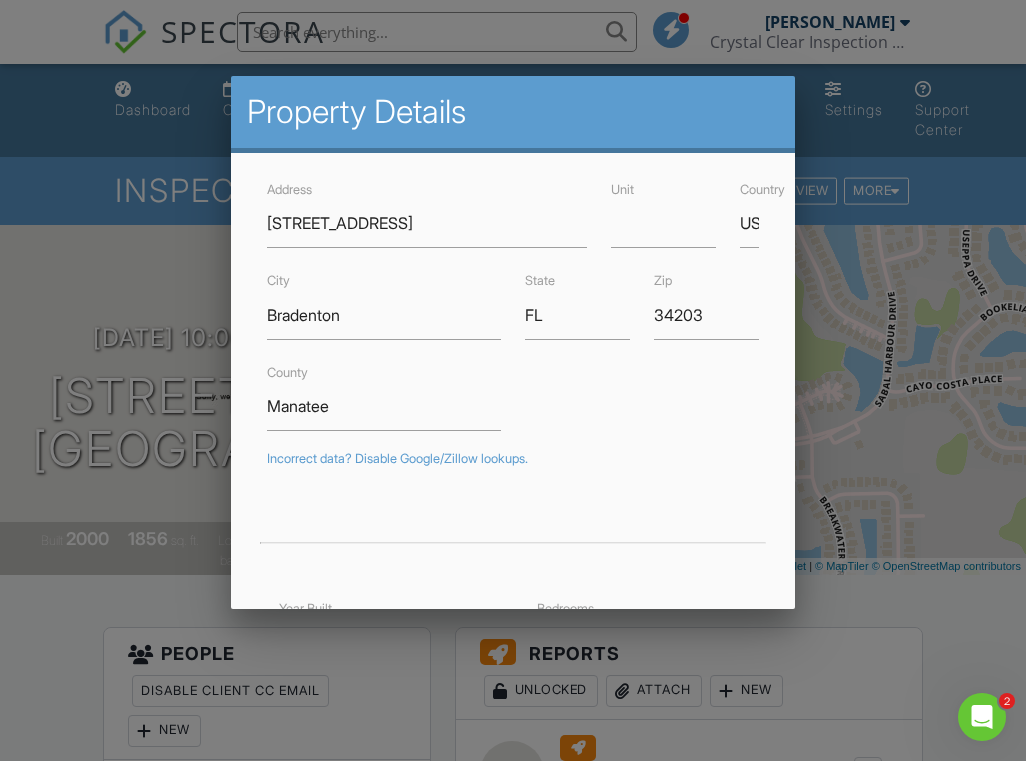 click at bounding box center (513, 375) 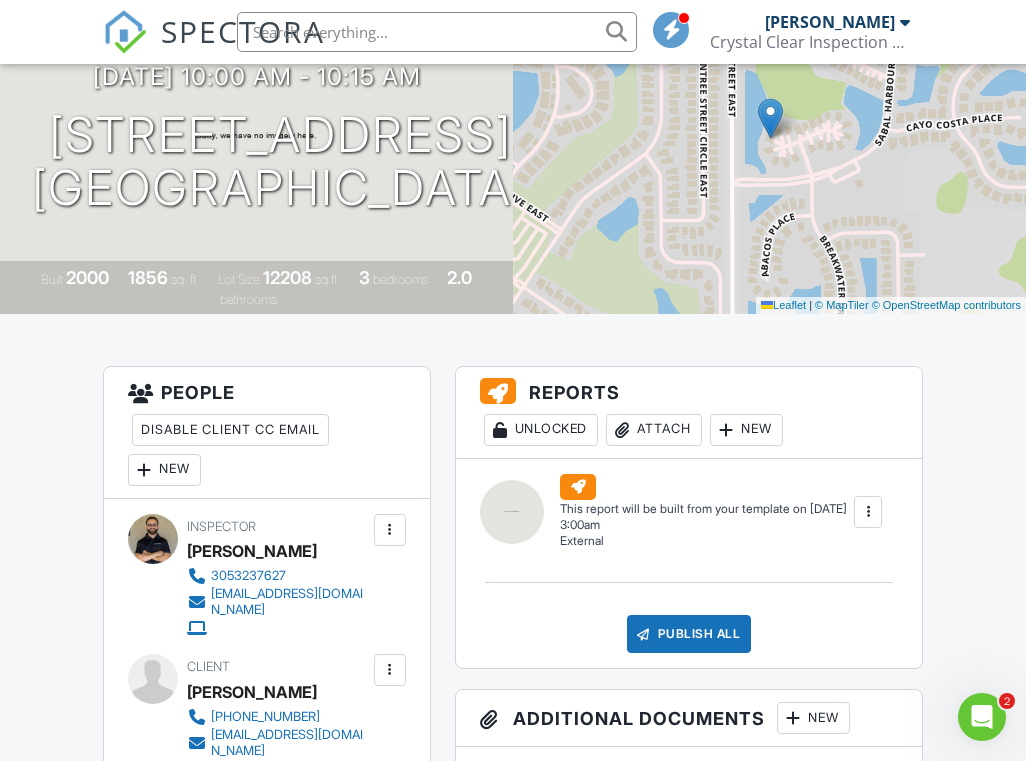 scroll, scrollTop: 287, scrollLeft: 0, axis: vertical 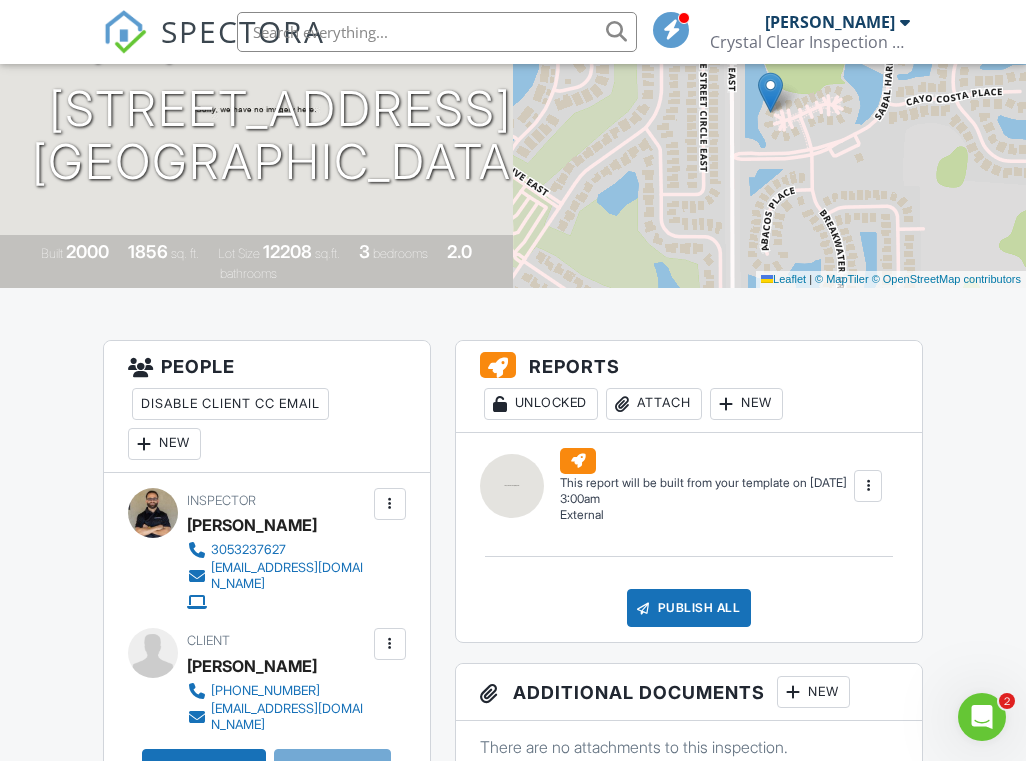 drag, startPoint x: 339, startPoint y: 662, endPoint x: 187, endPoint y: 662, distance: 152 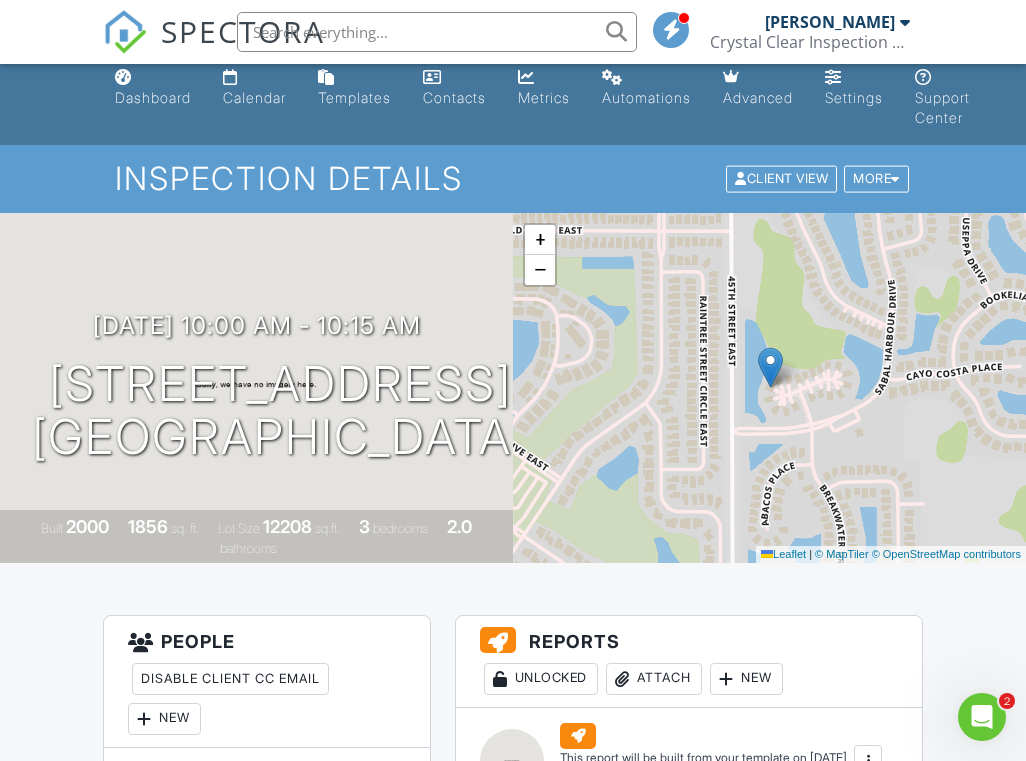 scroll, scrollTop: 0, scrollLeft: 0, axis: both 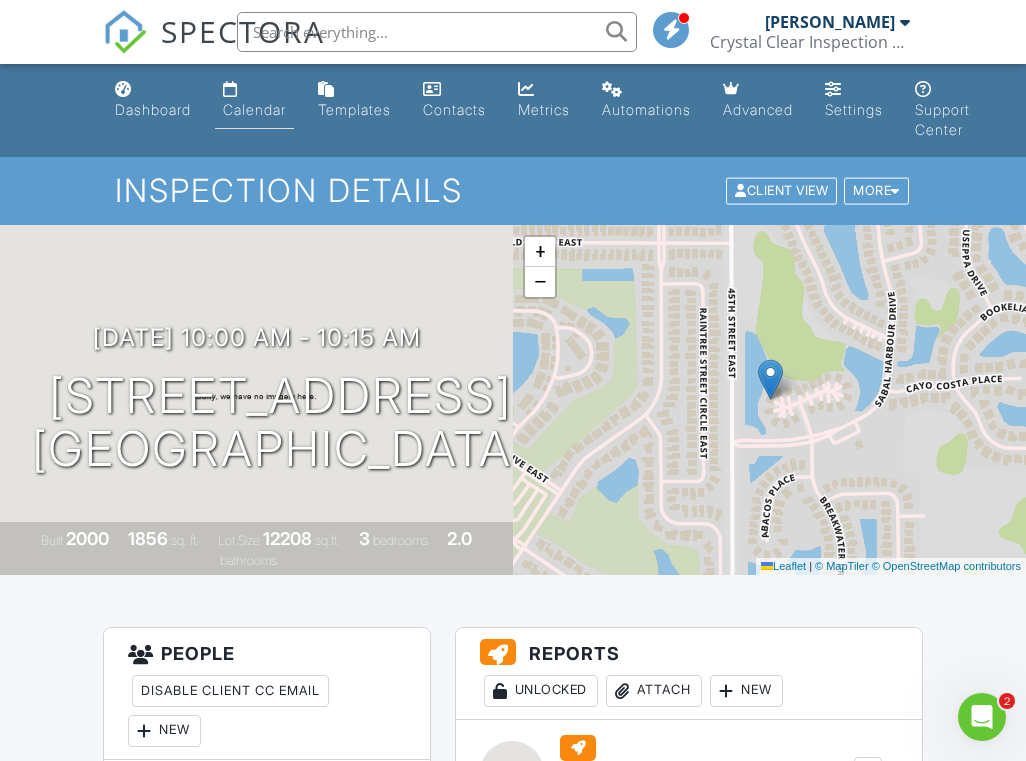 click on "Calendar" at bounding box center (254, 100) 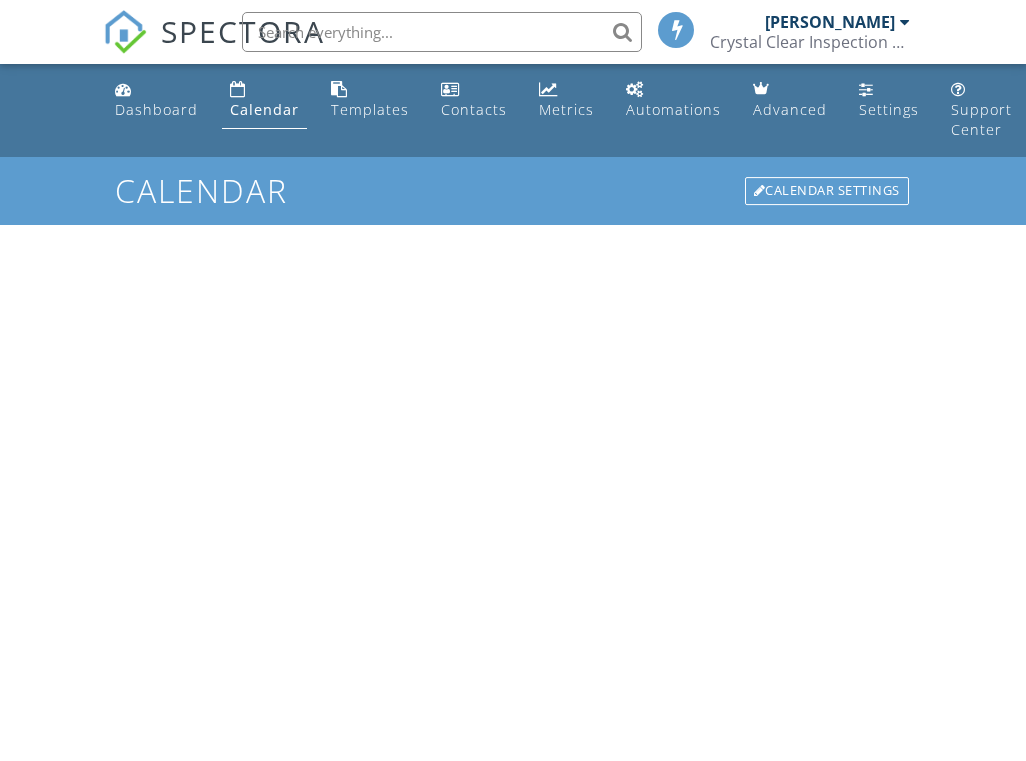 scroll, scrollTop: 0, scrollLeft: 0, axis: both 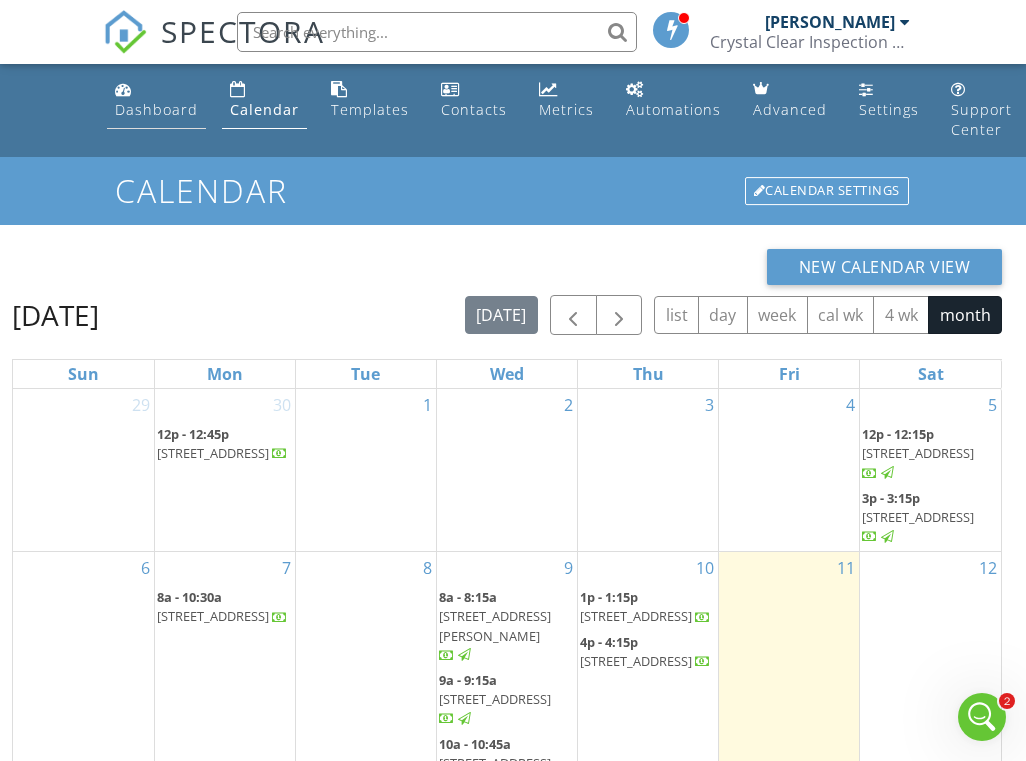 click on "Dashboard" at bounding box center [156, 109] 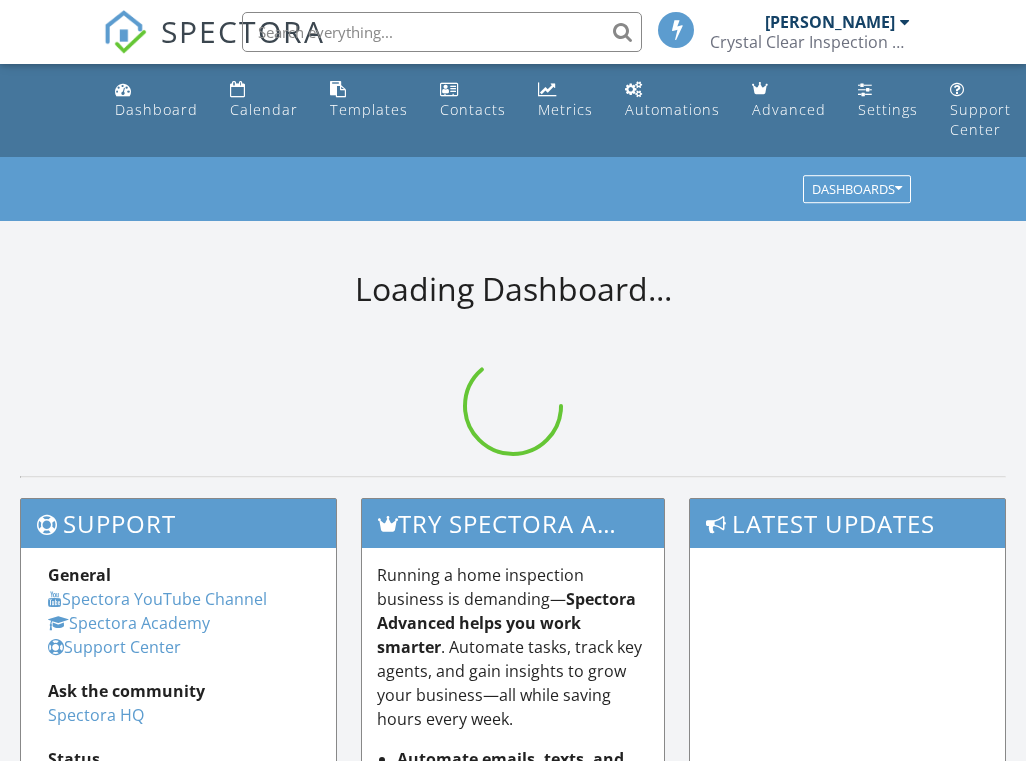 scroll, scrollTop: 644, scrollLeft: 0, axis: vertical 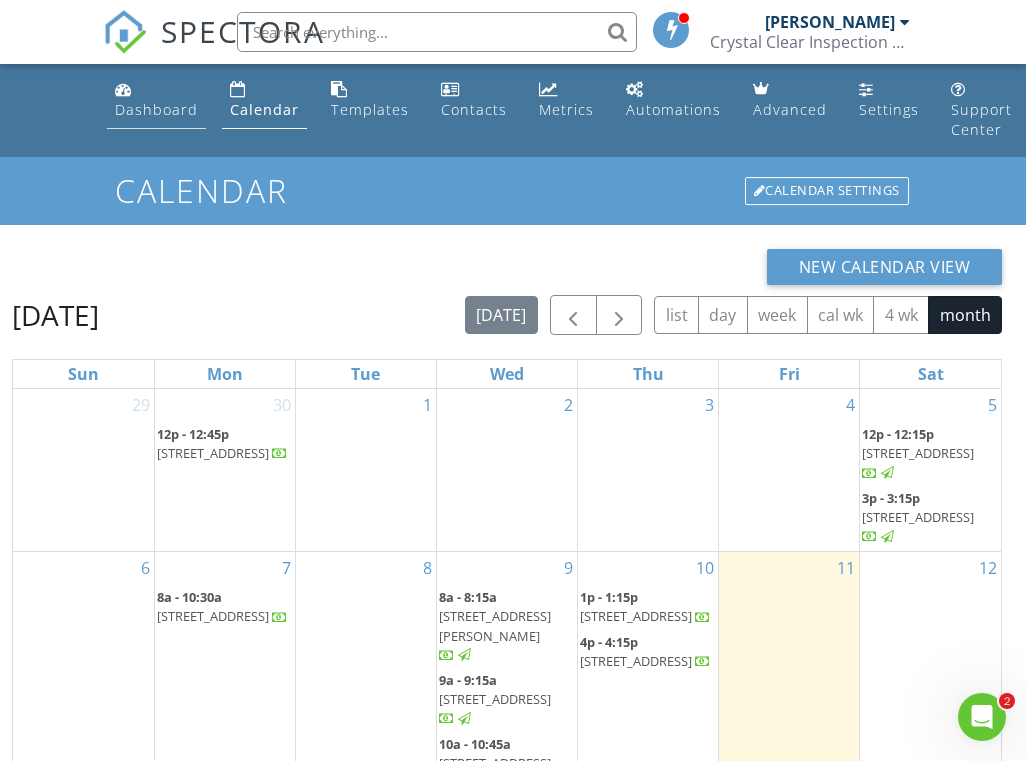 click on "Dashboard" at bounding box center (156, 100) 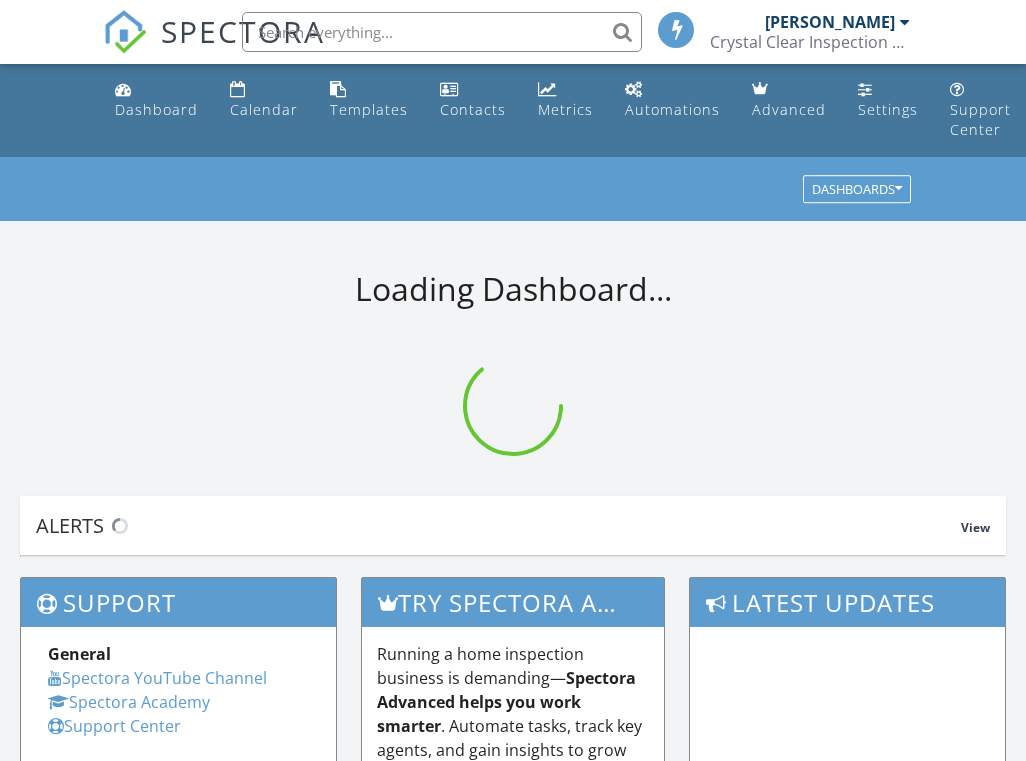 scroll, scrollTop: 0, scrollLeft: 0, axis: both 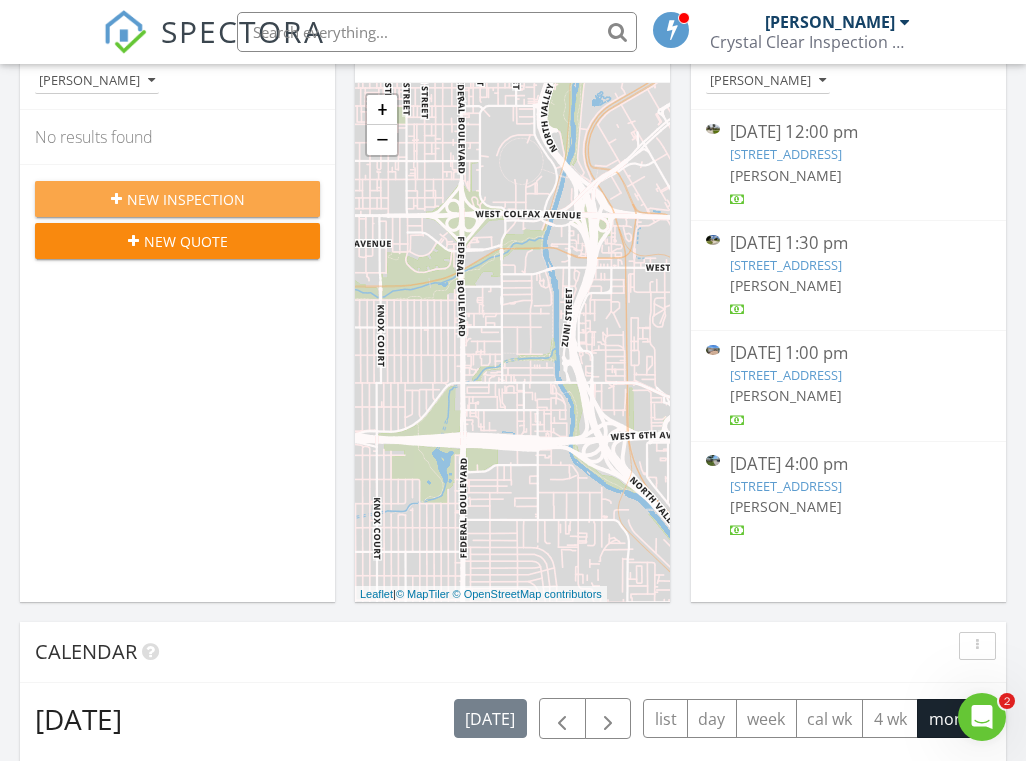 click on "New Inspection" at bounding box center [177, 199] 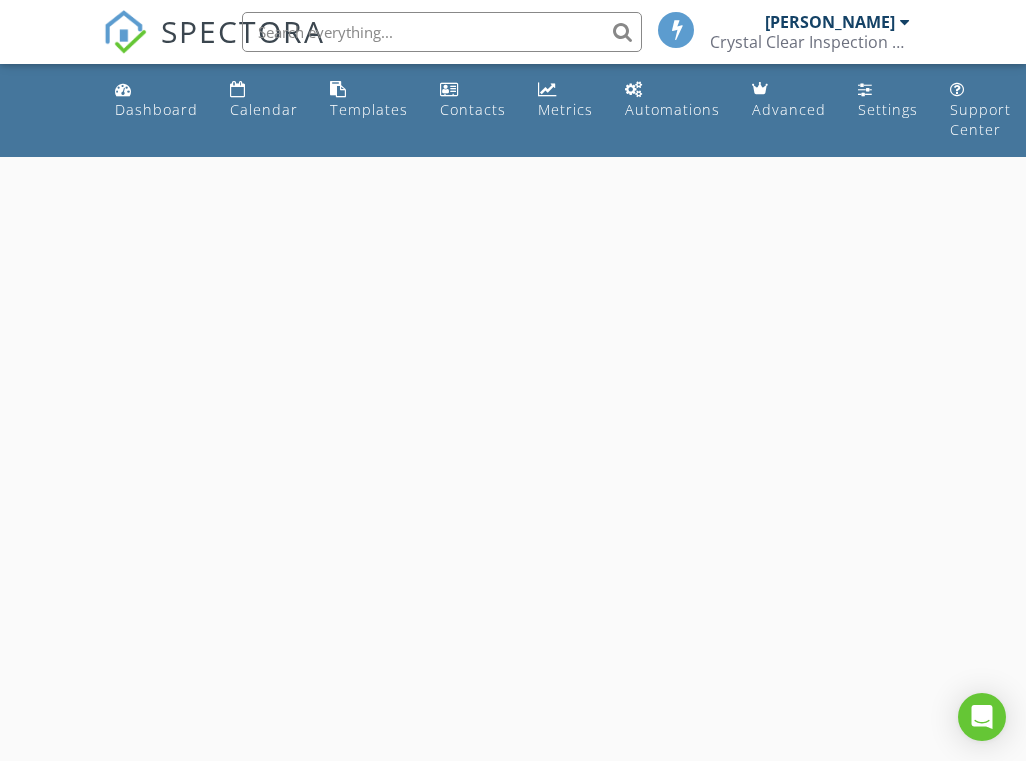 scroll, scrollTop: 0, scrollLeft: 0, axis: both 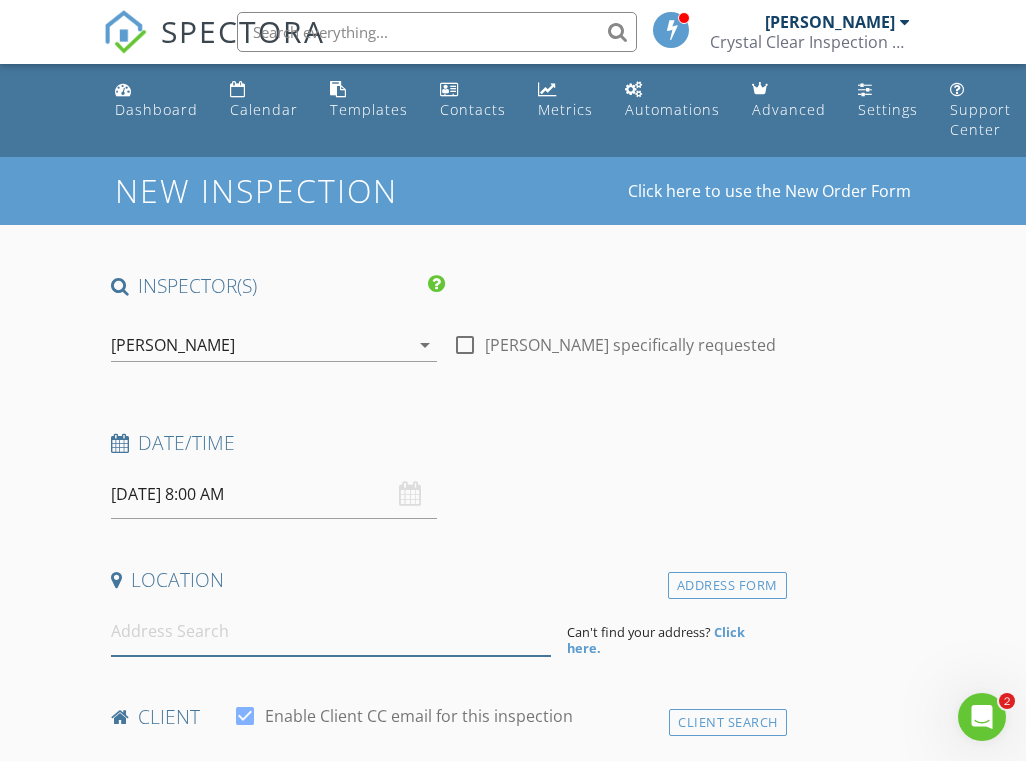 click at bounding box center (331, 631) 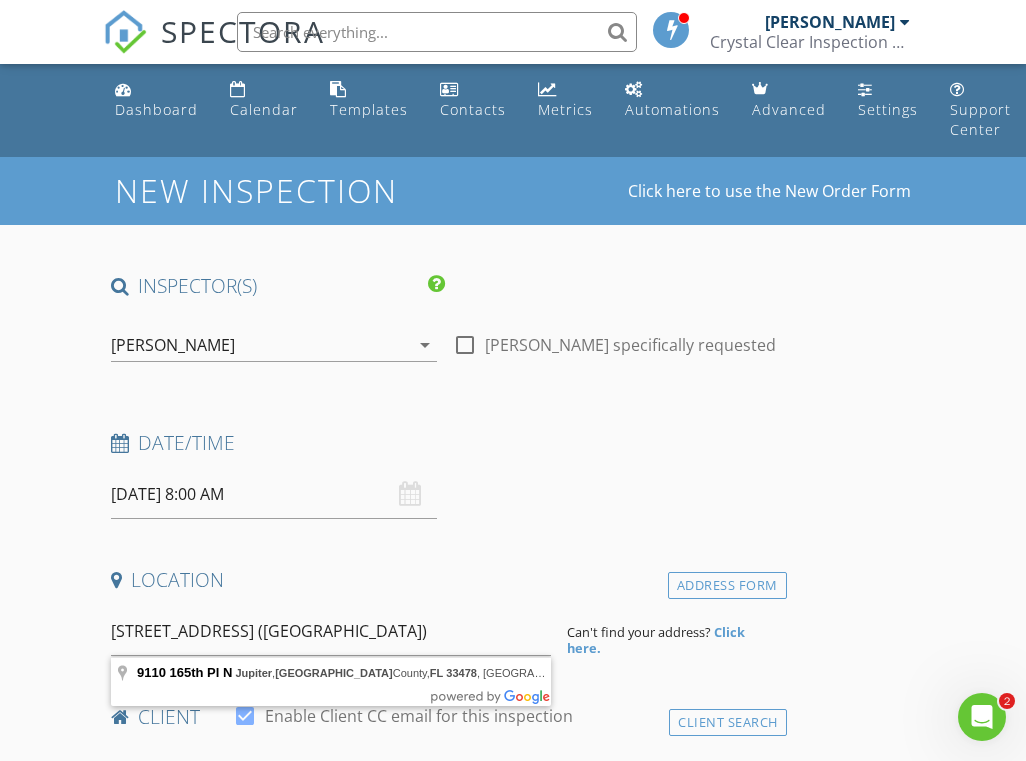 type on "9110 165th Pl N, Jupiter, Palm Beach County, FL 33478, USA" 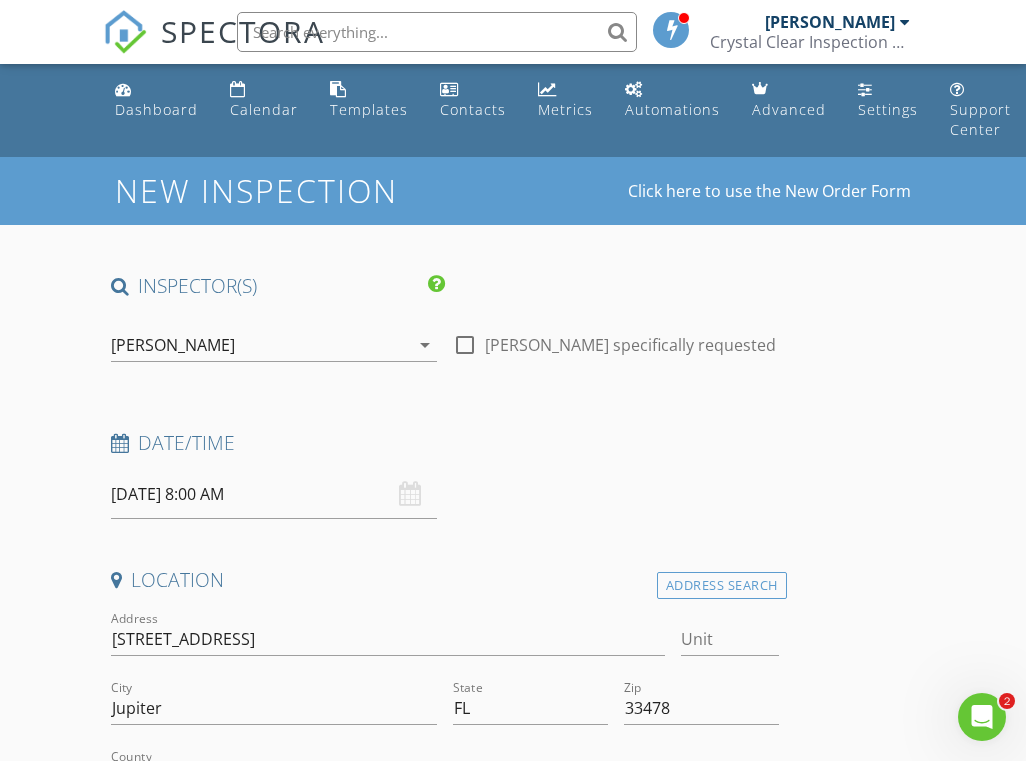 click on "INSPECTOR(S)
check_box   Keith Curotz   PRIMARY   Keith Curotz arrow_drop_down   check_box_outline_blank Keith Curotz specifically requested
Date/Time
07/12/2025 8:00 AM
Location
Address Search       Address 9110 165th Pl N   Unit   City Jupiter   State FL   Zip 33478   County Palm Beach     Square Feet 1736   Year Built 1989   Foundation arrow_drop_down
client
check_box Enable Client CC email for this inspection   Client Search     check_box_outline_blank Client is a Company/Organization     First Name   Last Name   Email   CC Email   Phone           Notes   Private Notes
ADD ADDITIONAL client
SERVICES
arrow_drop_down     Select Discount Code arrow_drop_down    Charges       TOTAL   $0.00    Duration    No services with durations selected      Templates    No templates selected" at bounding box center (445, 1797) 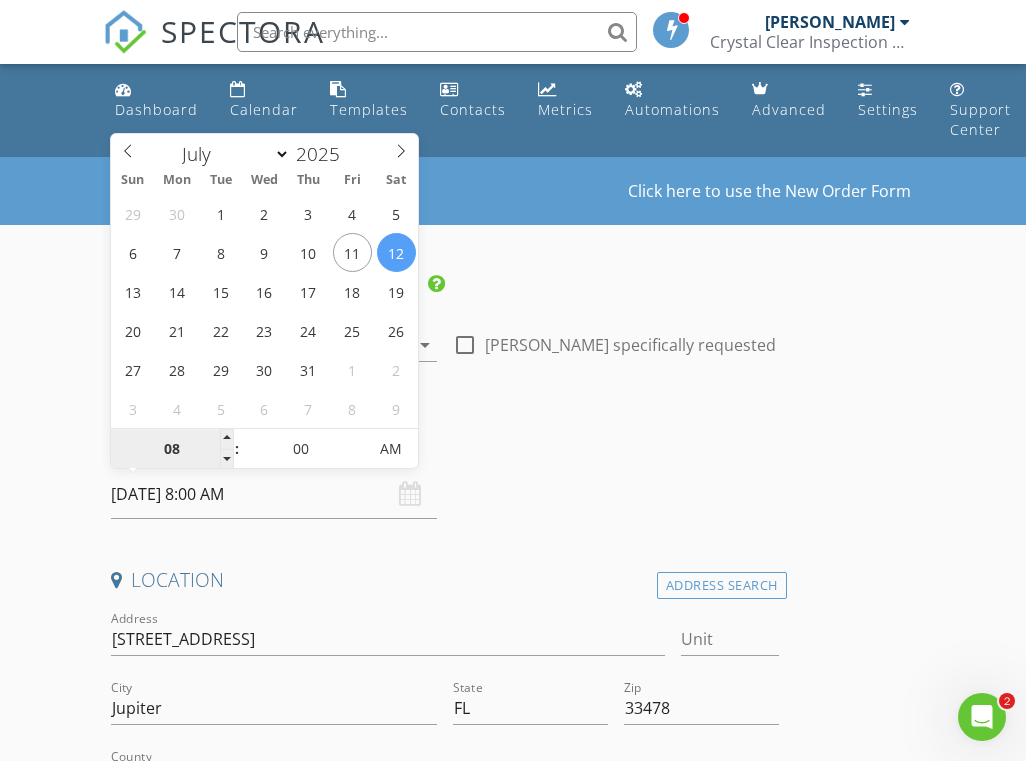 click on "08" at bounding box center (172, 450) 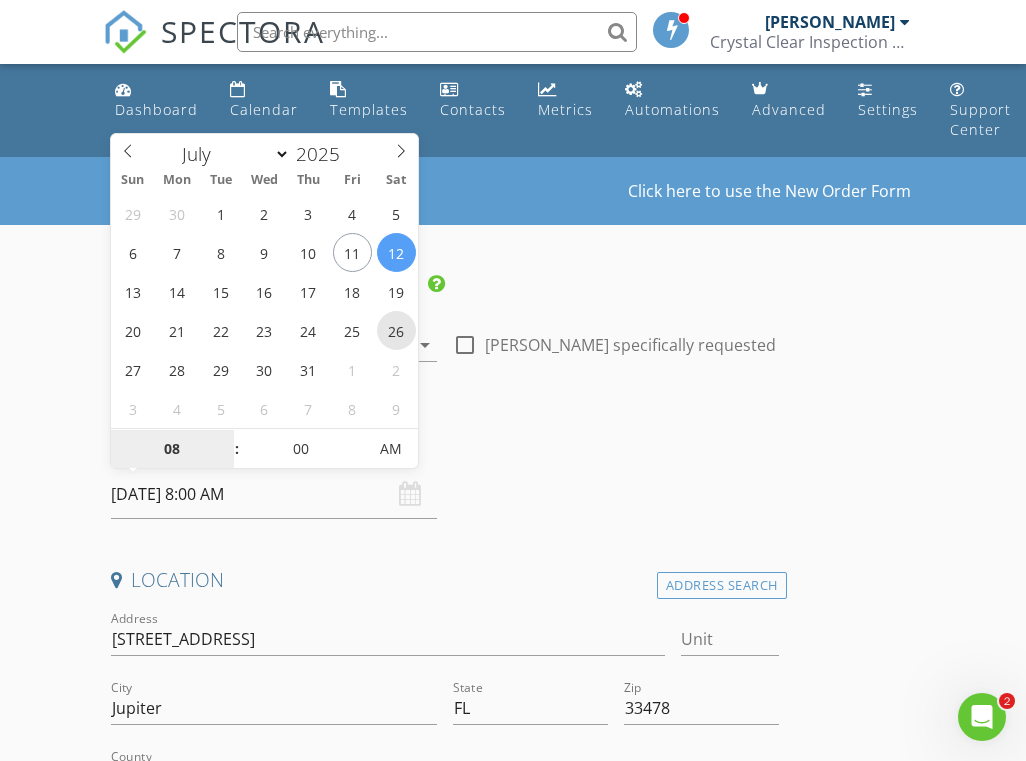 type on "07/26/2025 8:00 AM" 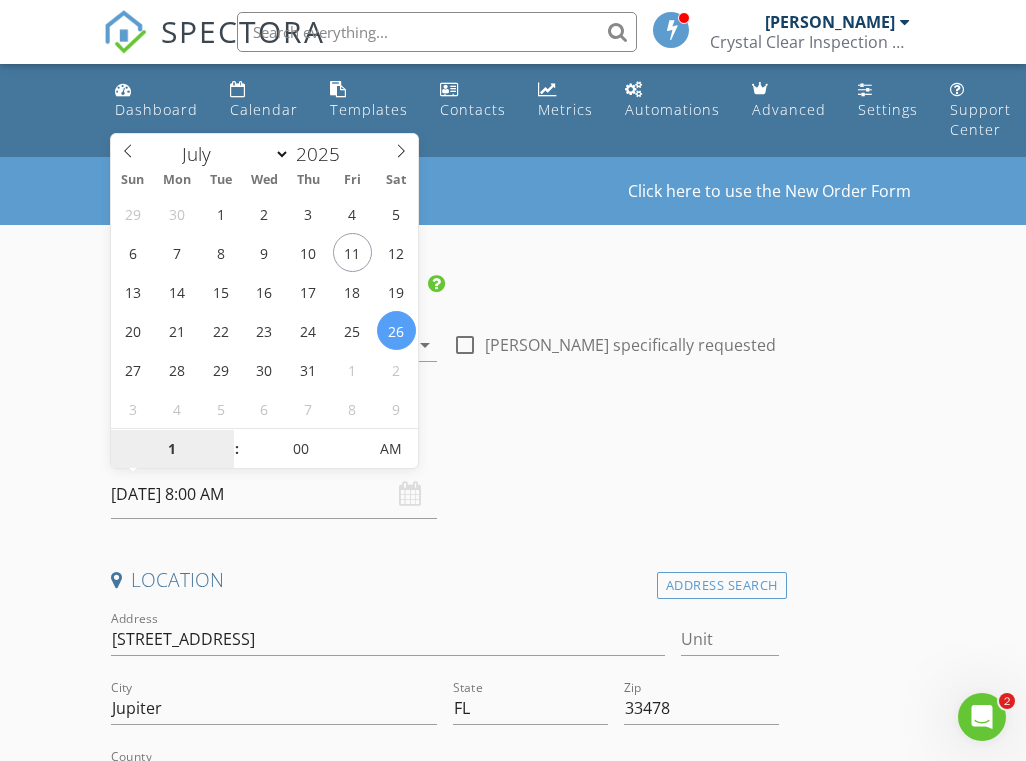 type on "11" 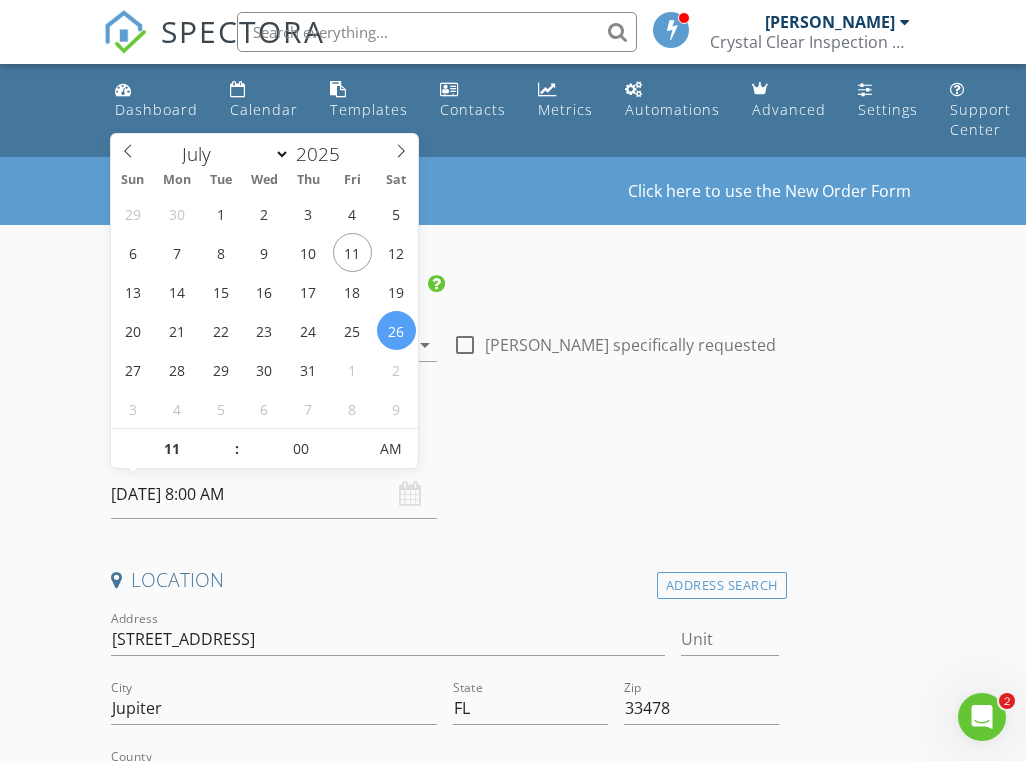type on "[DATE] 11:00 AM" 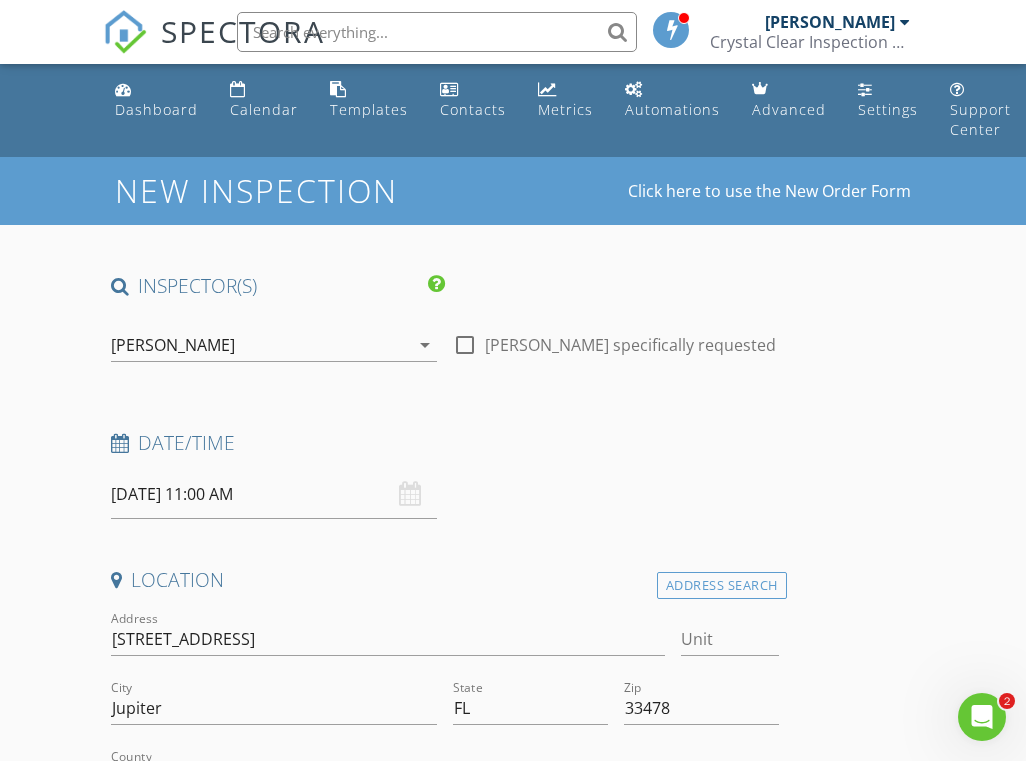 click on "INSPECTOR(S)
check_box   Keith Curotz   PRIMARY   Keith Curotz arrow_drop_down   check_box_outline_blank Keith Curotz specifically requested
Date/Time
07/26/2025 11:00 AM
Location
Address Search       Address 9110 165th Pl N   Unit   City Jupiter   State FL   Zip 33478   County Palm Beach     Square Feet 1736   Year Built 1989   Foundation arrow_drop_down
client
check_box Enable Client CC email for this inspection   Client Search     check_box_outline_blank Client is a Company/Organization     First Name   Last Name   Email   CC Email   Phone           Notes   Private Notes
ADD ADDITIONAL client
SERVICES
arrow_drop_down     Select Discount Code arrow_drop_down    Charges       TOTAL   $0.00    Duration    No services with durations selected      Templates    No templates selected" at bounding box center [445, 1797] 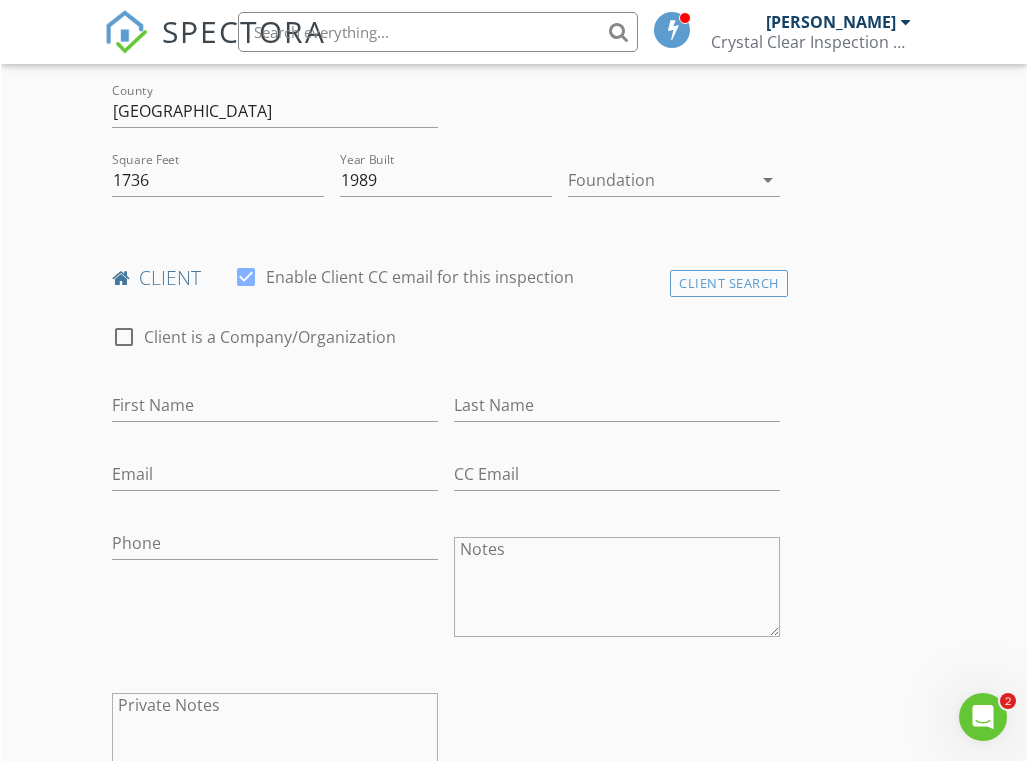 scroll, scrollTop: 684, scrollLeft: 0, axis: vertical 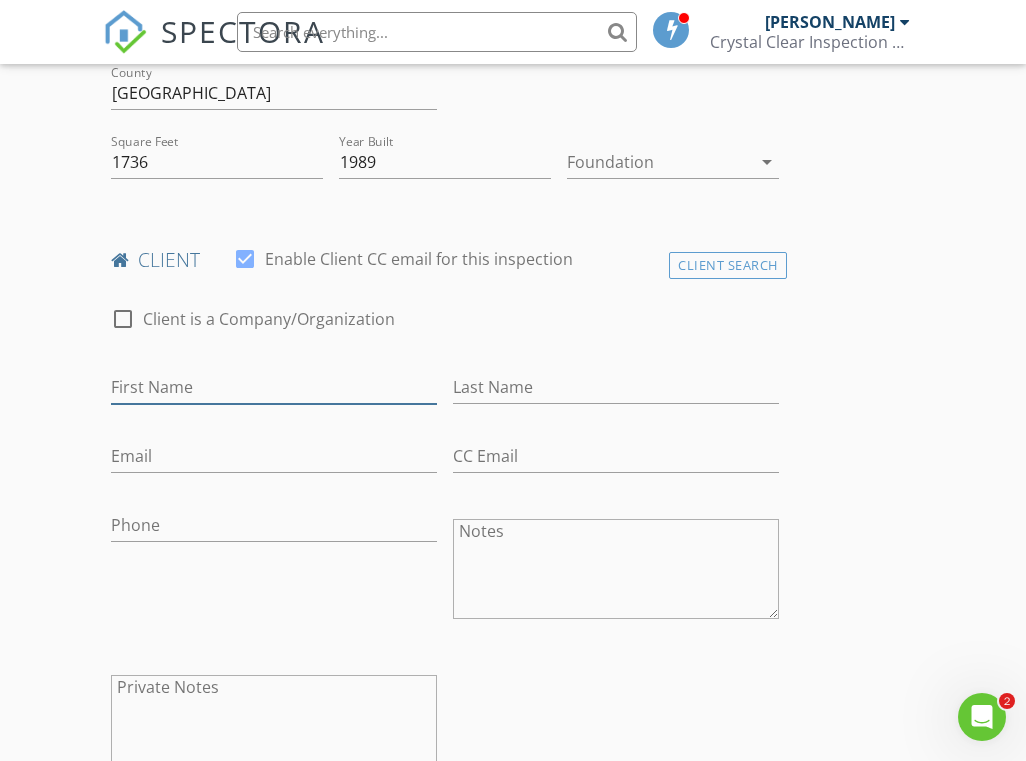 click on "First Name" at bounding box center [274, 387] 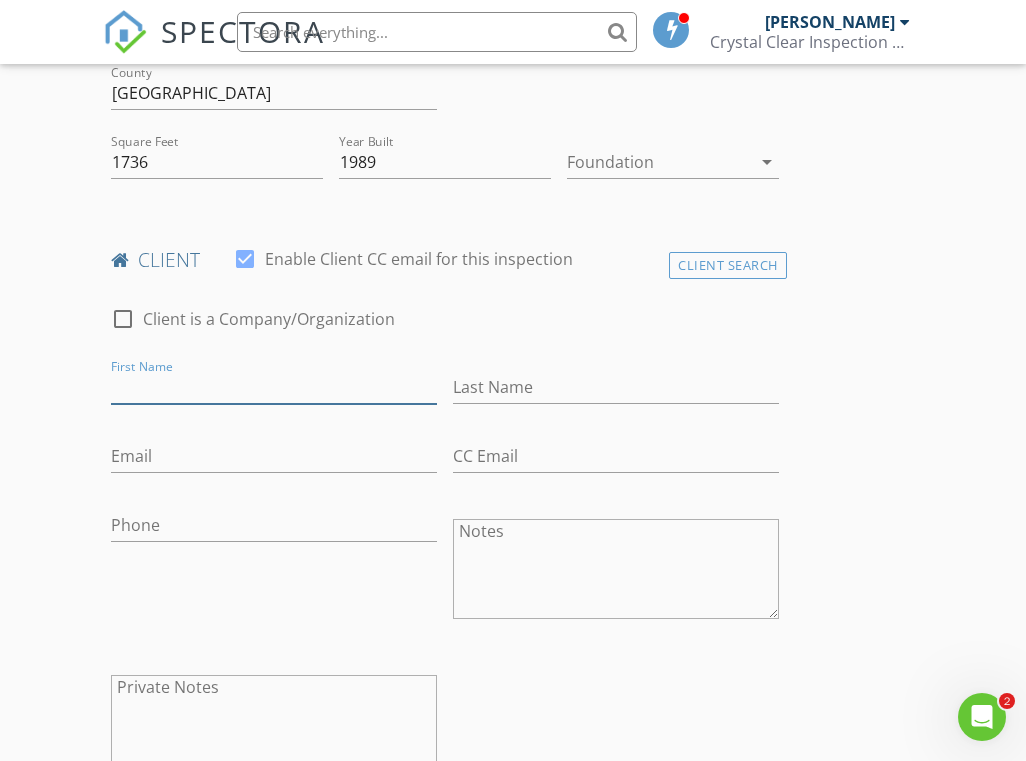 paste on "[PERSON_NAME]" 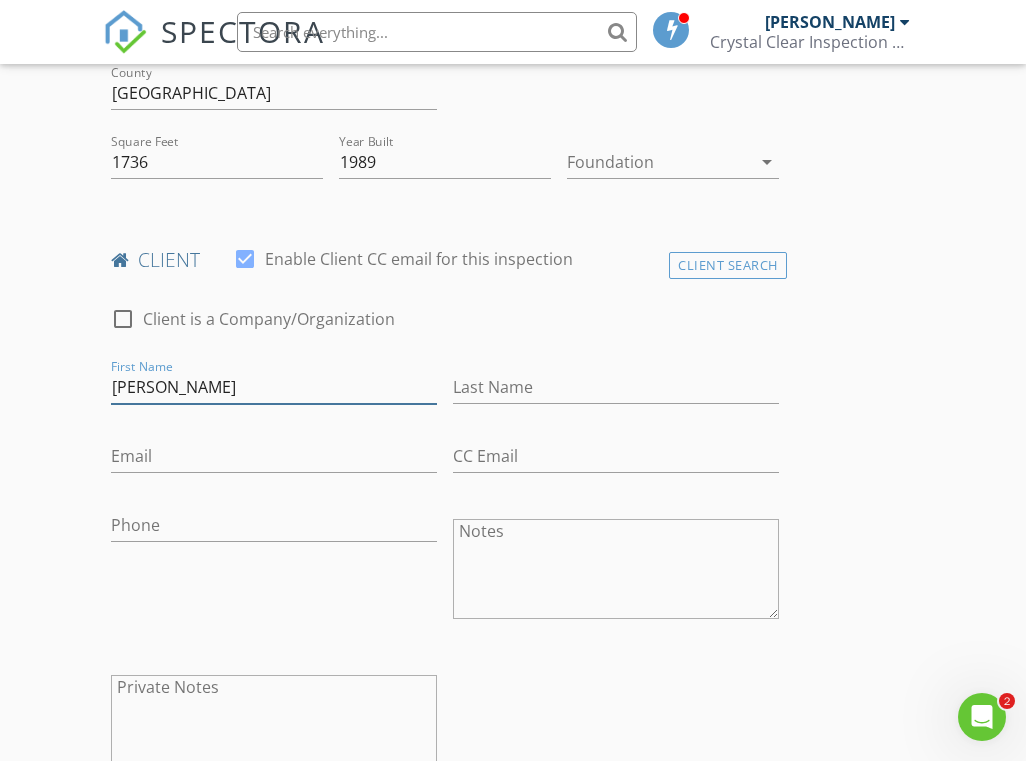 drag, startPoint x: 188, startPoint y: 393, endPoint x: 415, endPoint y: 410, distance: 227.63568 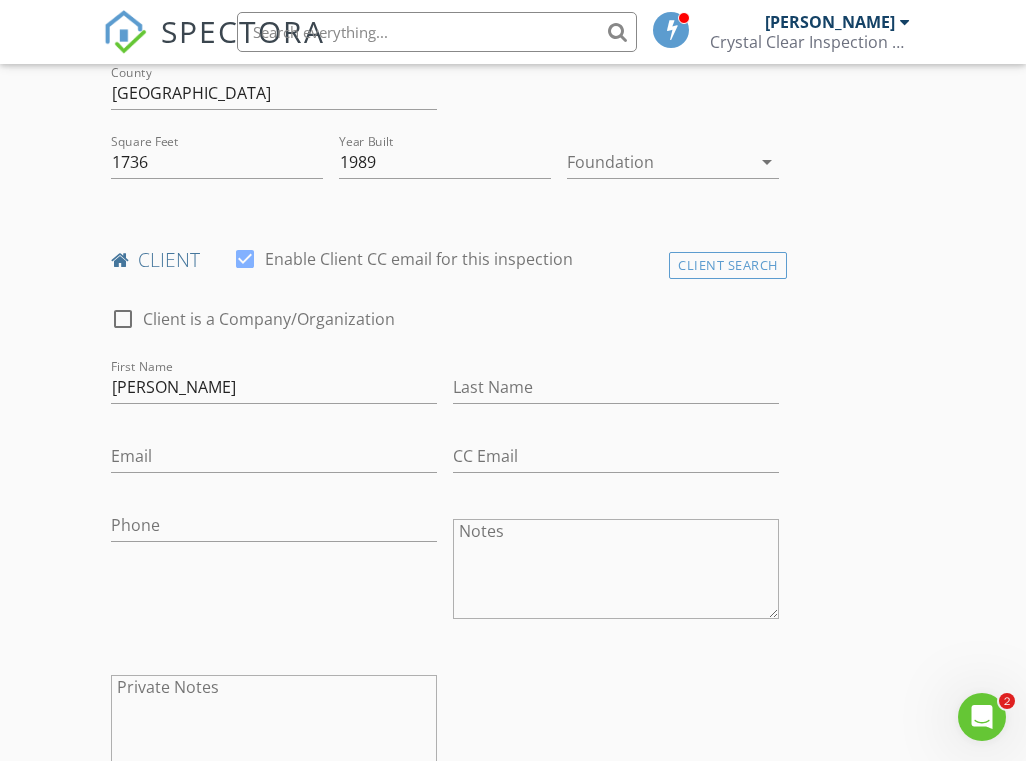 click on "Last Name" at bounding box center (616, 391) 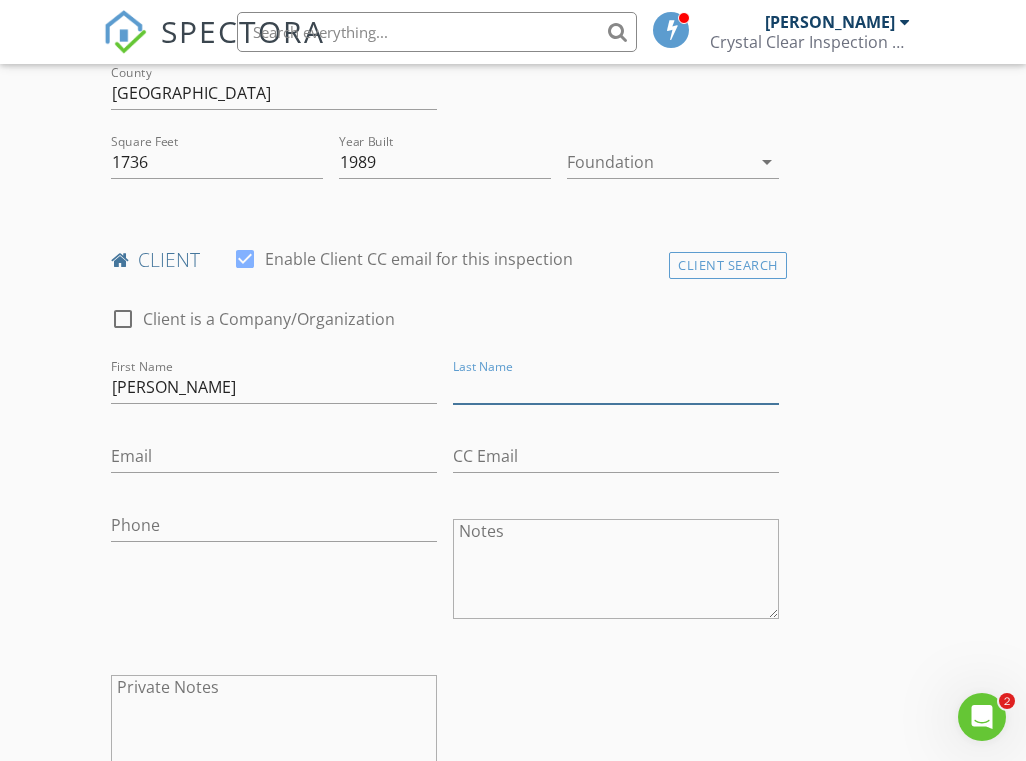 click on "Last Name" at bounding box center [616, 387] 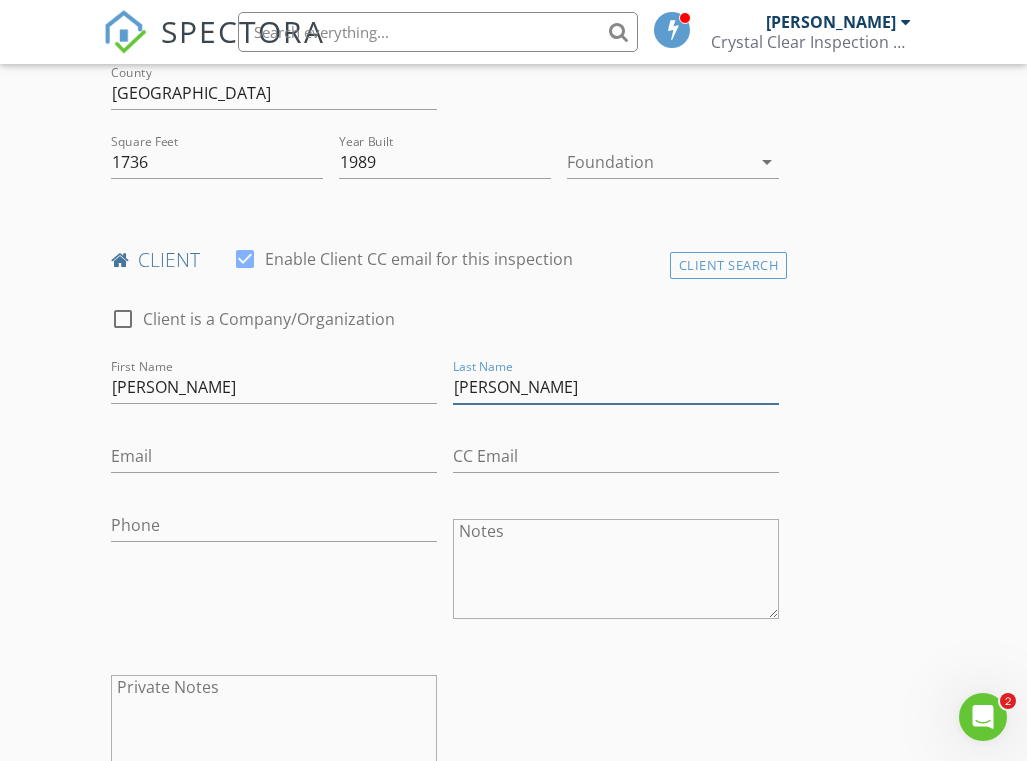 type on "[PERSON_NAME]" 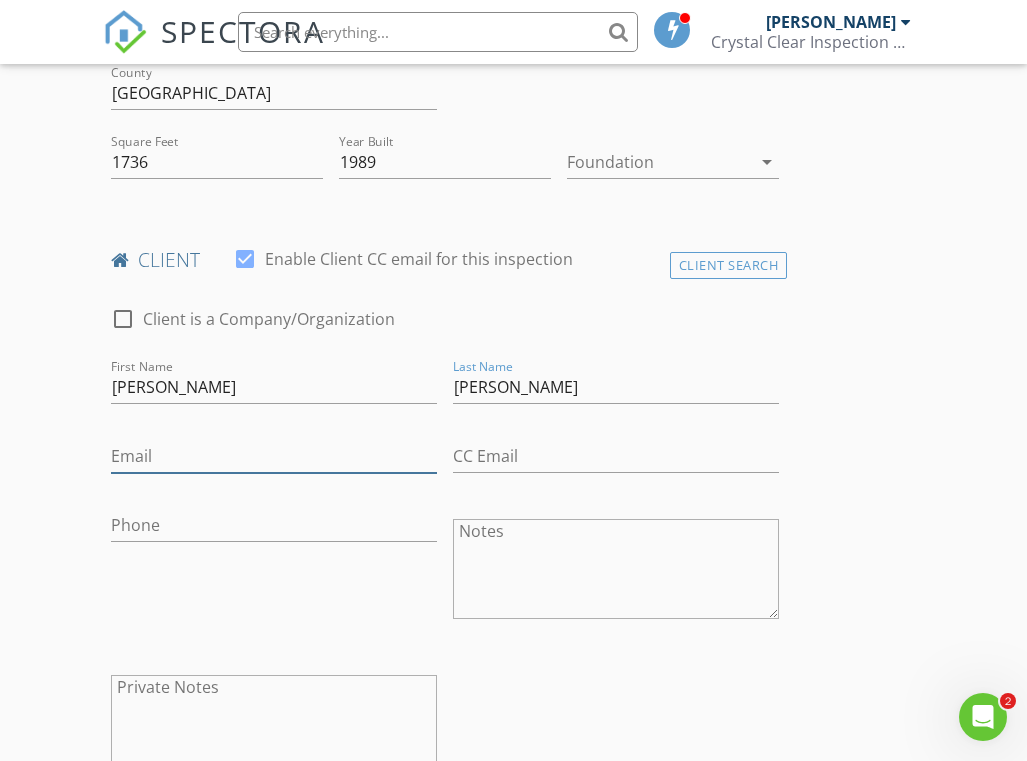 click on "Email" at bounding box center [274, 456] 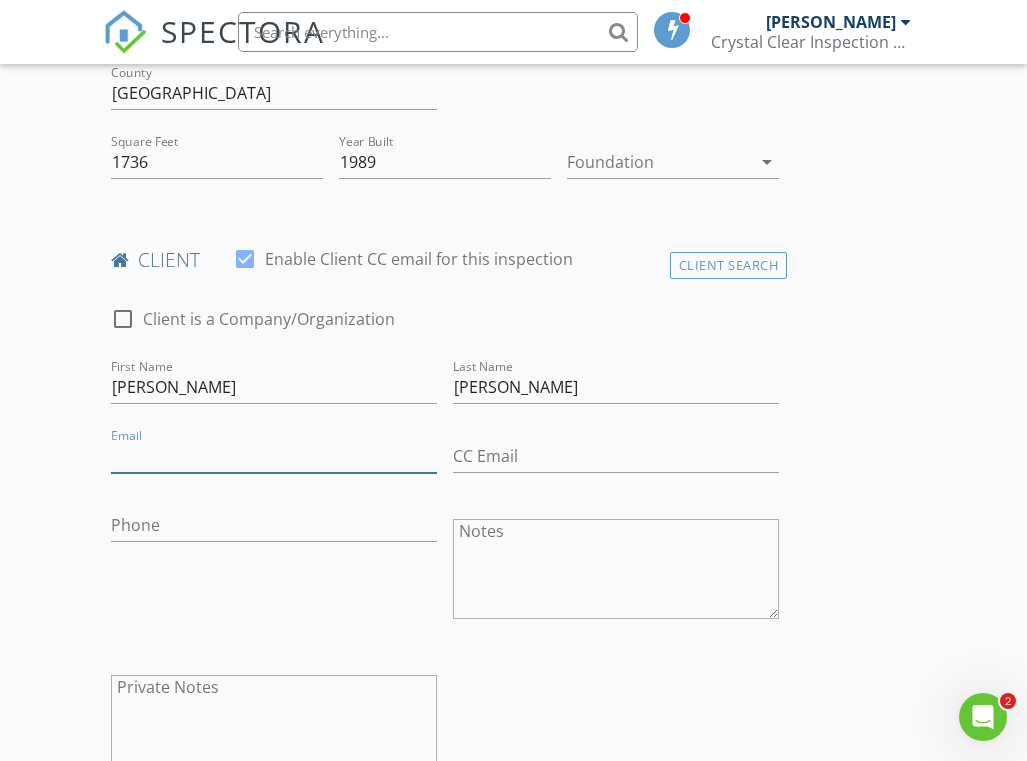 click on "Email" at bounding box center (274, 456) 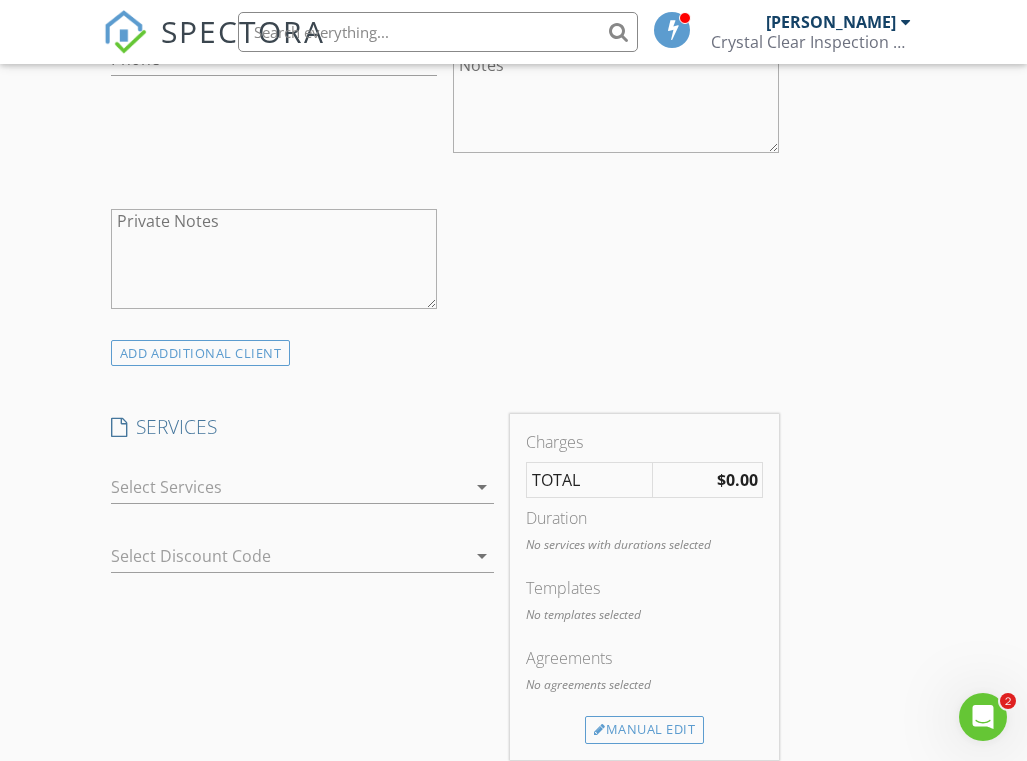 scroll, scrollTop: 1179, scrollLeft: 0, axis: vertical 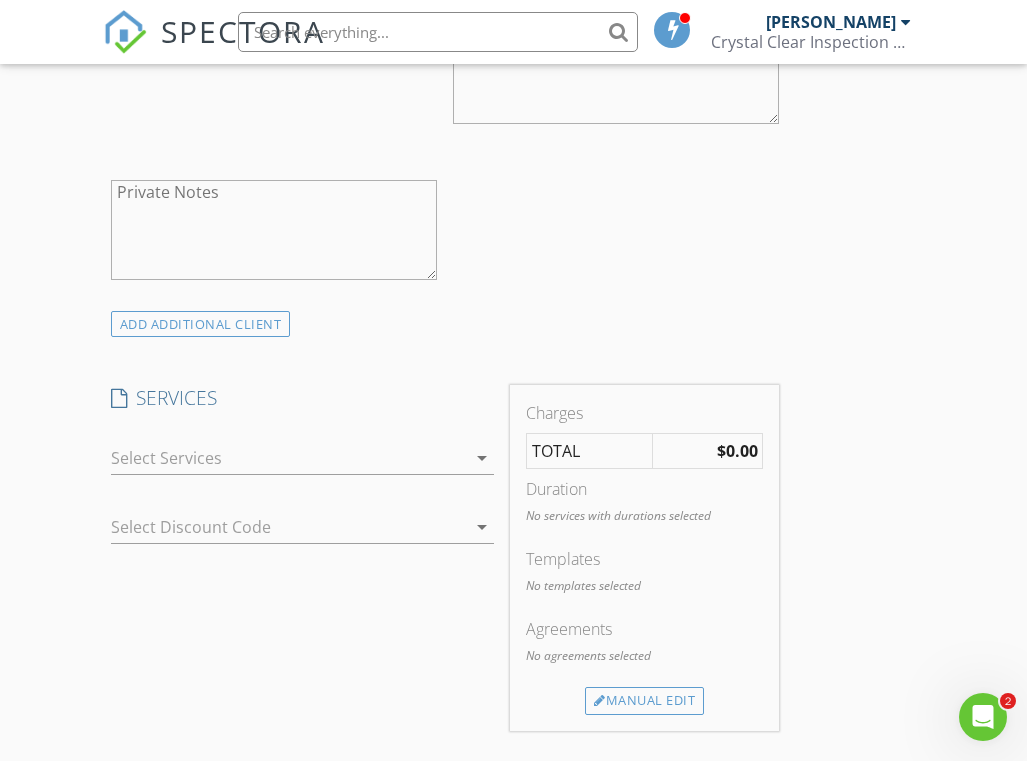 type on "[EMAIL_ADDRESS][DOMAIN_NAME]" 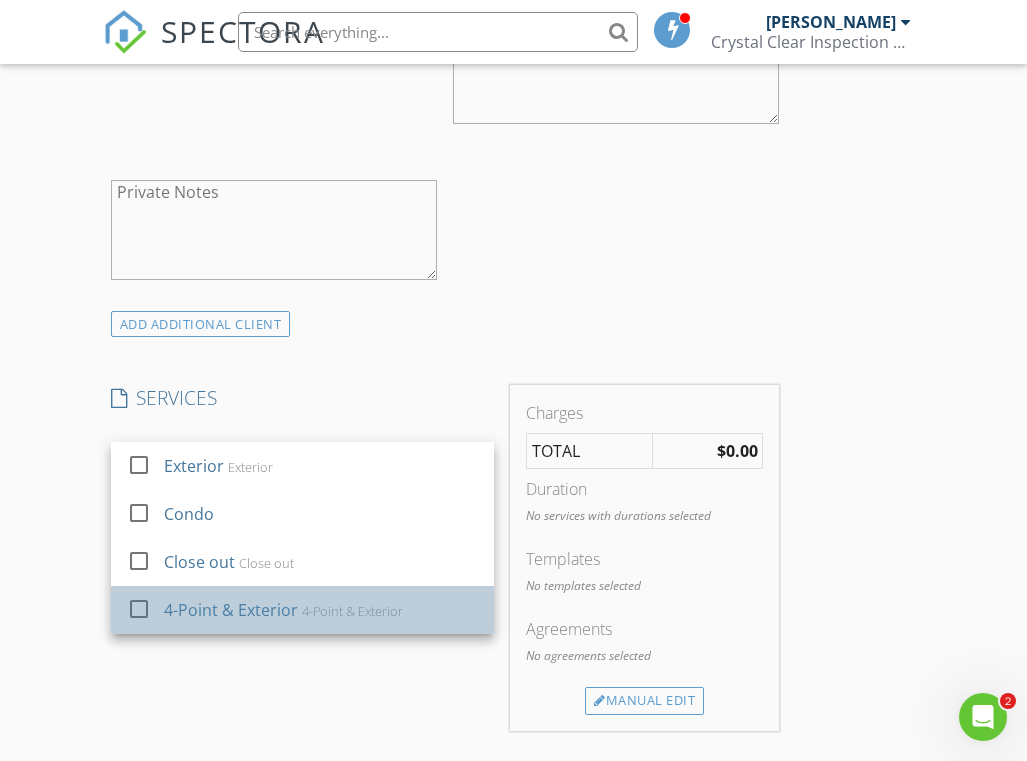 click on "4-Point & Exterior   4-Point & Exterior" at bounding box center [321, 610] 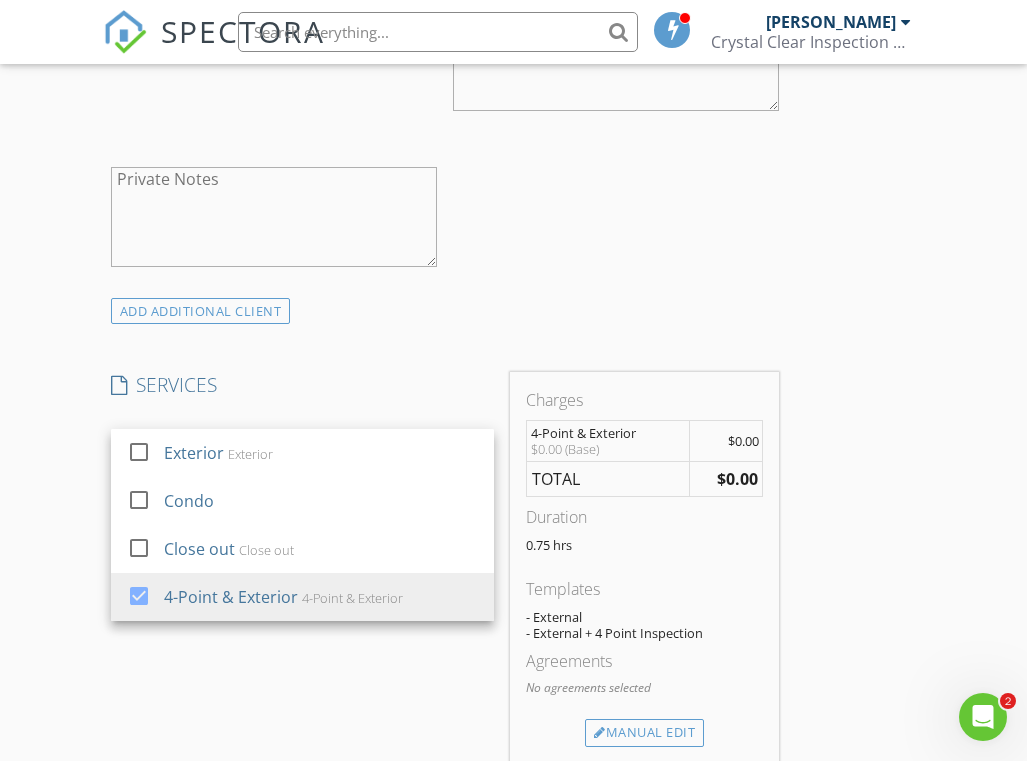 click on "SERVICES
check_box_outline_blank   Exterior   Exterior check_box_outline_blank   Condo   check_box_outline_blank   Close out   Close out check_box   4-Point & Exterior   4-Point & Exterior 4-Point & Exterior arrow_drop_down     Select Discount Code arrow_drop_down" at bounding box center (302, 567) 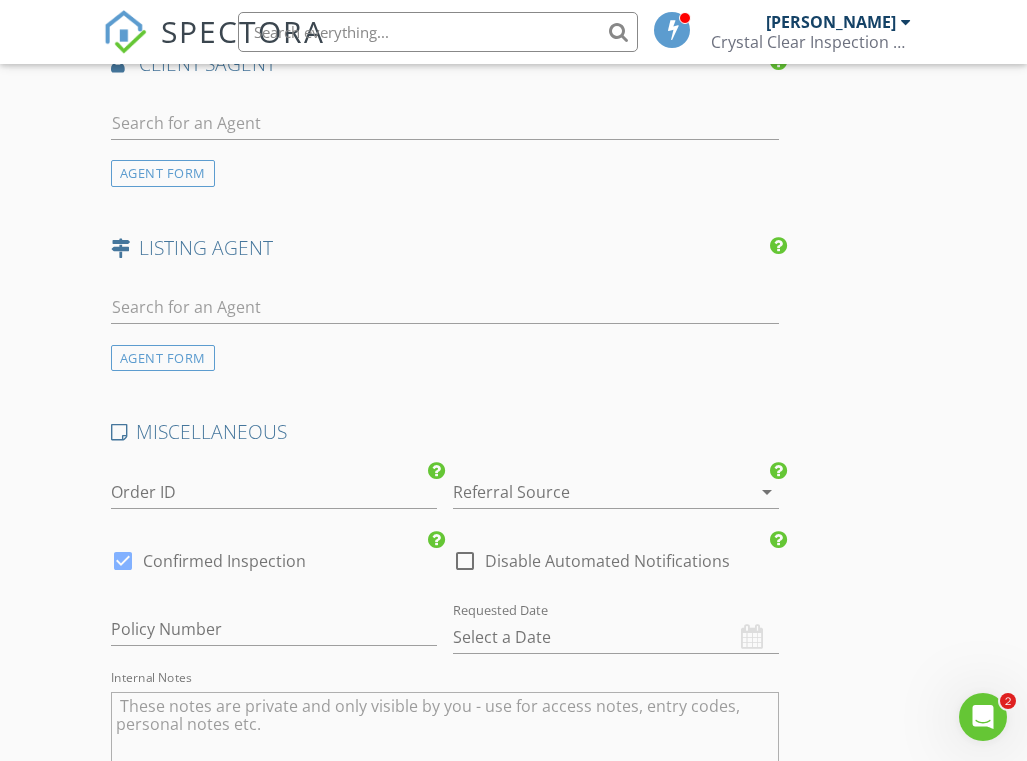 scroll, scrollTop: 2354, scrollLeft: 0, axis: vertical 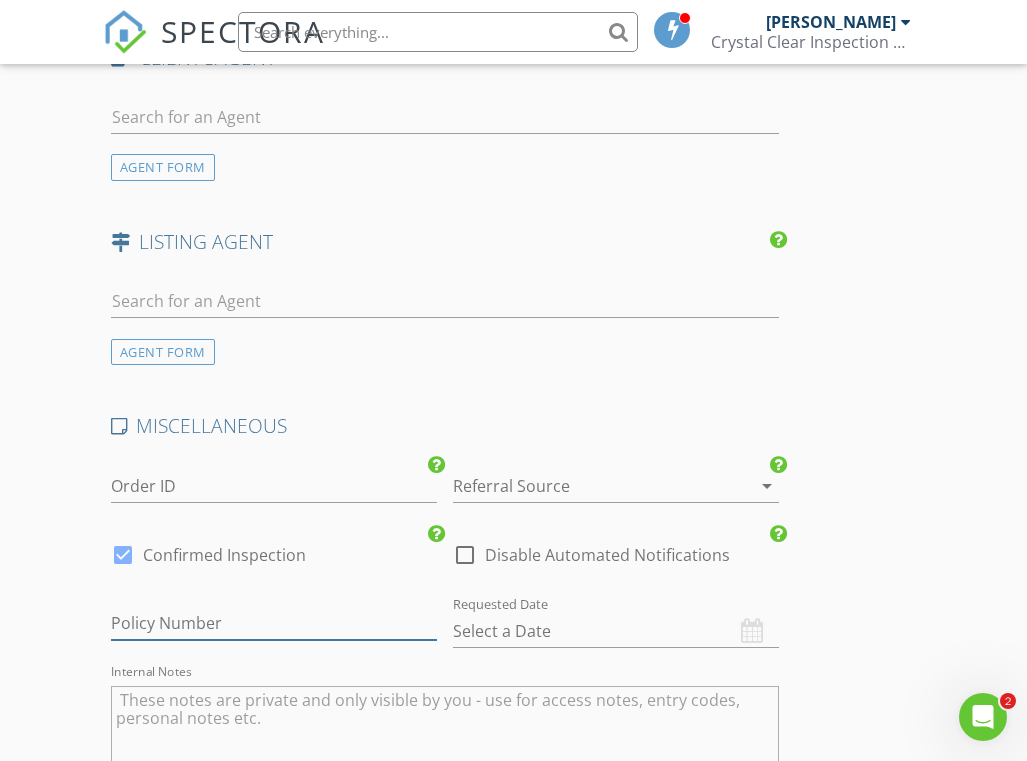 click at bounding box center (274, 623) 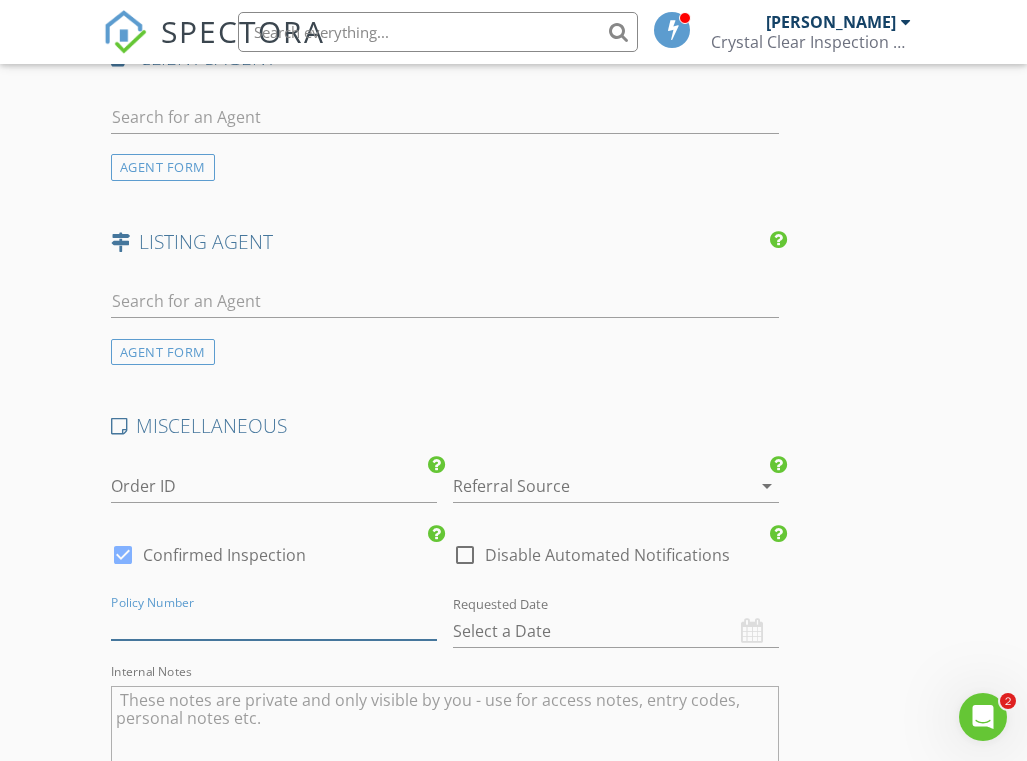 paste on "CH28806" 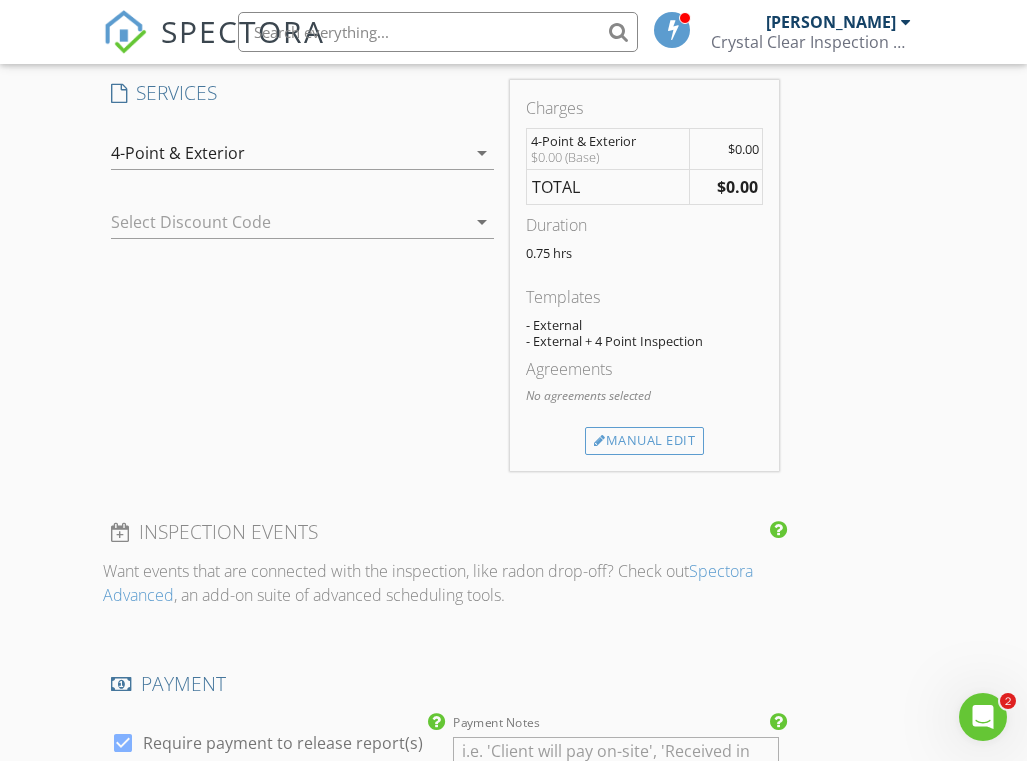 scroll, scrollTop: 2769, scrollLeft: 0, axis: vertical 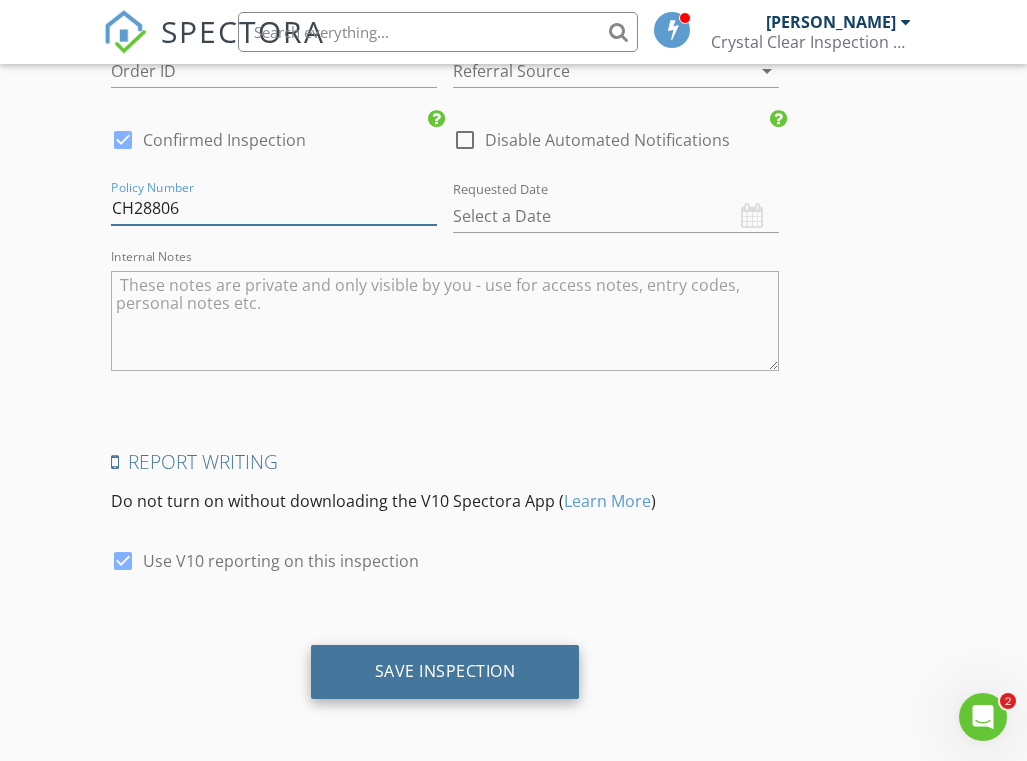 type on "CH28806" 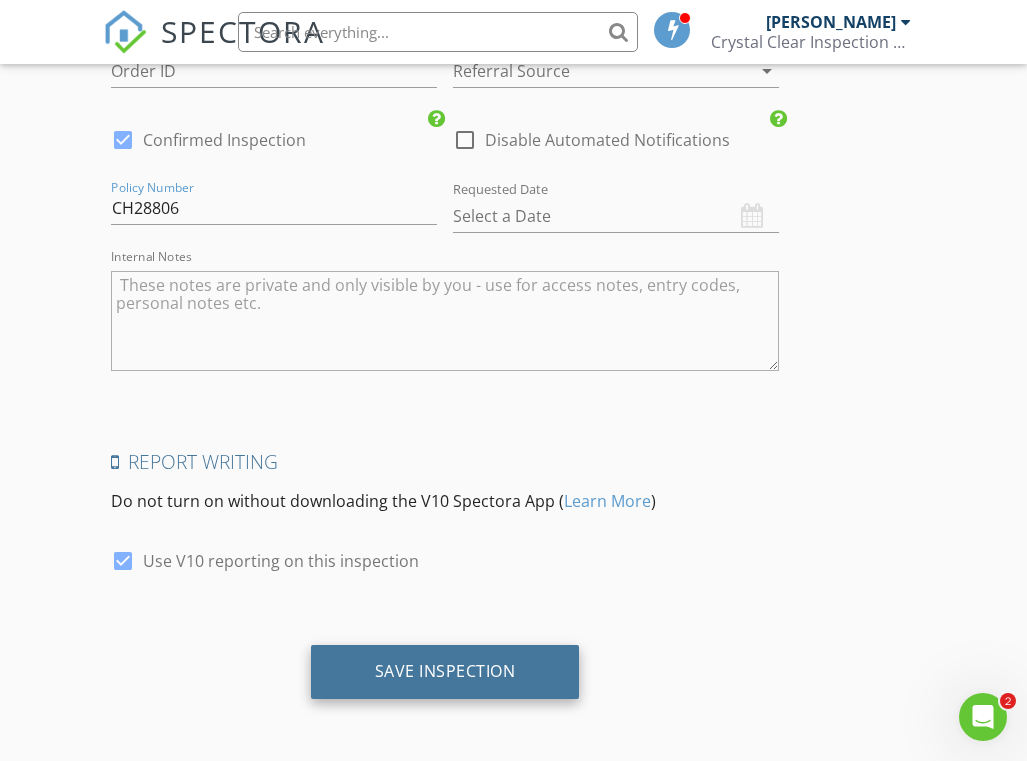 click on "INSPECTOR(S)
check_box   Keith Curotz   PRIMARY   Keith Curotz arrow_drop_down   check_box_outline_blank Keith Curotz specifically requested
Date/Time
07/26/2025 11:00 AM
Location
Address Search       Address 9110 165th Pl N   Unit   City Jupiter   State FL   Zip 33478   County Palm Beach     Square Feet 1736   Year Built 1989   Foundation arrow_drop_down
client
check_box Enable Client CC email for this inspection   Client Search     check_box_outline_blank Client is a Company/Organization     First Name Stephen D   Last Name Bambauer   Email annebambauer@aol.com   CC Email   Phone           Notes   Private Notes
ADD ADDITIONAL client
SERVICES
check_box_outline_blank   Exterior   Exterior check_box_outline_blank   Condo   check_box_outline_blank   Close out   Close out check_box" at bounding box center (445, -891) 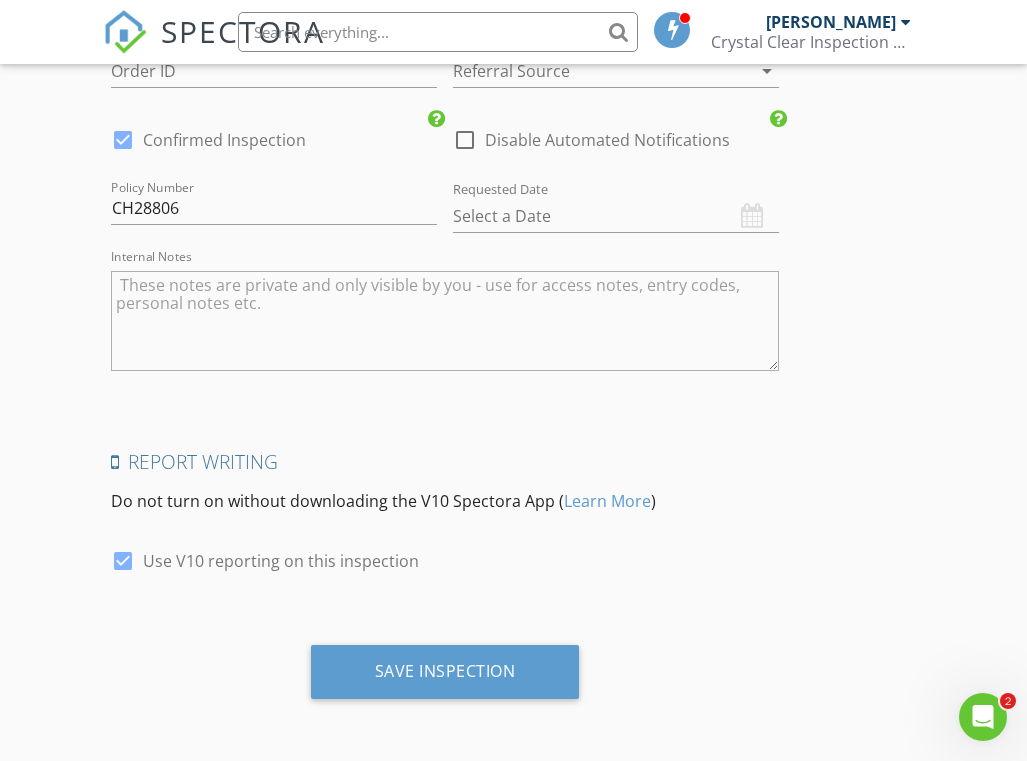 click on "INSPECTOR(S)
check_box   Keith Curotz   PRIMARY   Keith Curotz arrow_drop_down   check_box_outline_blank Keith Curotz specifically requested
Date/Time
07/26/2025 11:00 AM
Location
Address Search       Address 9110 165th Pl N   Unit   City Jupiter   State FL   Zip 33478   County Palm Beach     Square Feet 1736   Year Built 1989   Foundation arrow_drop_down
client
check_box Enable Client CC email for this inspection   Client Search     check_box_outline_blank Client is a Company/Organization     First Name Stephen D   Last Name Bambauer   Email annebambauer@aol.com   CC Email   Phone           Notes   Private Notes
ADD ADDITIONAL client
SERVICES
check_box_outline_blank   Exterior   Exterior check_box_outline_blank   Condo   check_box_outline_blank   Close out   Close out check_box" at bounding box center (514, -891) 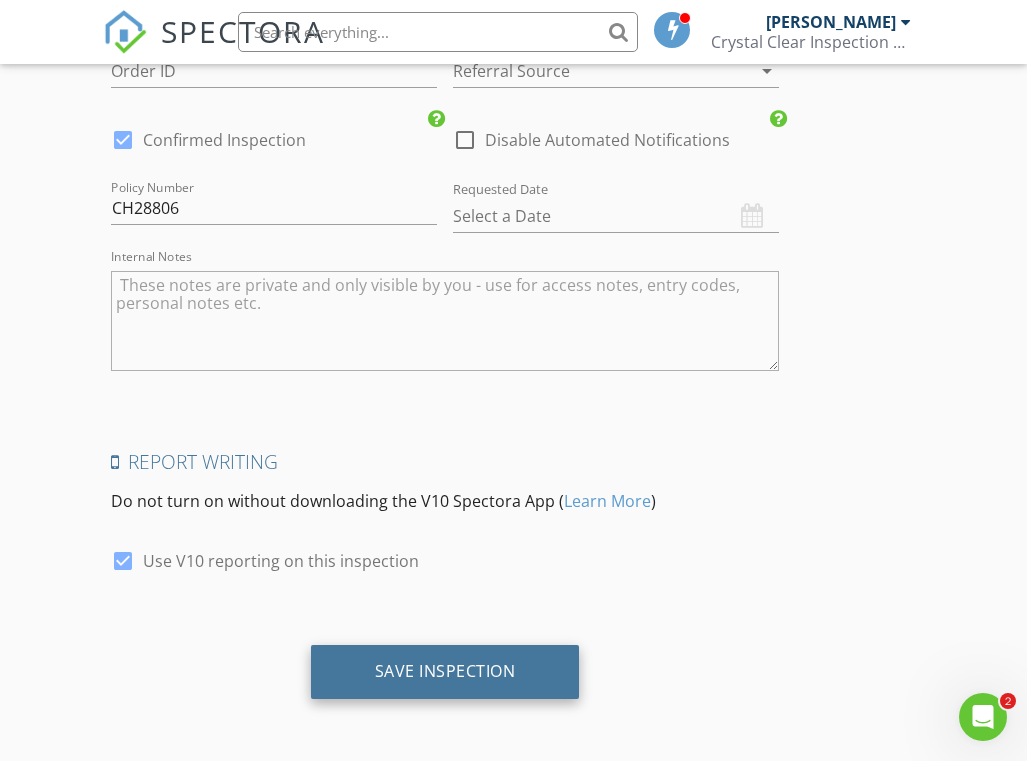 click on "Save Inspection" at bounding box center [445, 671] 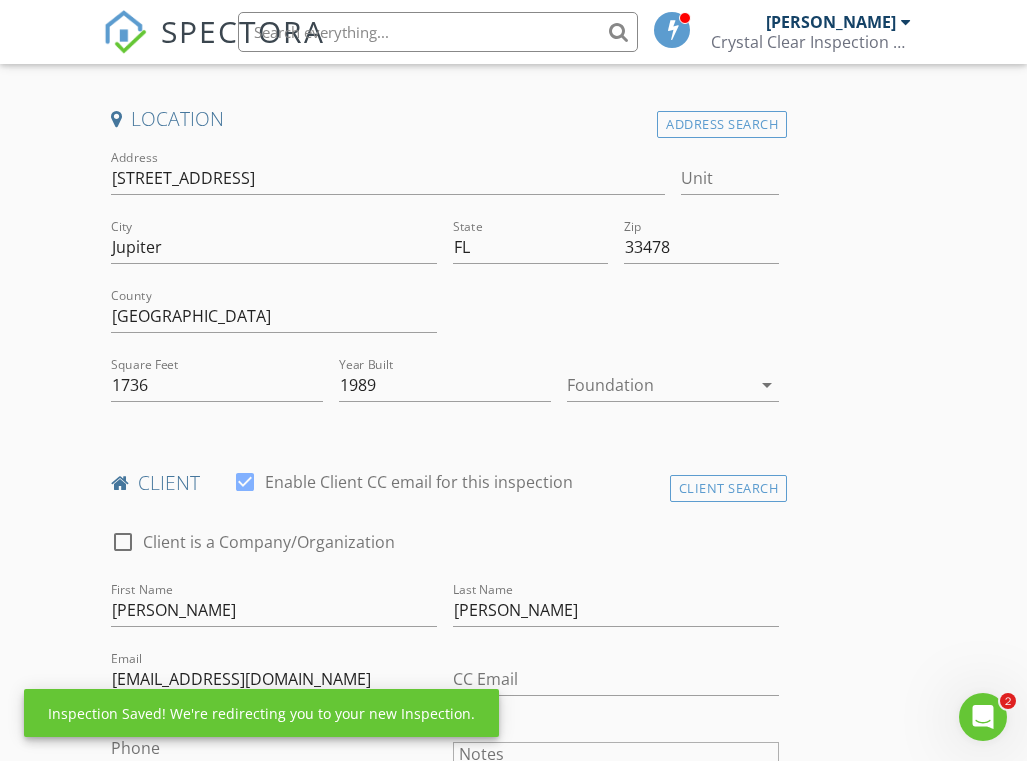 scroll, scrollTop: 0, scrollLeft: 0, axis: both 